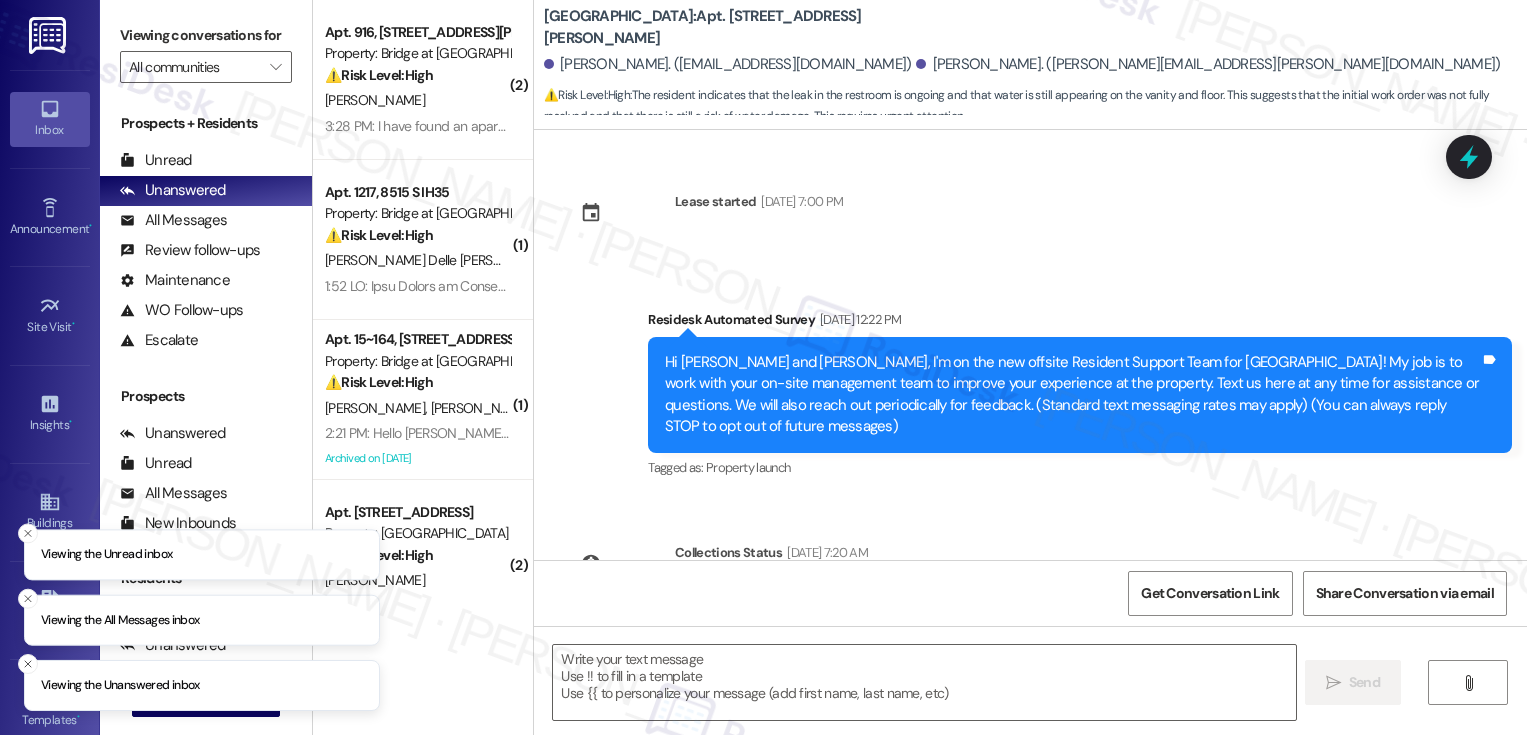 scroll, scrollTop: 0, scrollLeft: 0, axis: both 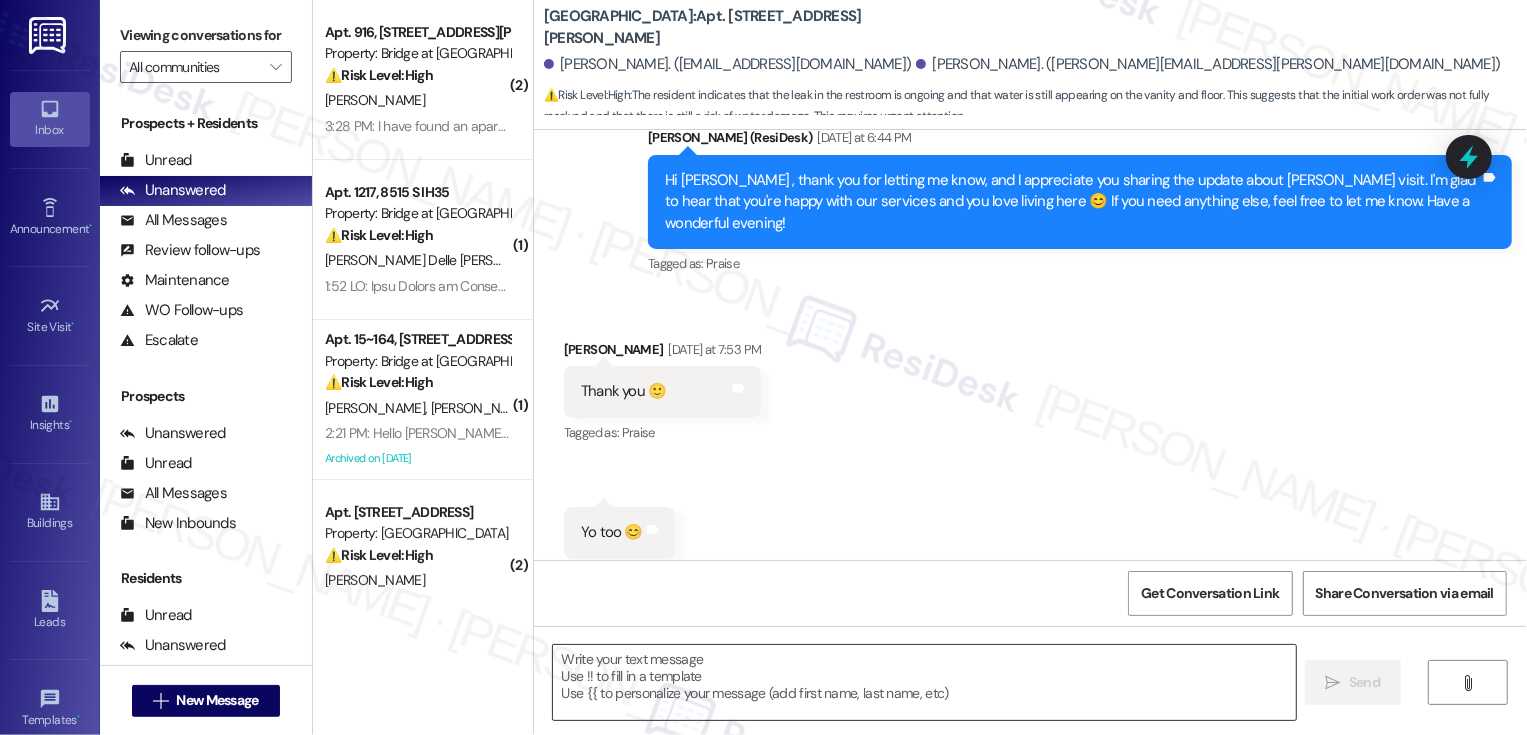 click at bounding box center [924, 682] 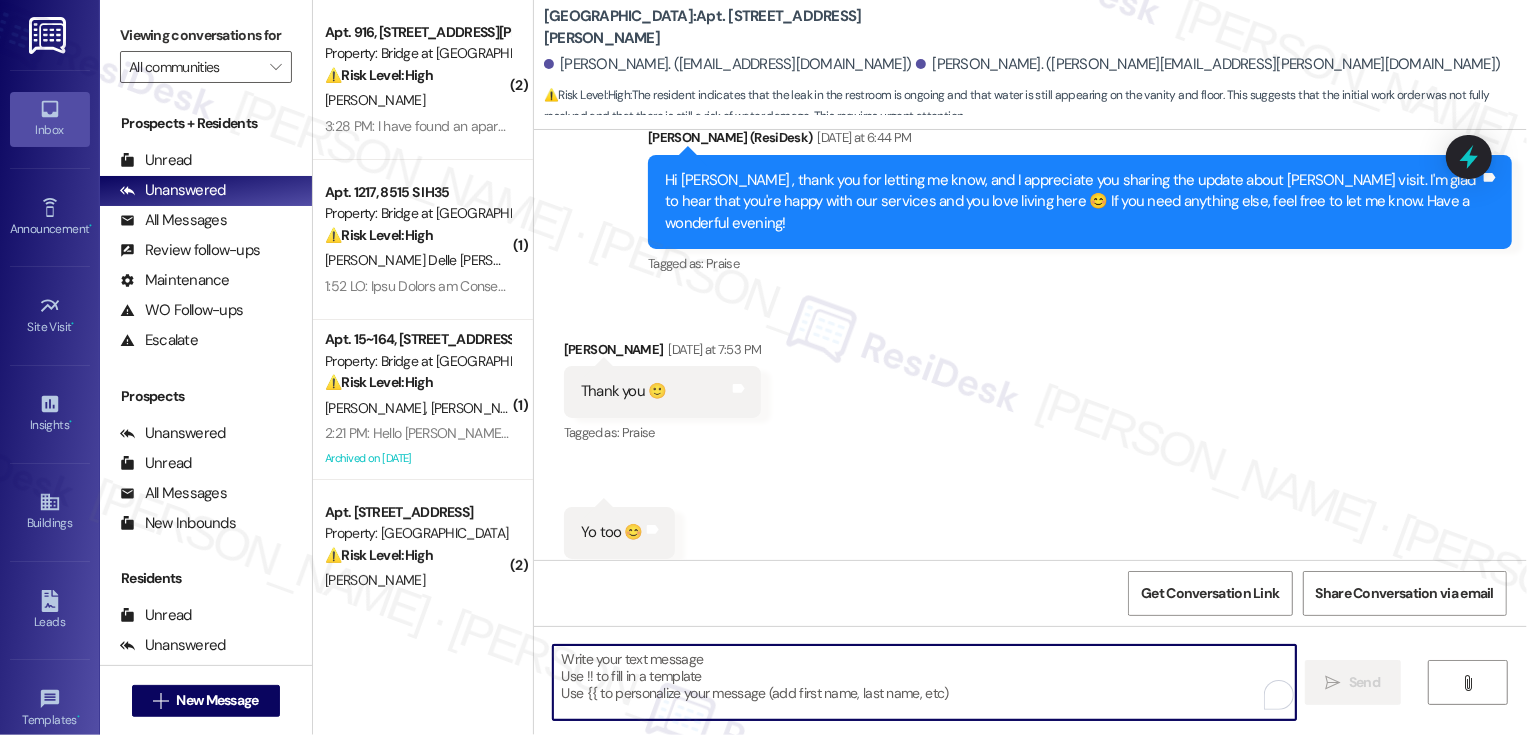 click at bounding box center [924, 682] 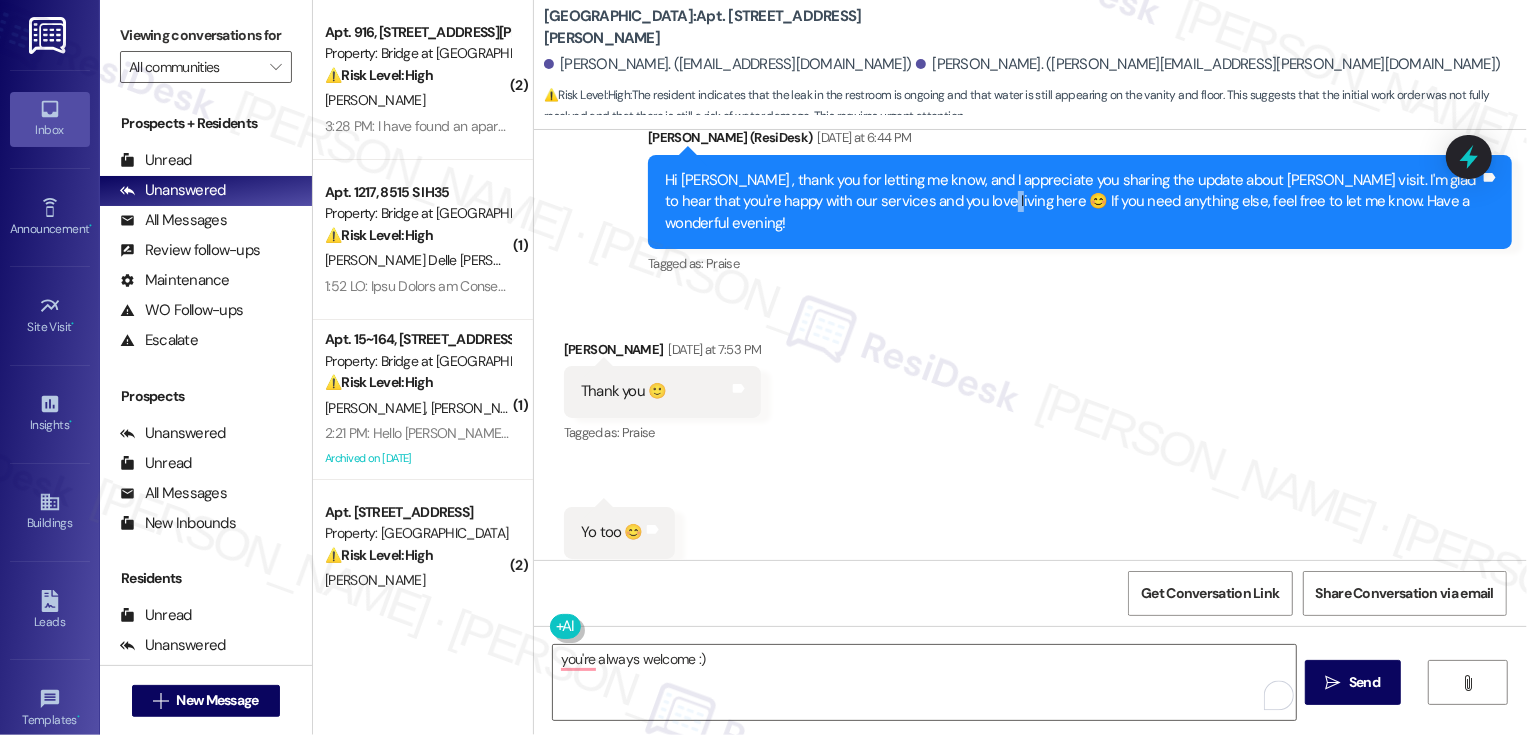 drag, startPoint x: 908, startPoint y: 183, endPoint x: 920, endPoint y: 184, distance: 12.0415945 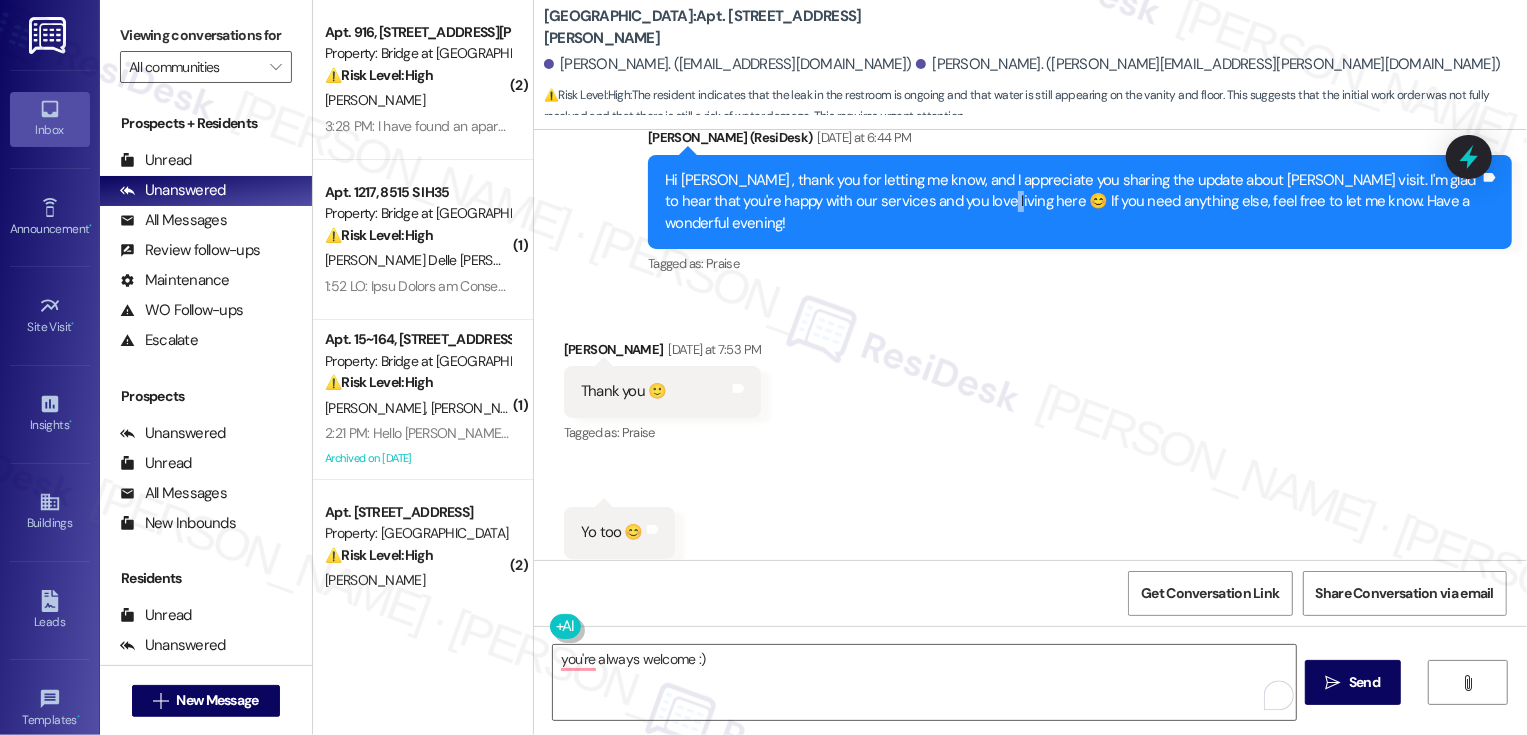 click on "Hi Doris , thank you for letting me know, and I appreciate you sharing the update about Elliot’s visit. I'm glad to hear that you're happy with our services and you love living here 😊 If you need anything else, feel free to let me know. Have a wonderful evening!" at bounding box center [1072, 202] 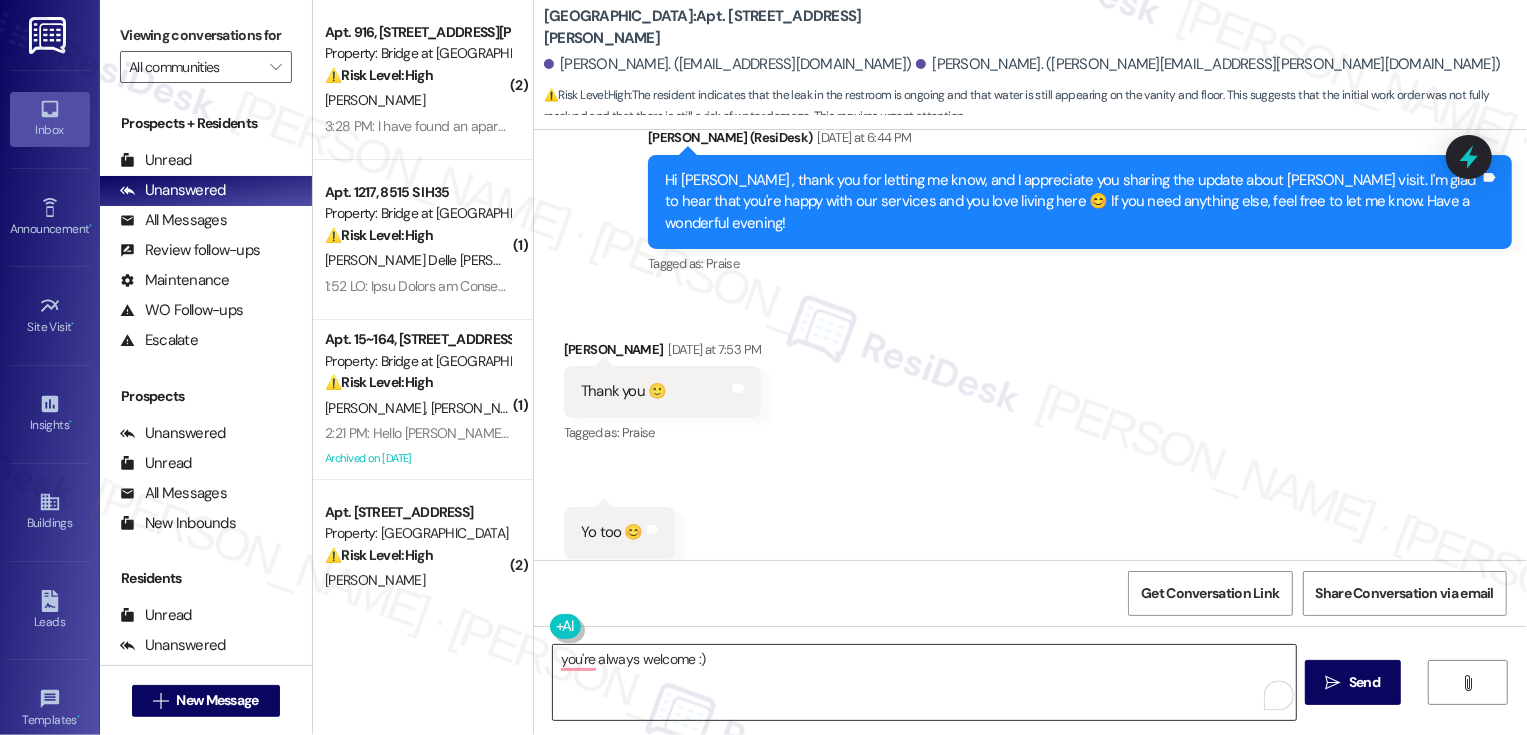 click on "you're always welcome :)" at bounding box center [924, 682] 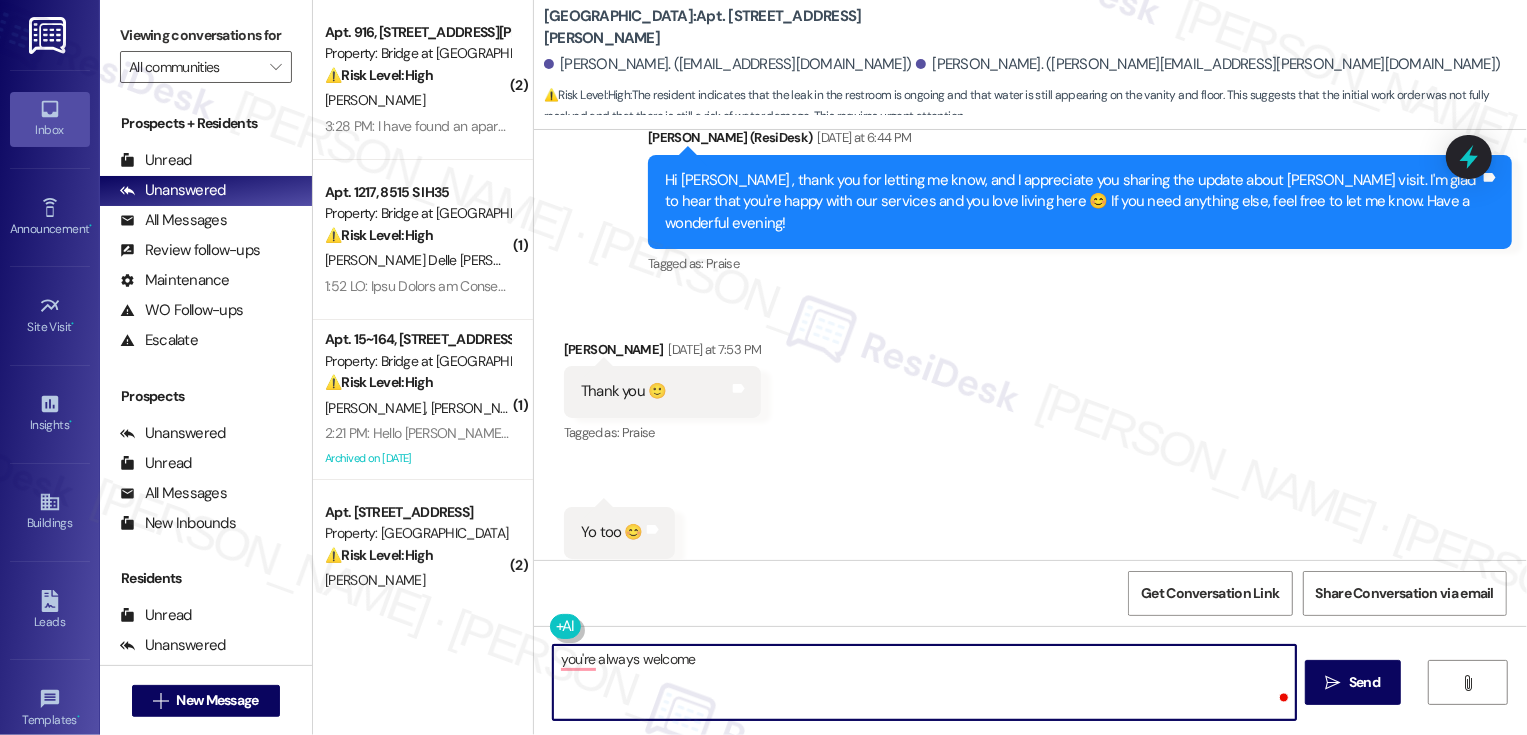 paste on "😊" 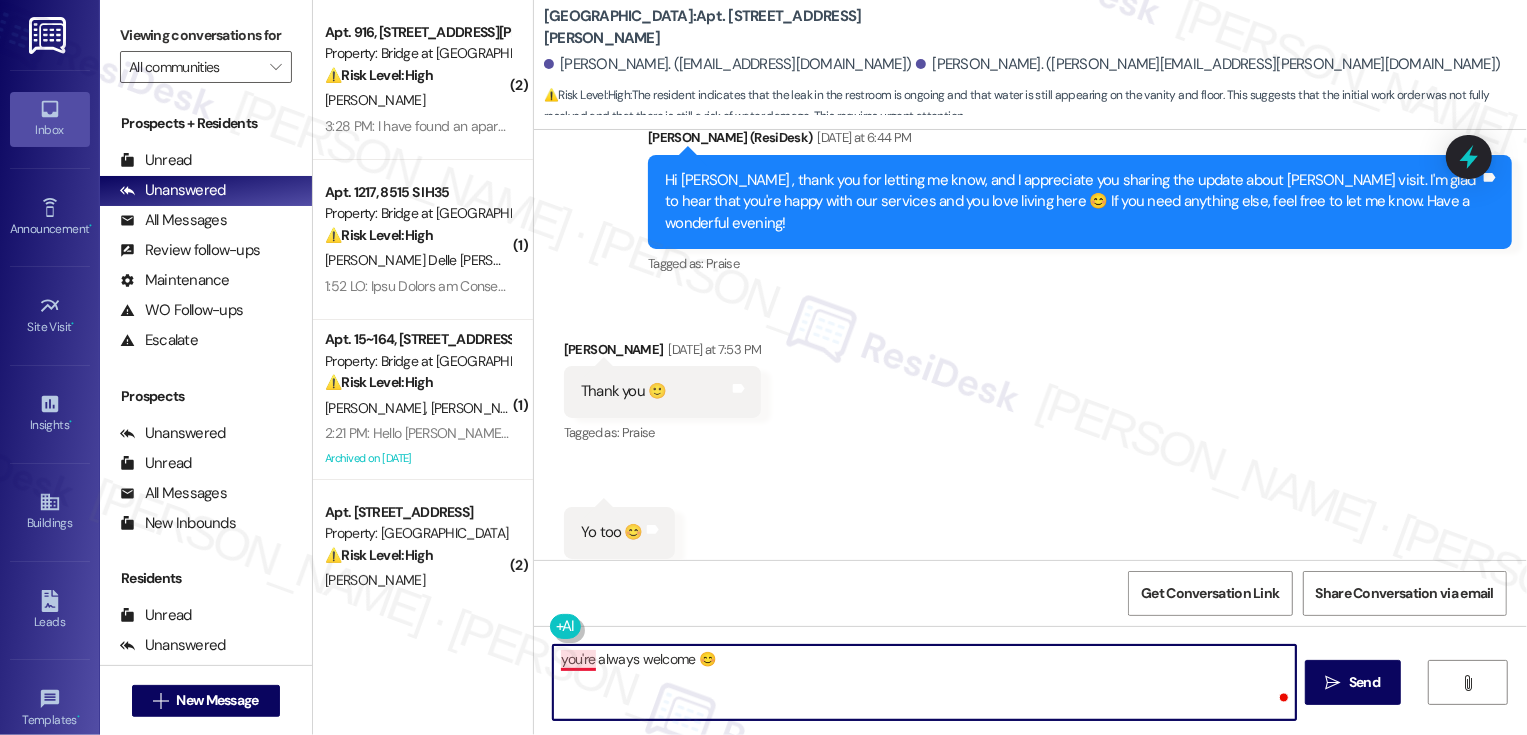 click on "you're always welcome 😊" at bounding box center (924, 682) 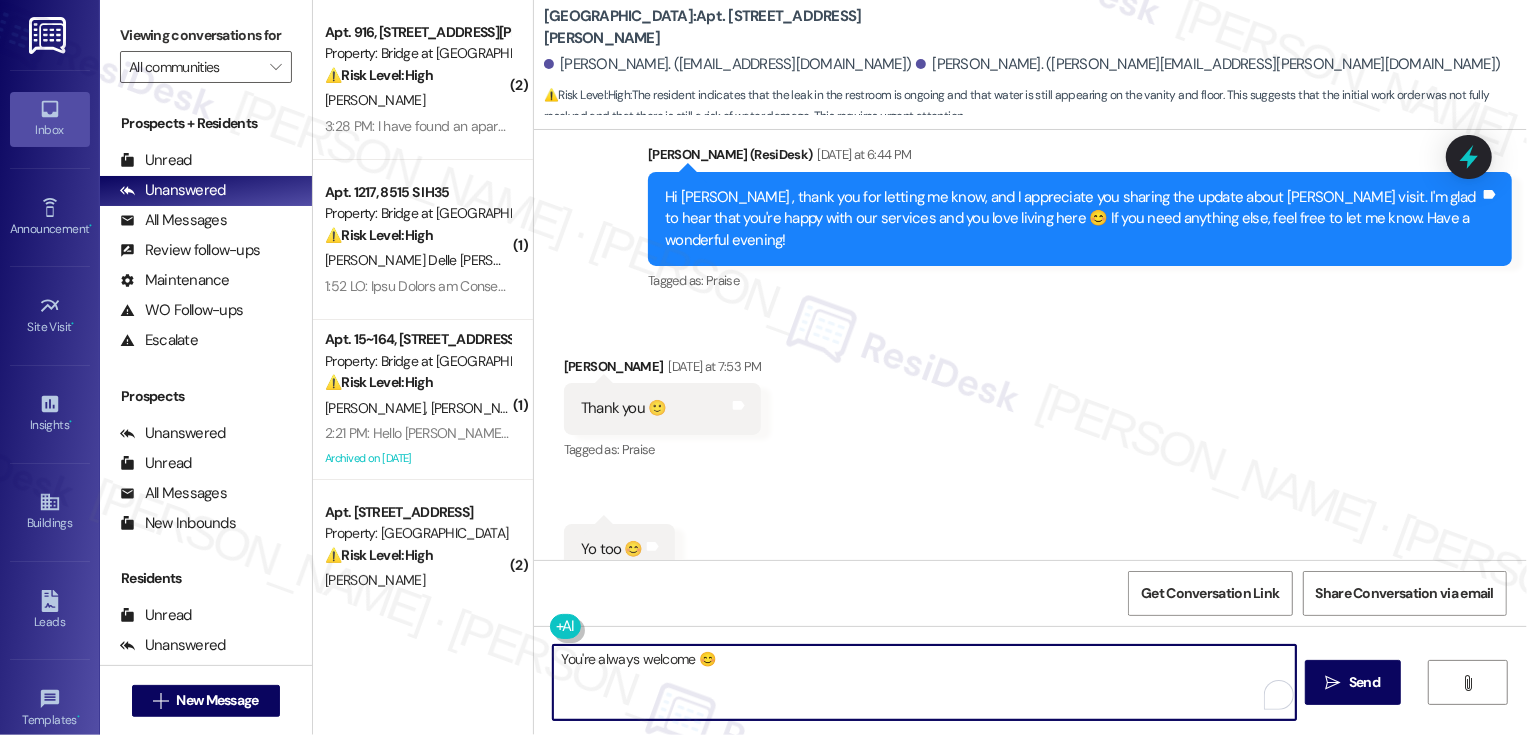 scroll, scrollTop: 1141, scrollLeft: 0, axis: vertical 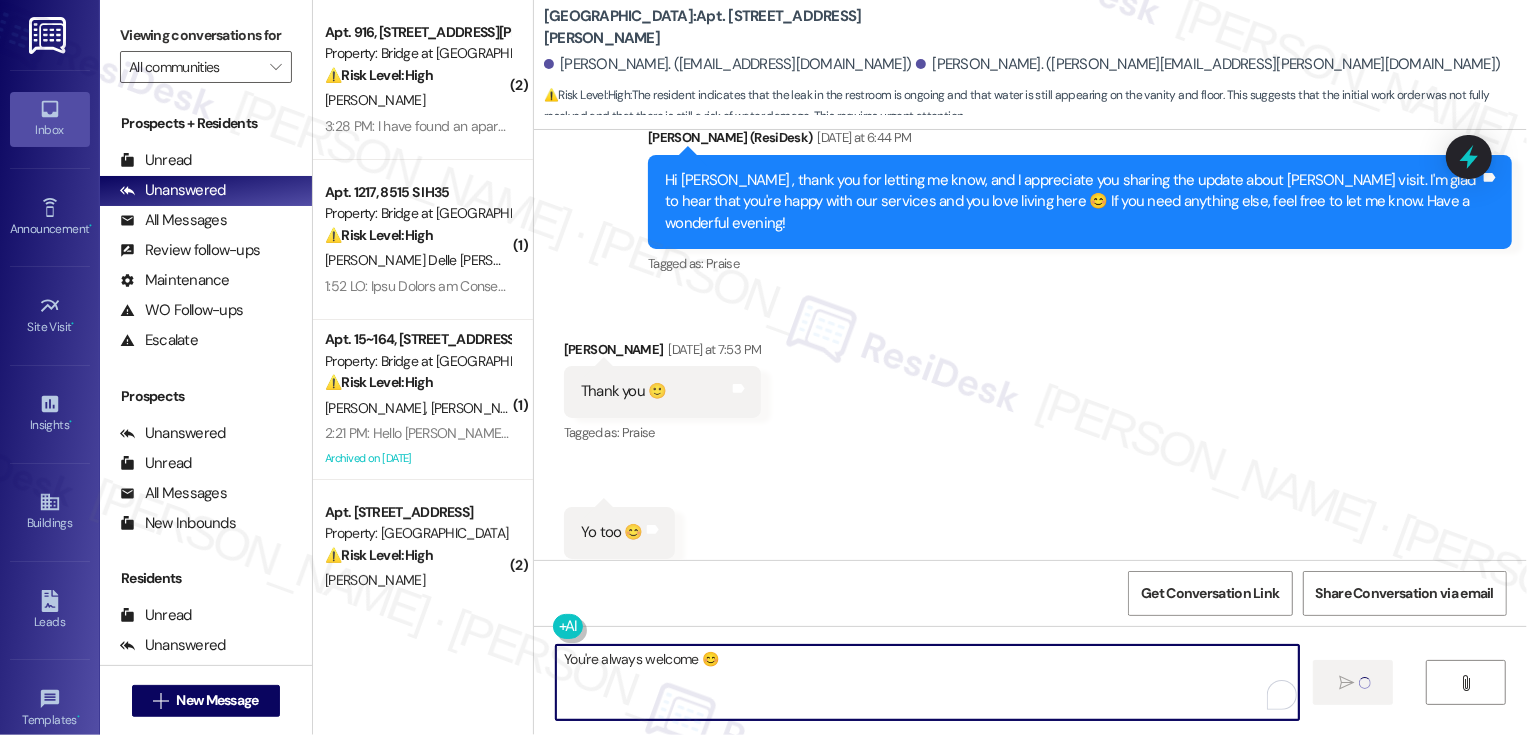 type on "You're always welcome 😊" 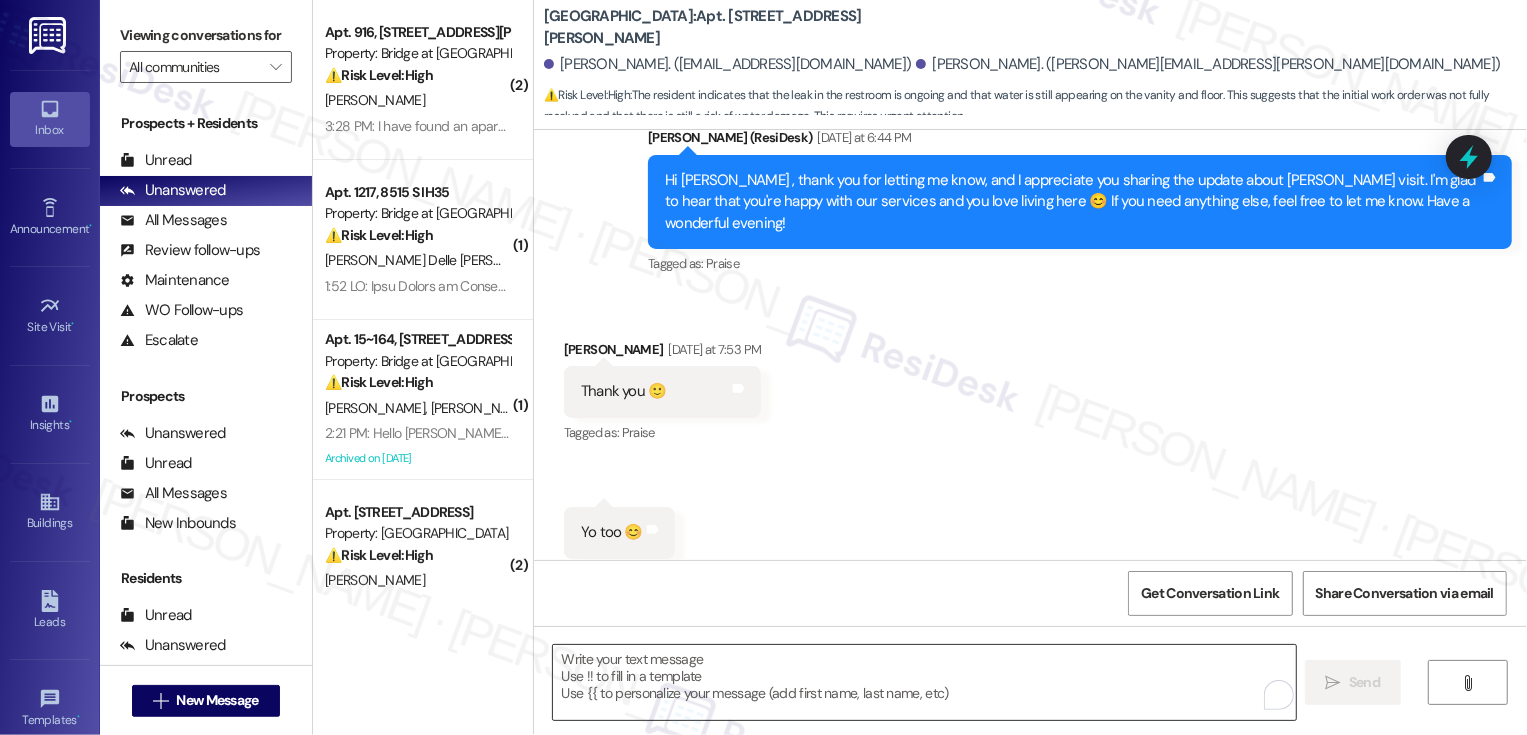 scroll, scrollTop: 1140, scrollLeft: 0, axis: vertical 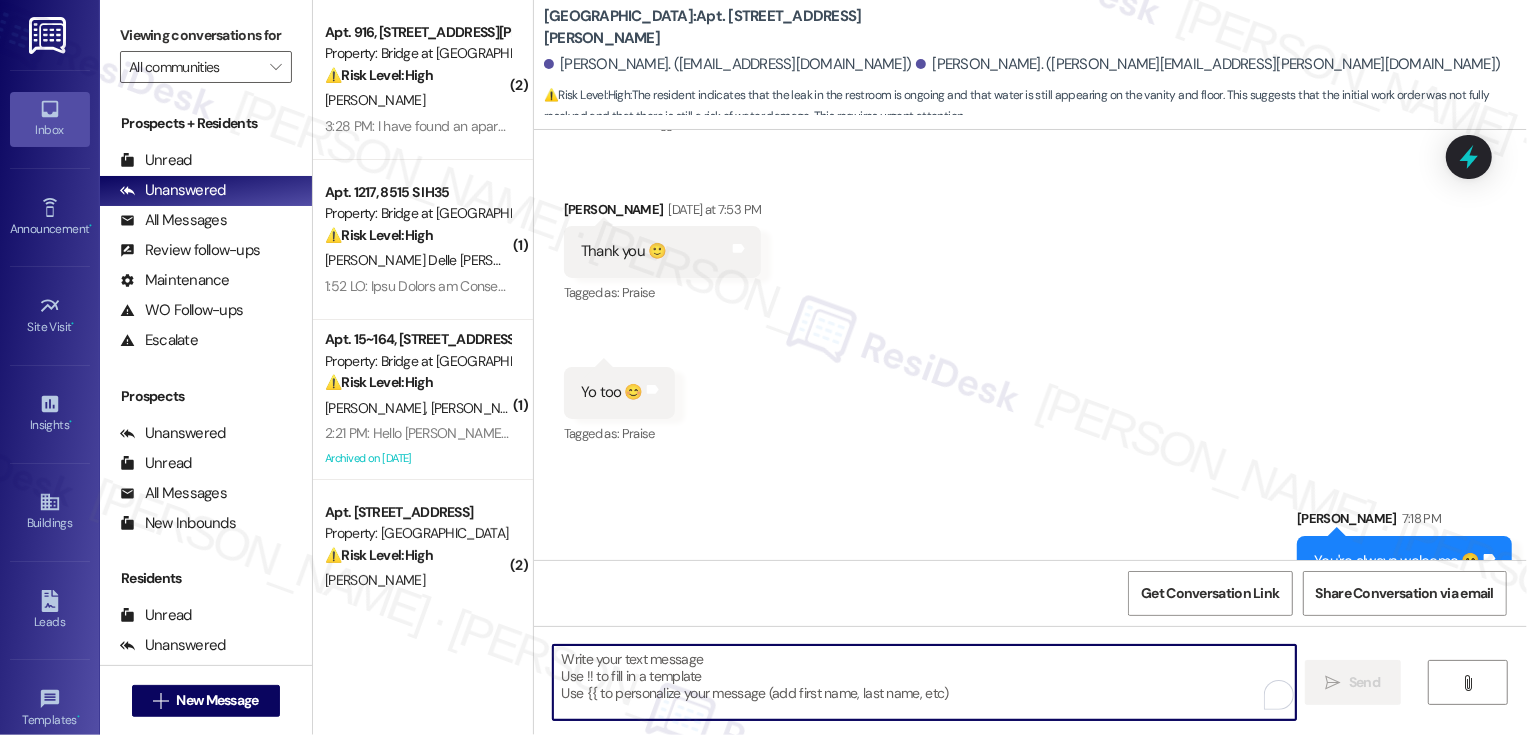 click at bounding box center (924, 682) 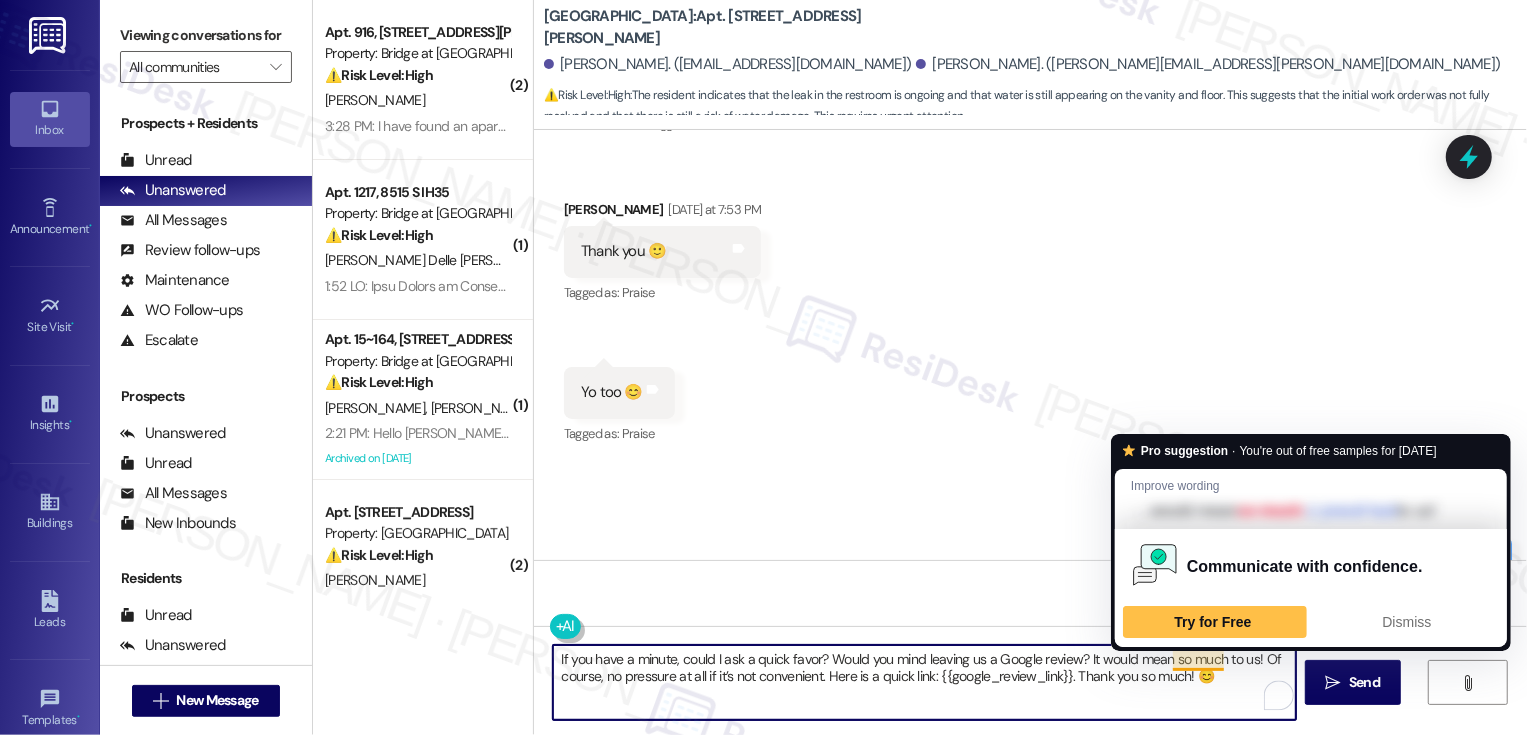 click on "If you have a minute, could I ask a quick favor? Would you mind leaving us a Google review? It would mean so much to us! Of course, no pressure at all if it’s not convenient. Here is a quick link: {{google_review_link}}. Thank you so much! 😊" at bounding box center (924, 682) 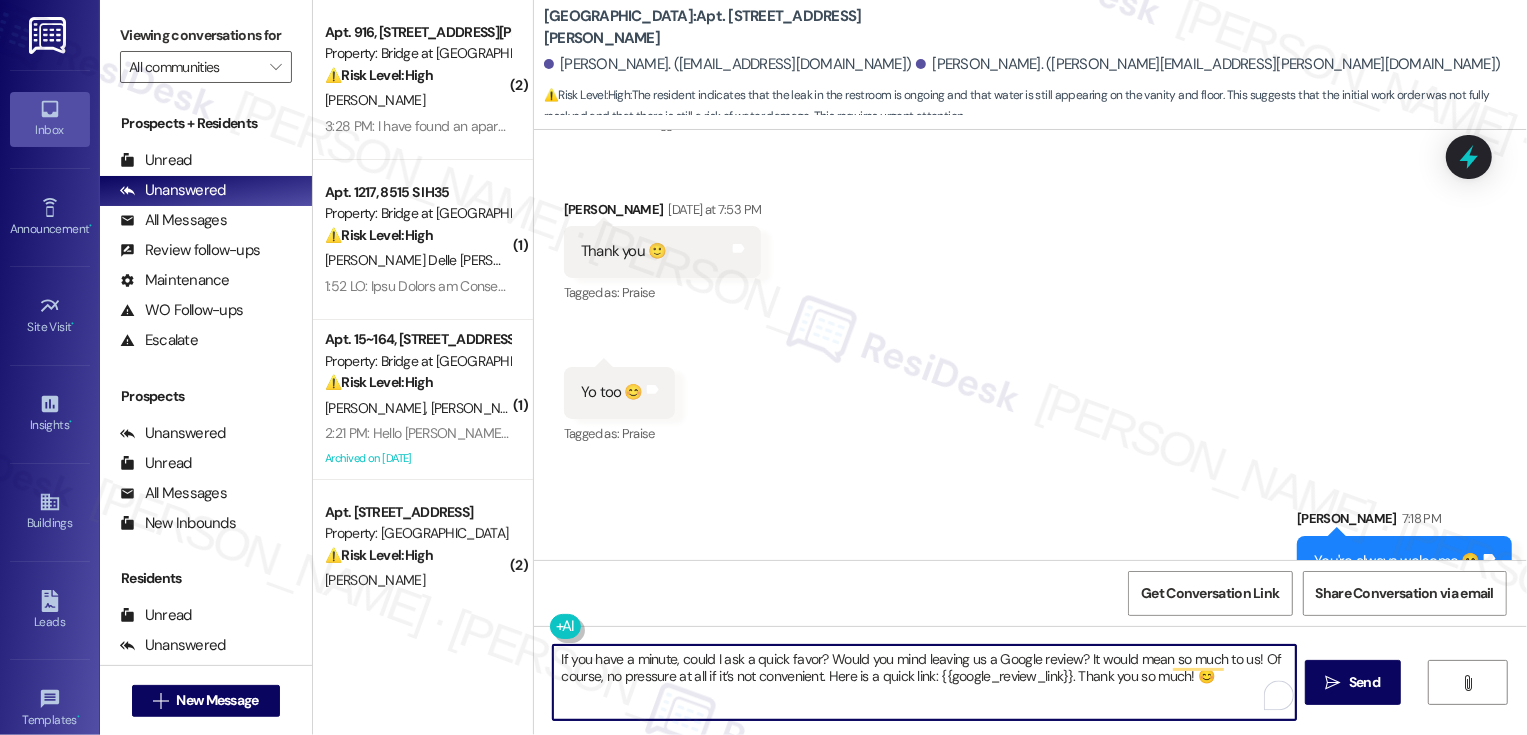 click on "If you have a minute, could I ask a quick favor? Would you mind leaving us a Google review? It would mean so much to us! Of course, no pressure at all if it’s not convenient. Here is a quick link: {{google_review_link}}. Thank you so much! 😊" at bounding box center (924, 682) 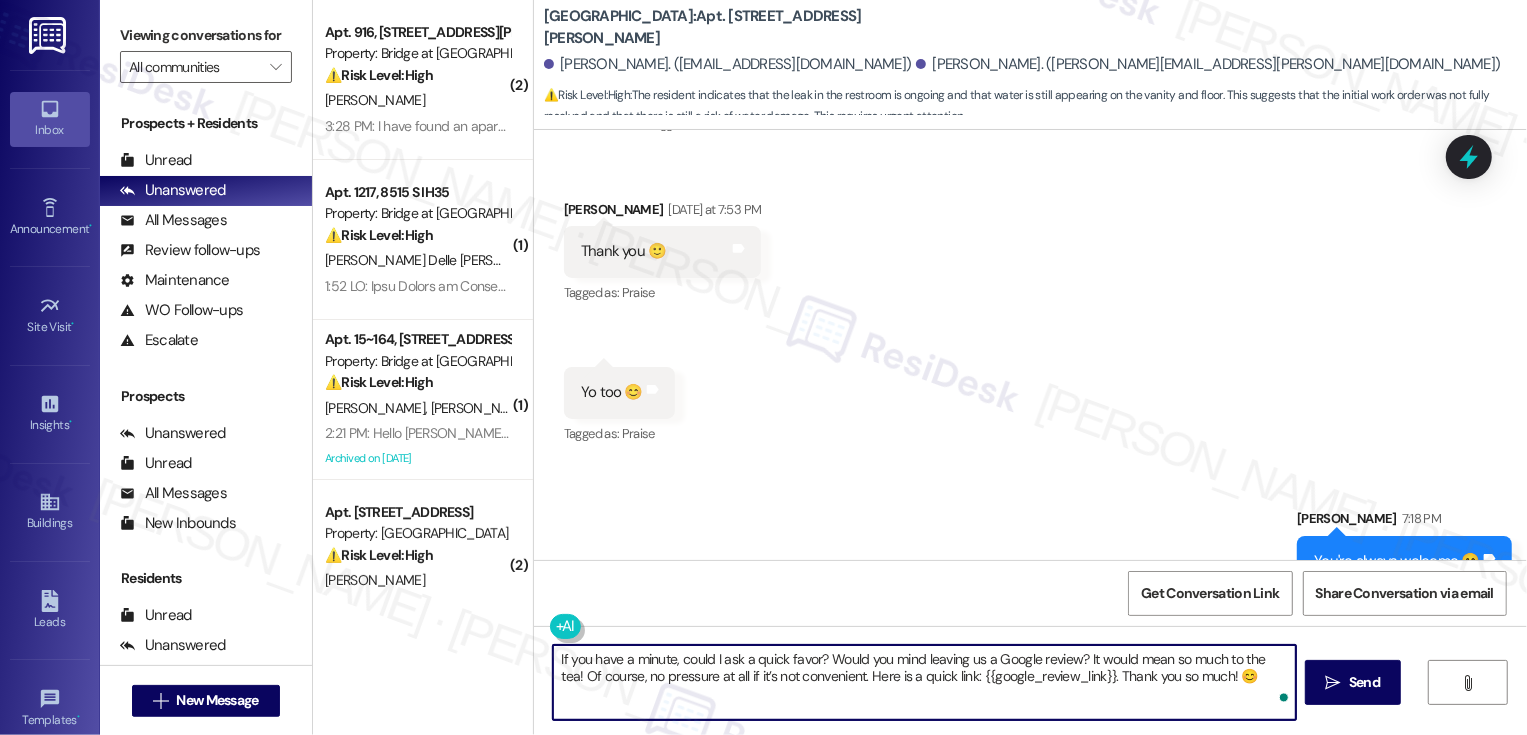 type on "If you have a minute, could I ask a quick favor? Would you mind leaving us a Google review? It would mean so much to the team! Of course, no pressure at all if it’s not convenient. Here is a quick link: {{google_review_link}}. Thank you so much! 😊" 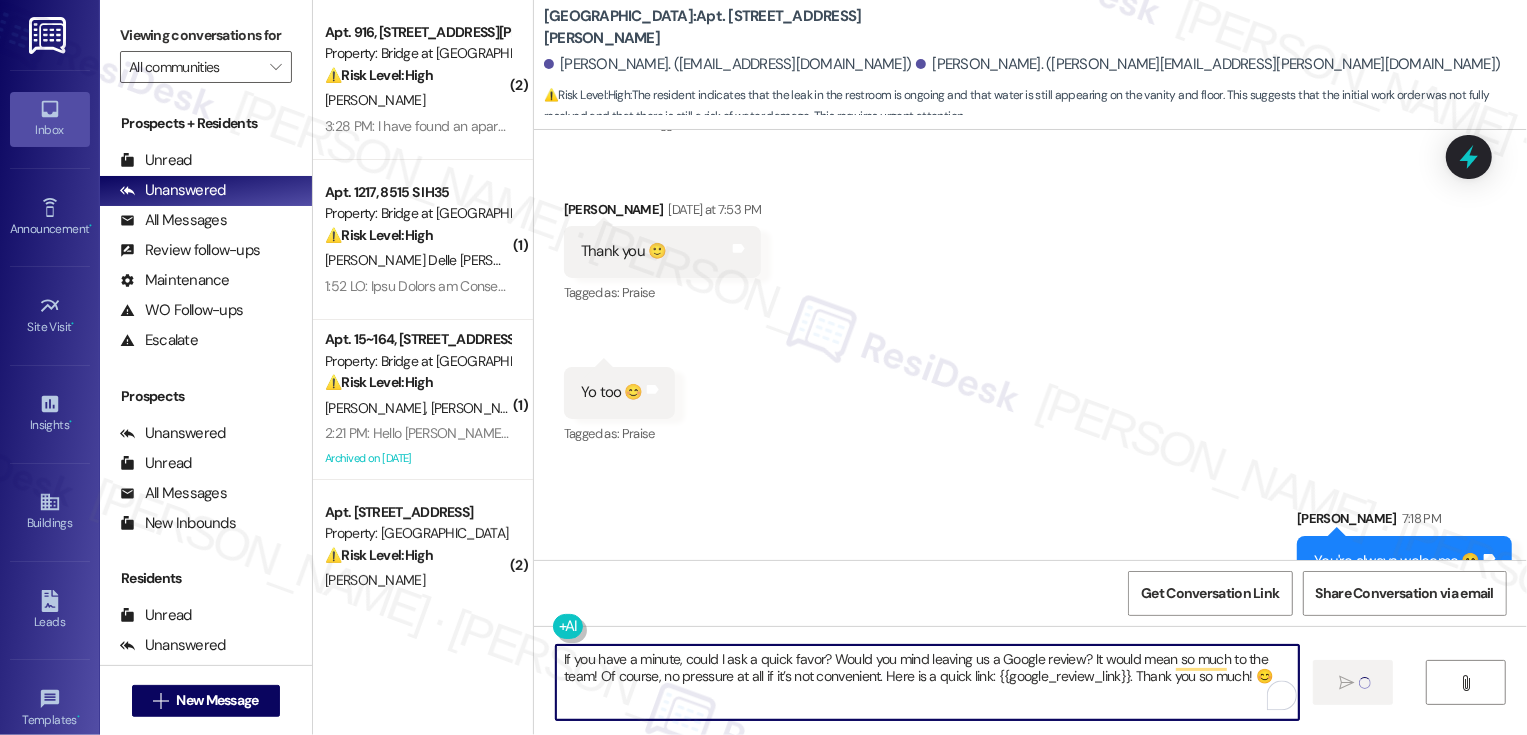 type 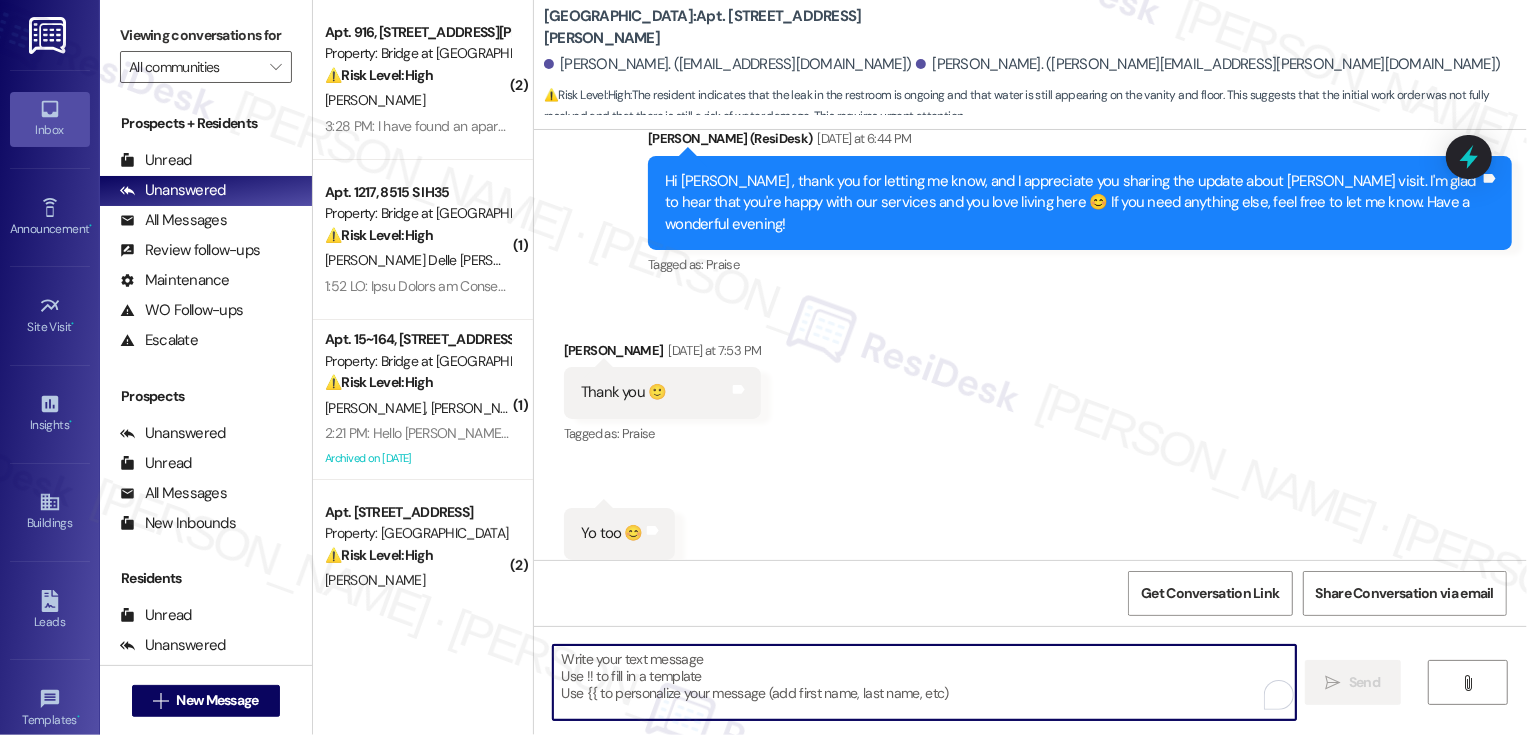scroll, scrollTop: 1463, scrollLeft: 0, axis: vertical 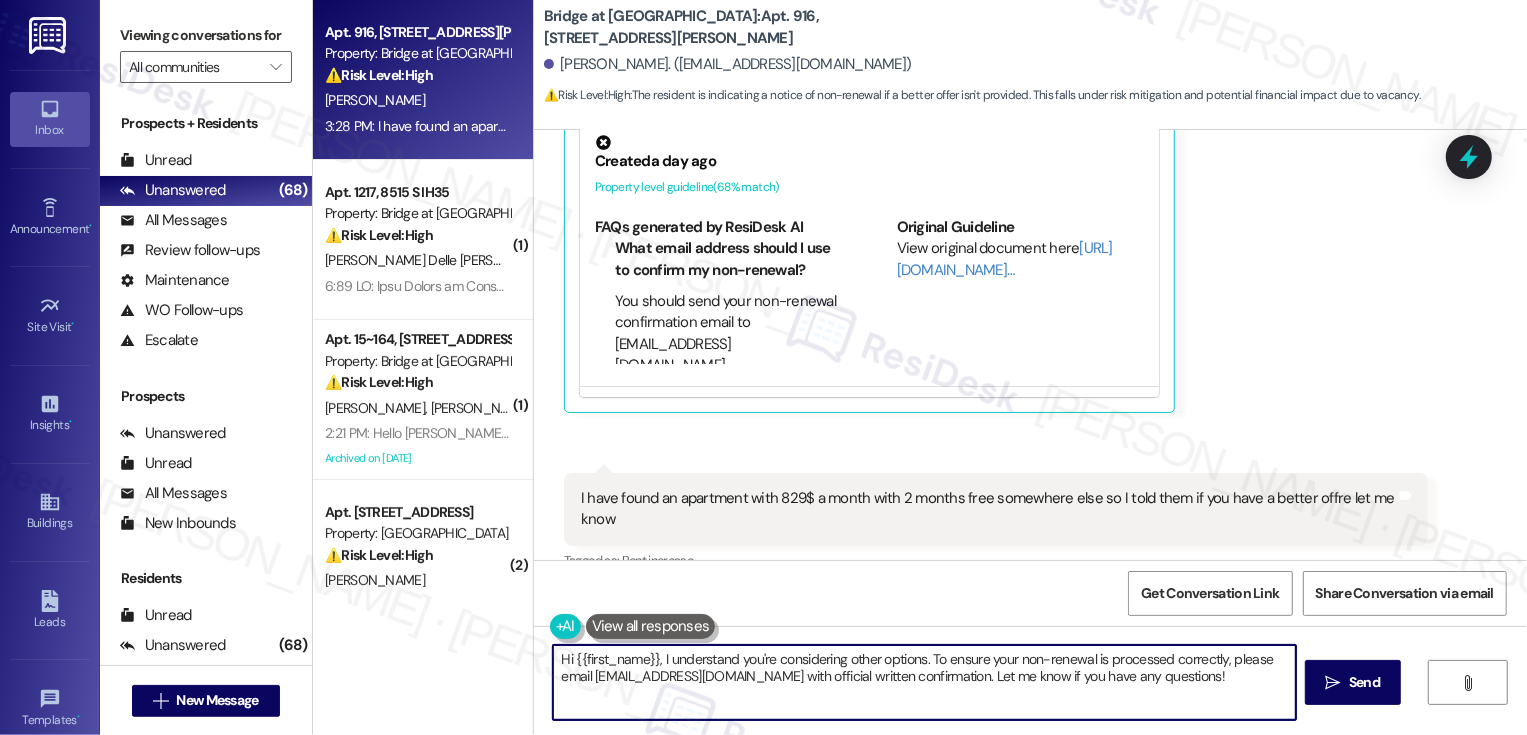 drag, startPoint x: 648, startPoint y: 655, endPoint x: 525, endPoint y: 653, distance: 123.01626 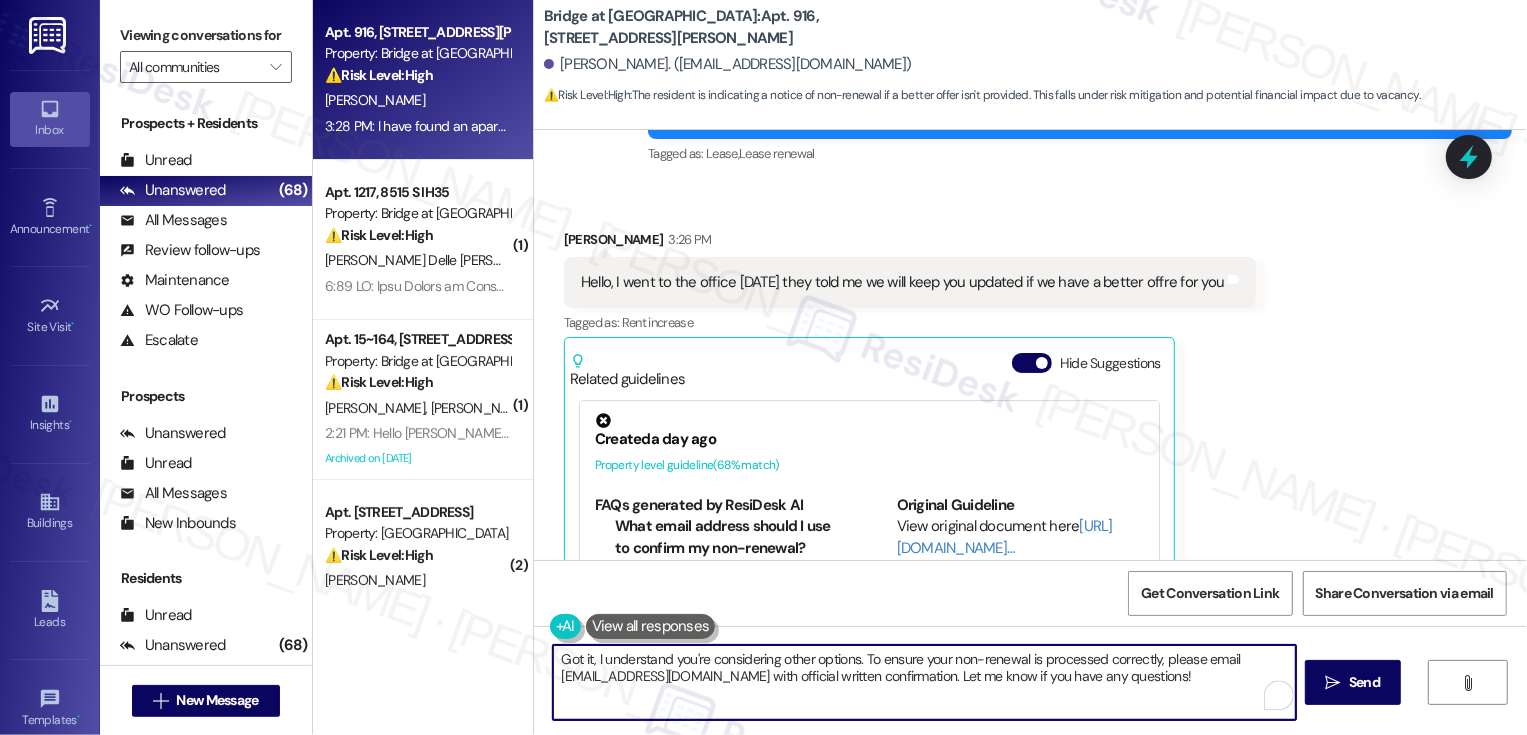 scroll, scrollTop: 1104, scrollLeft: 0, axis: vertical 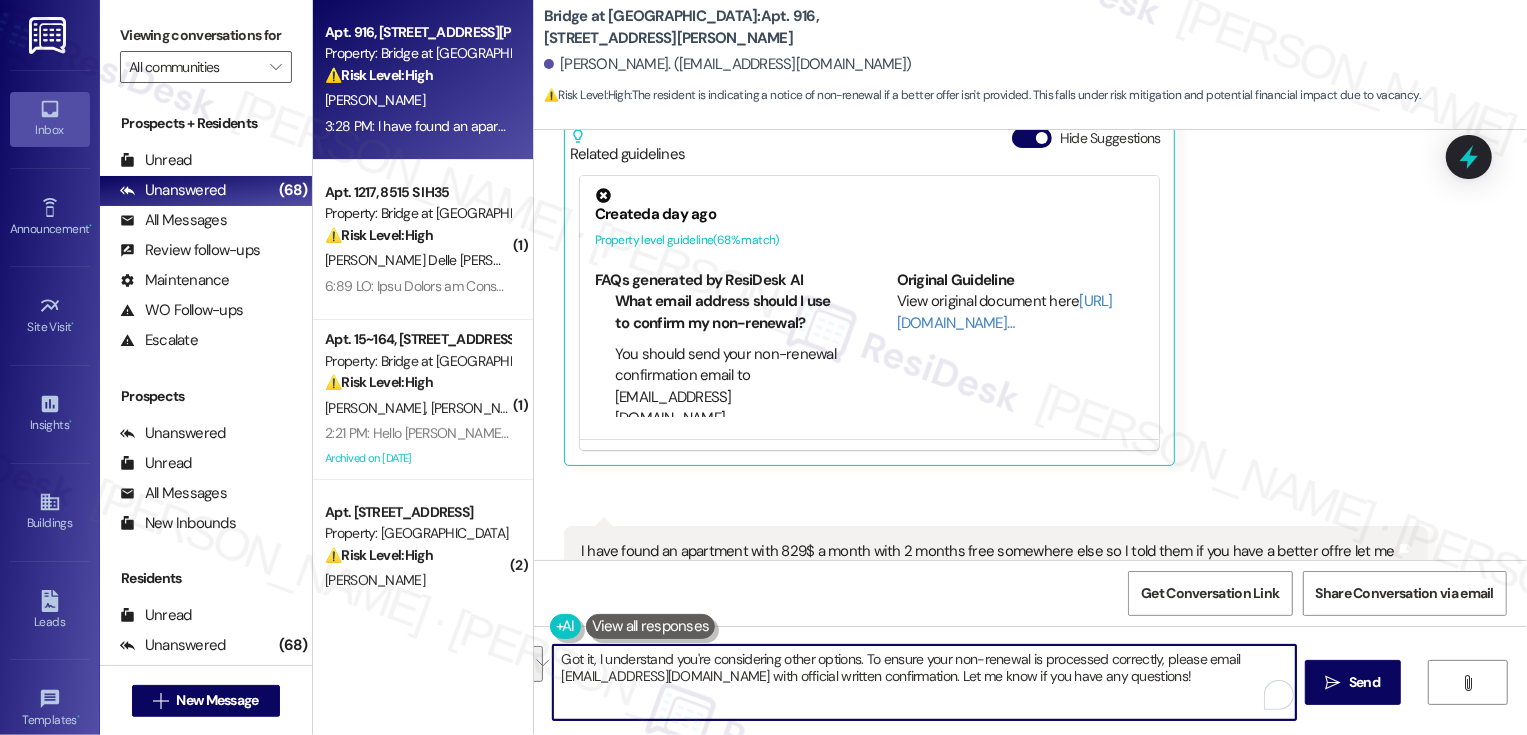 drag, startPoint x: 857, startPoint y: 654, endPoint x: 973, endPoint y: 717, distance: 132.00378 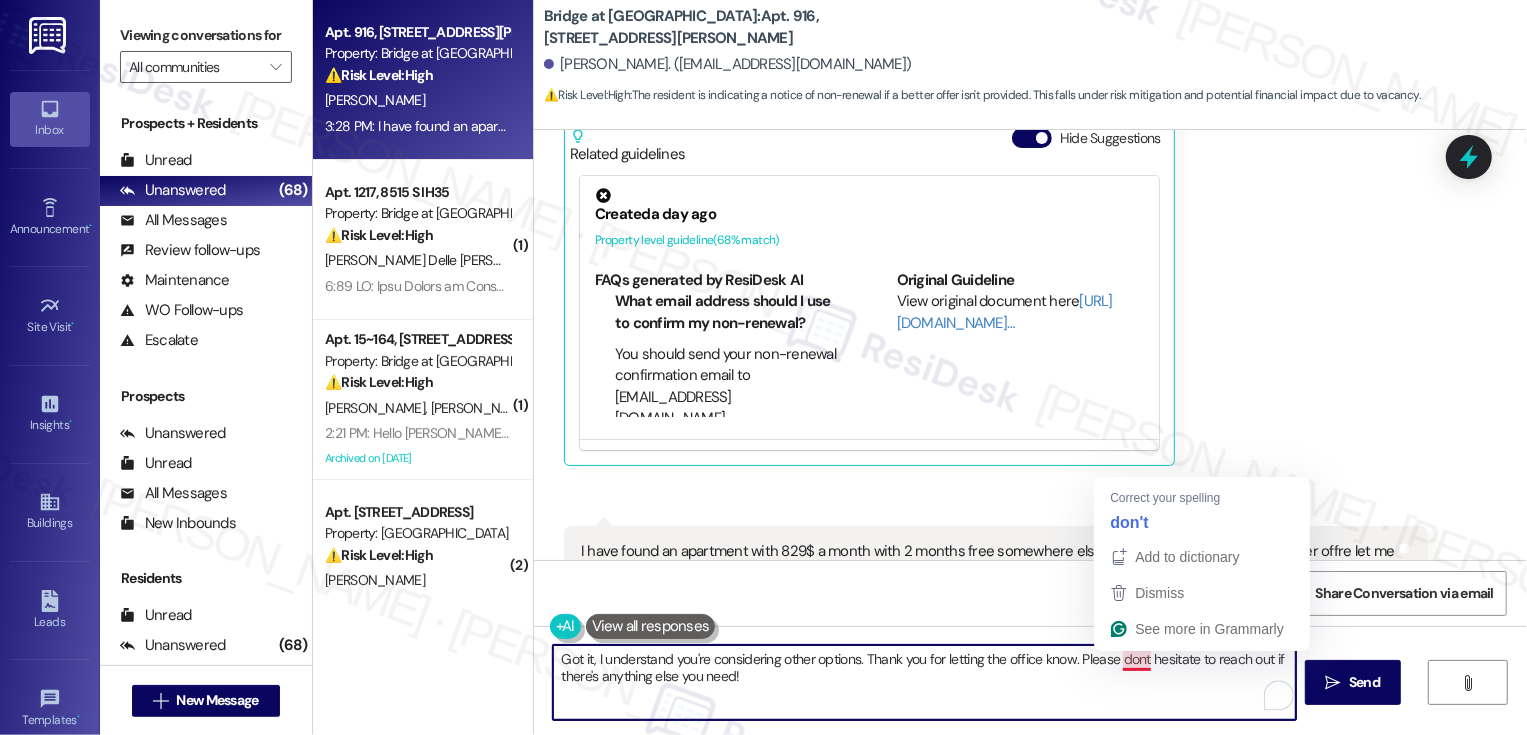 click on "Got it, I understand you're considering other options. Thank you for letting the office know. Please dont hesitate to reach out if there's anything else you need!" at bounding box center [924, 682] 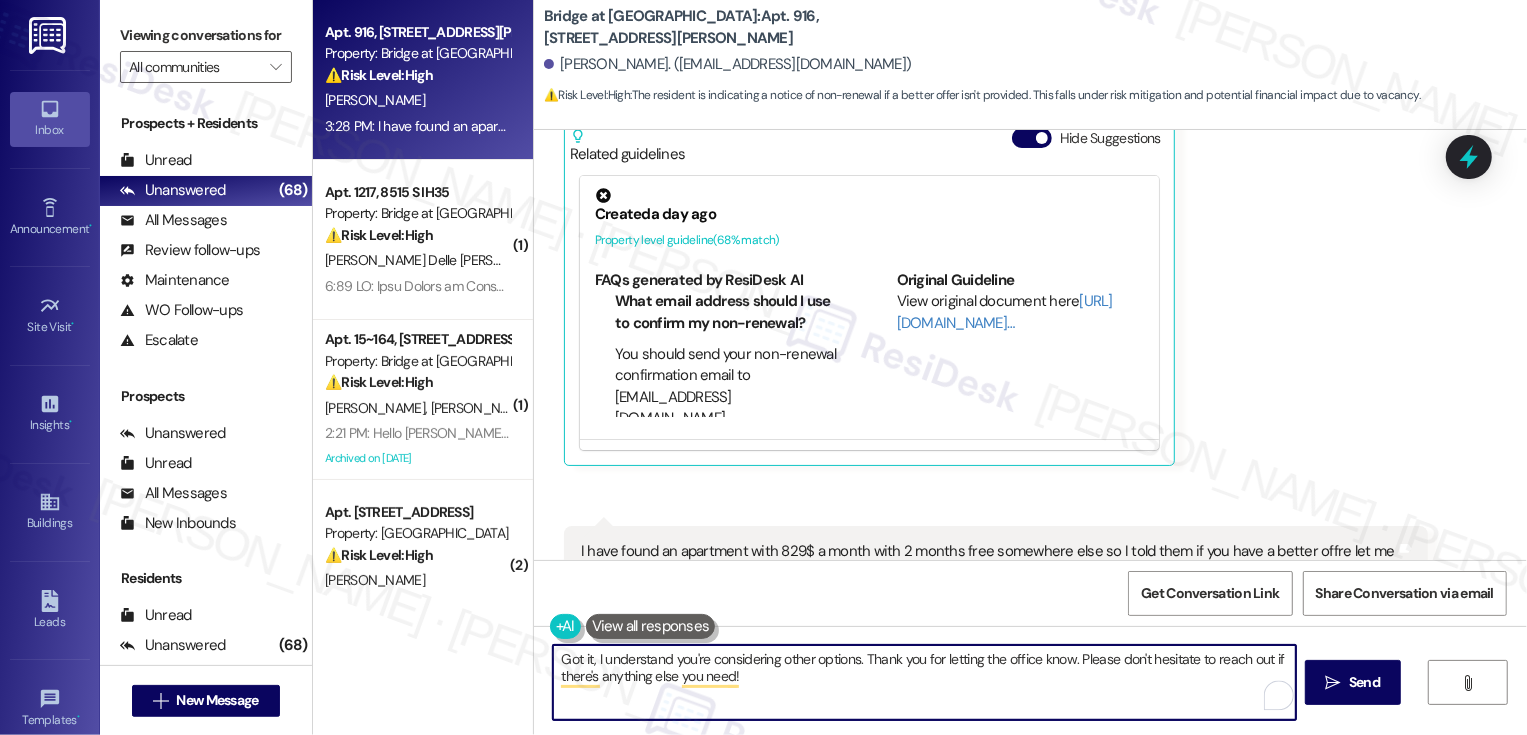 click on "Got it, I understand you're considering other options. Thank you for letting the office know. Please don't hesitate to reach out if there's anything else you need!" at bounding box center [924, 682] 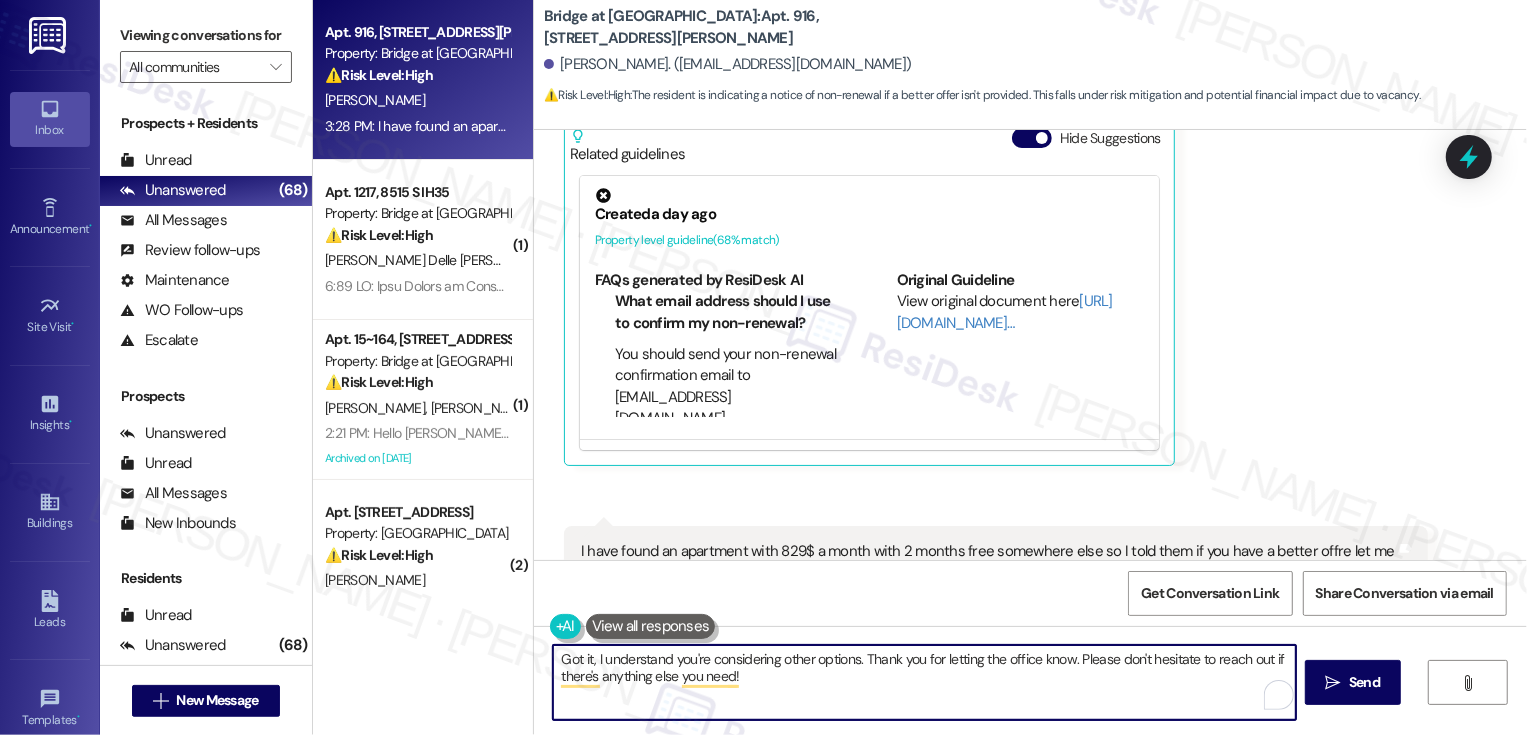 click on "Got it, I understand you're considering other options. Thank you for letting the office know. Please don't hesitate to reach out if there's anything else you need!" at bounding box center [924, 682] 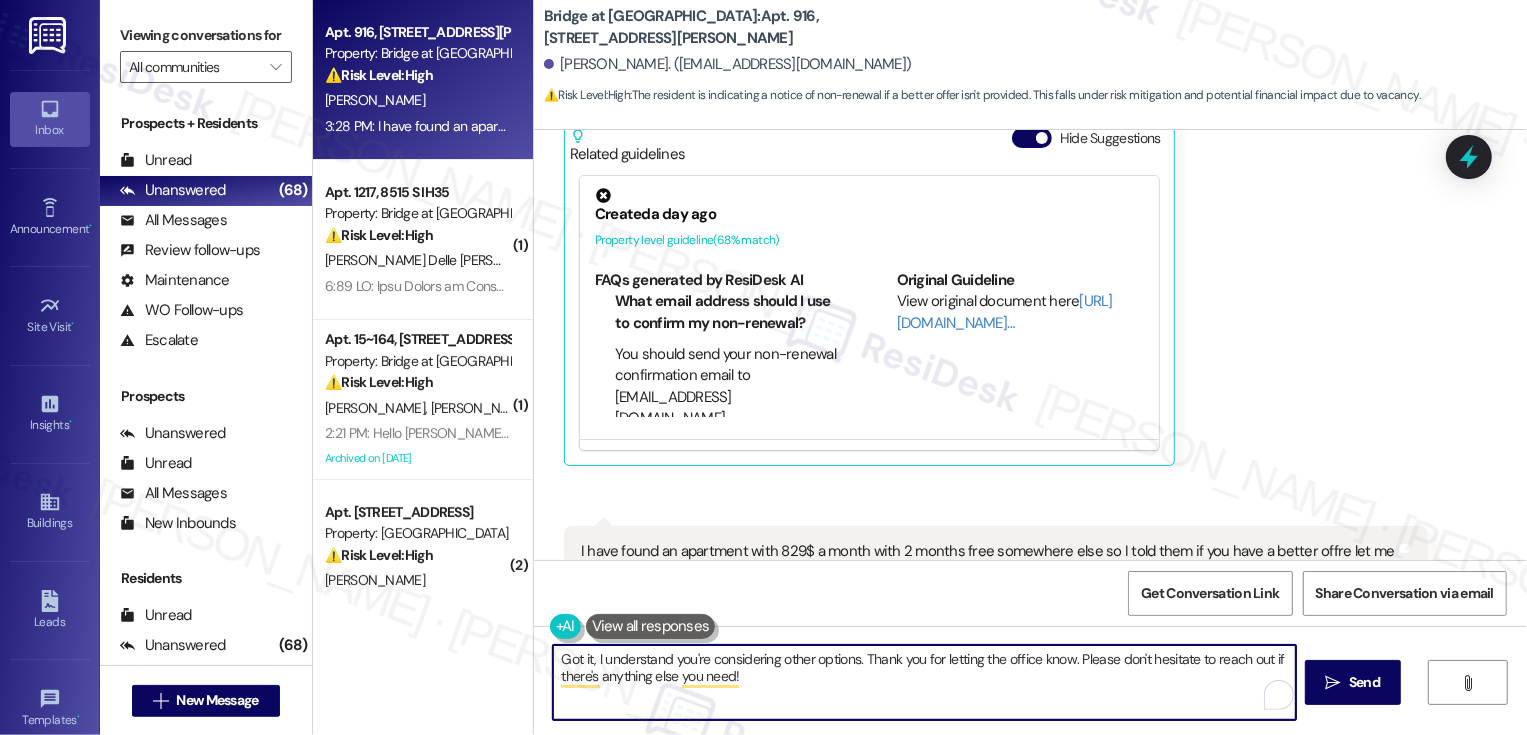click on "Got it, I understand you're considering other options. Thank you for letting the office know. Please don't hesitate to reach out if there's anything else you need!" at bounding box center [924, 682] 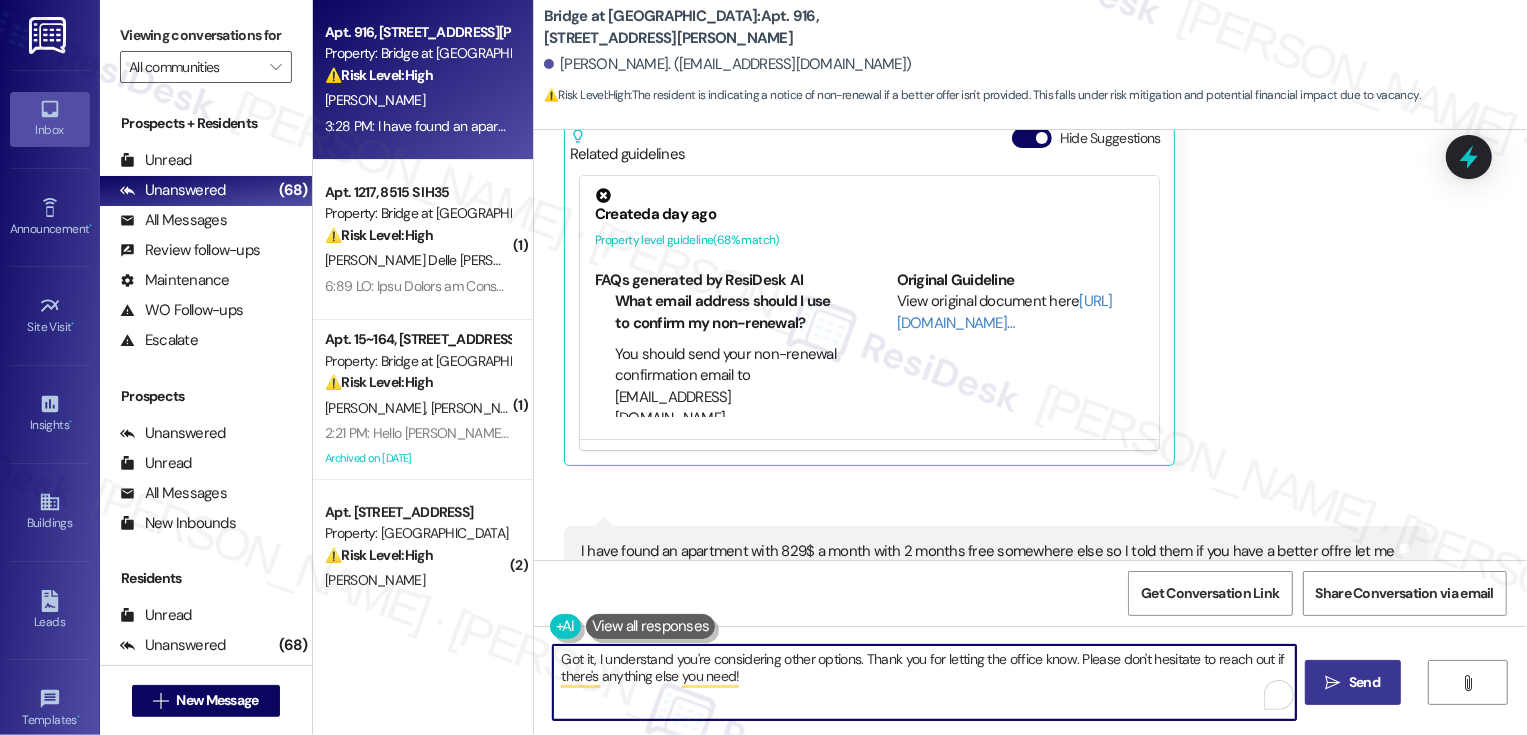 click on "" at bounding box center [1333, 683] 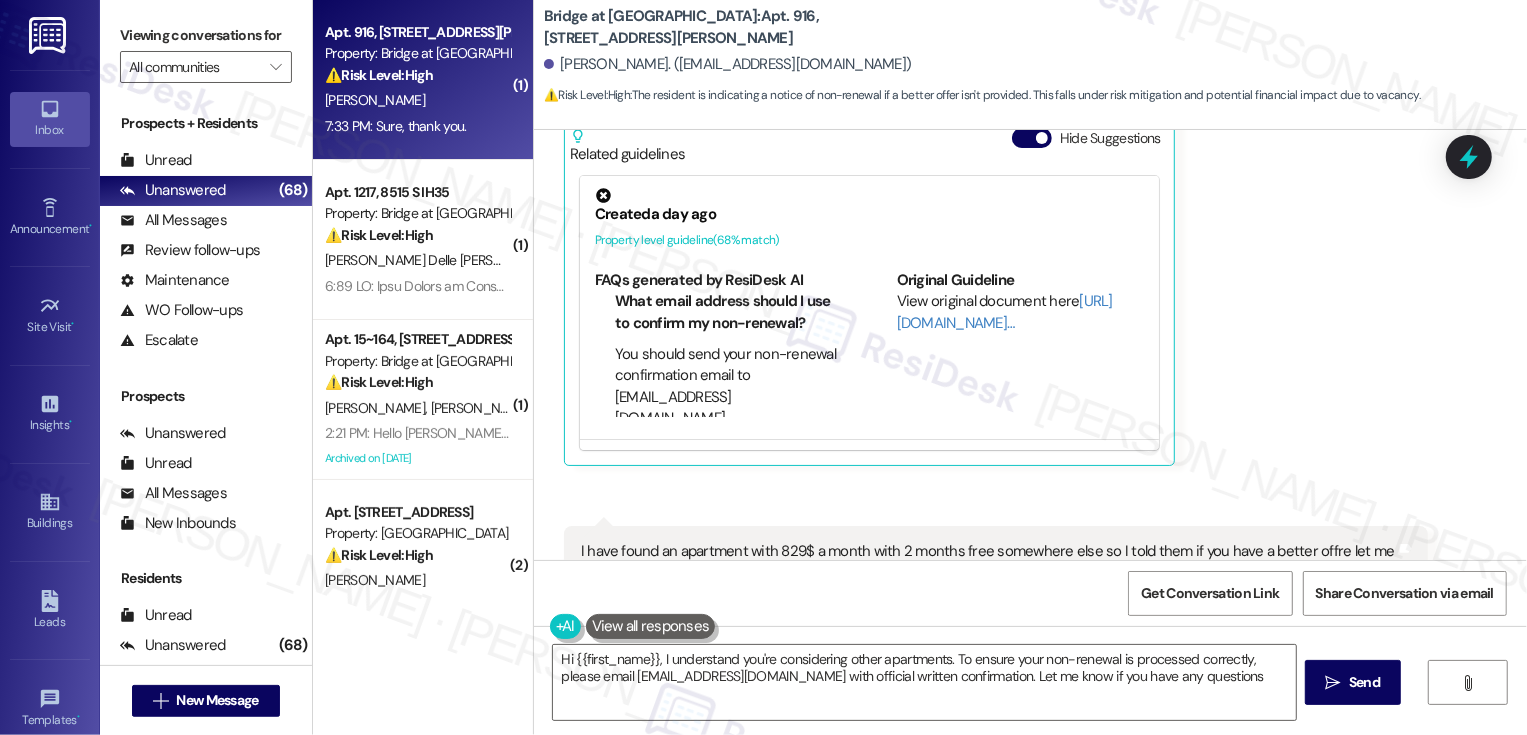 type on "Hi {{first_name}}, I understand you're considering other apartments. To ensure your non-renewal is processed correctly, please email Manager@bridgeatvolente.com with official written confirmation. Let me know if you have any questions!" 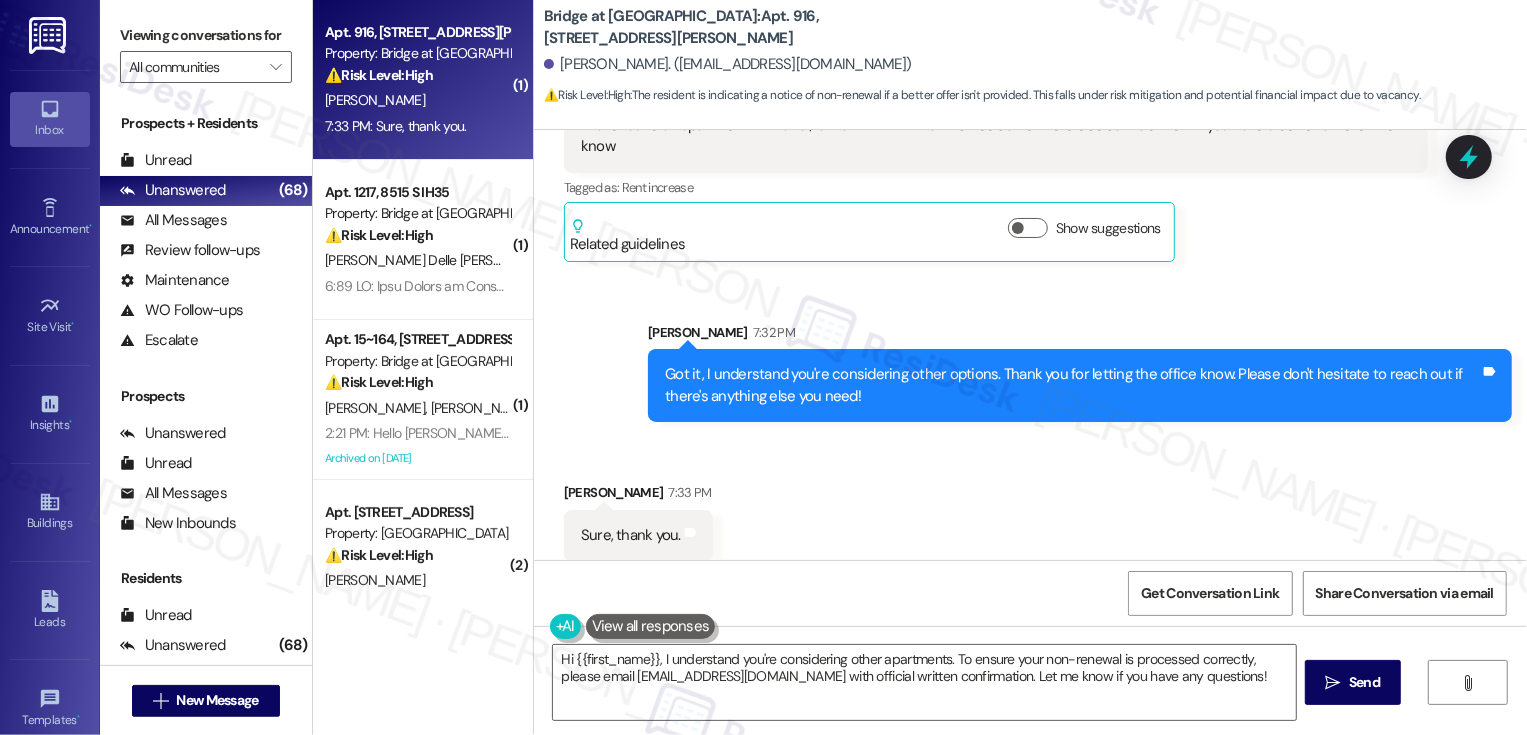 scroll, scrollTop: 1545, scrollLeft: 0, axis: vertical 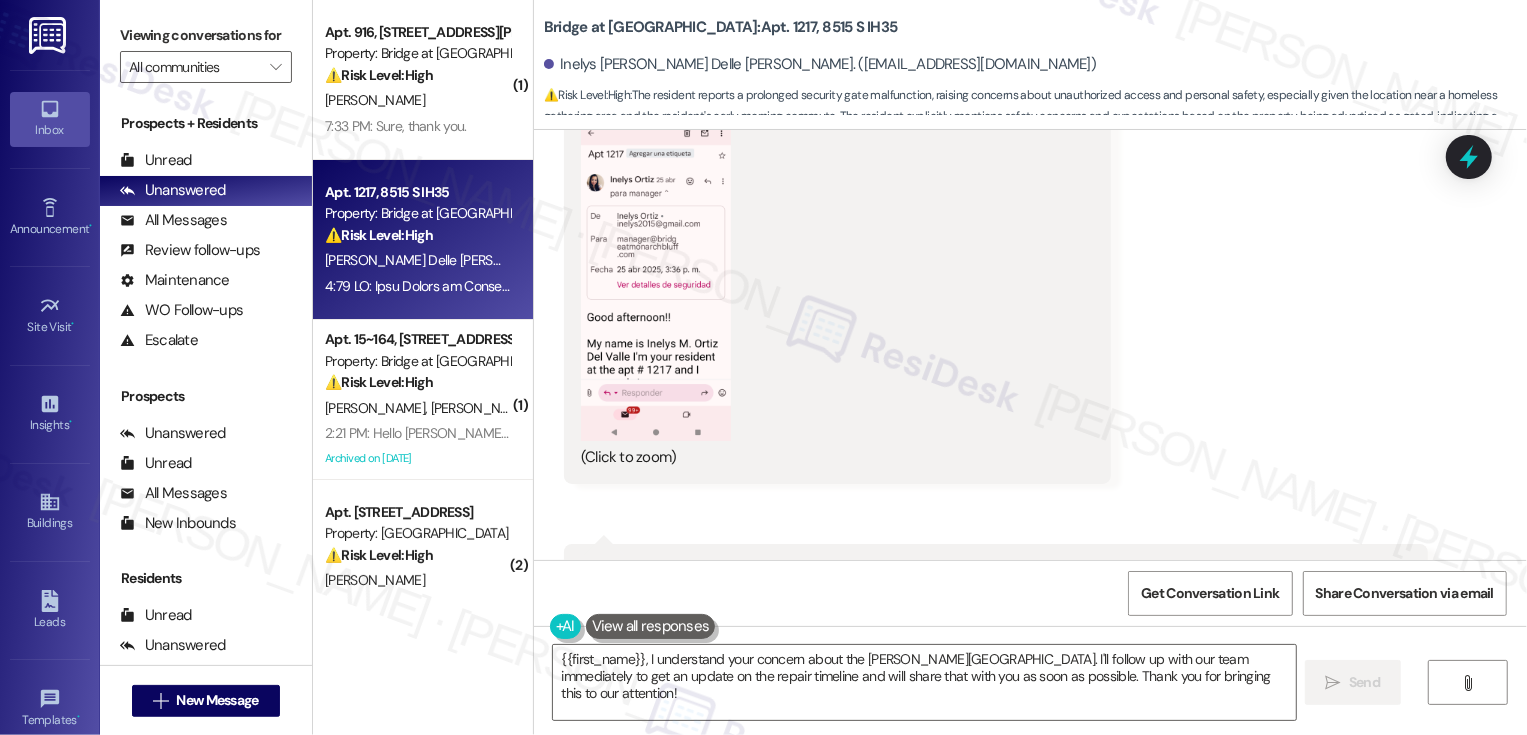 click at bounding box center [656, 273] 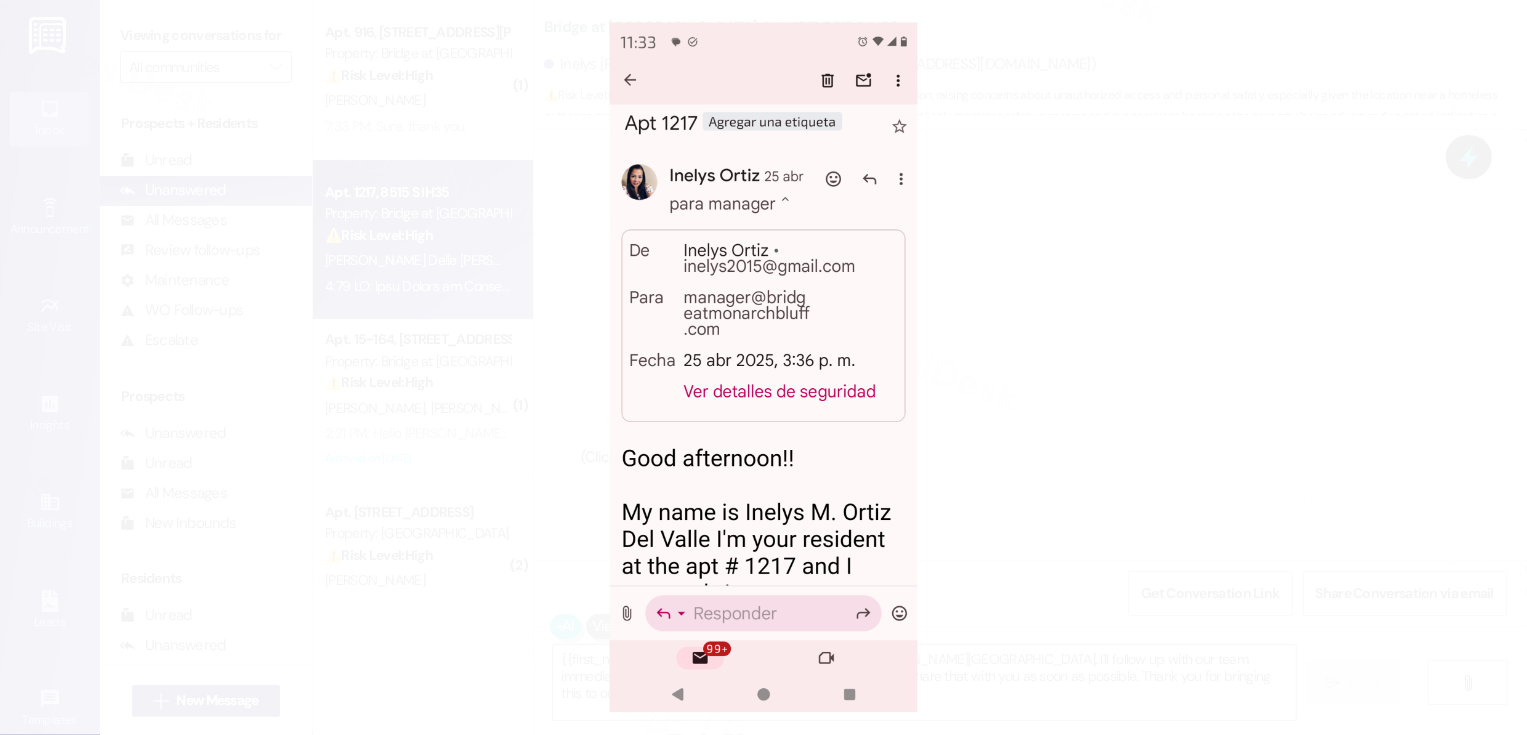 click at bounding box center [763, 367] 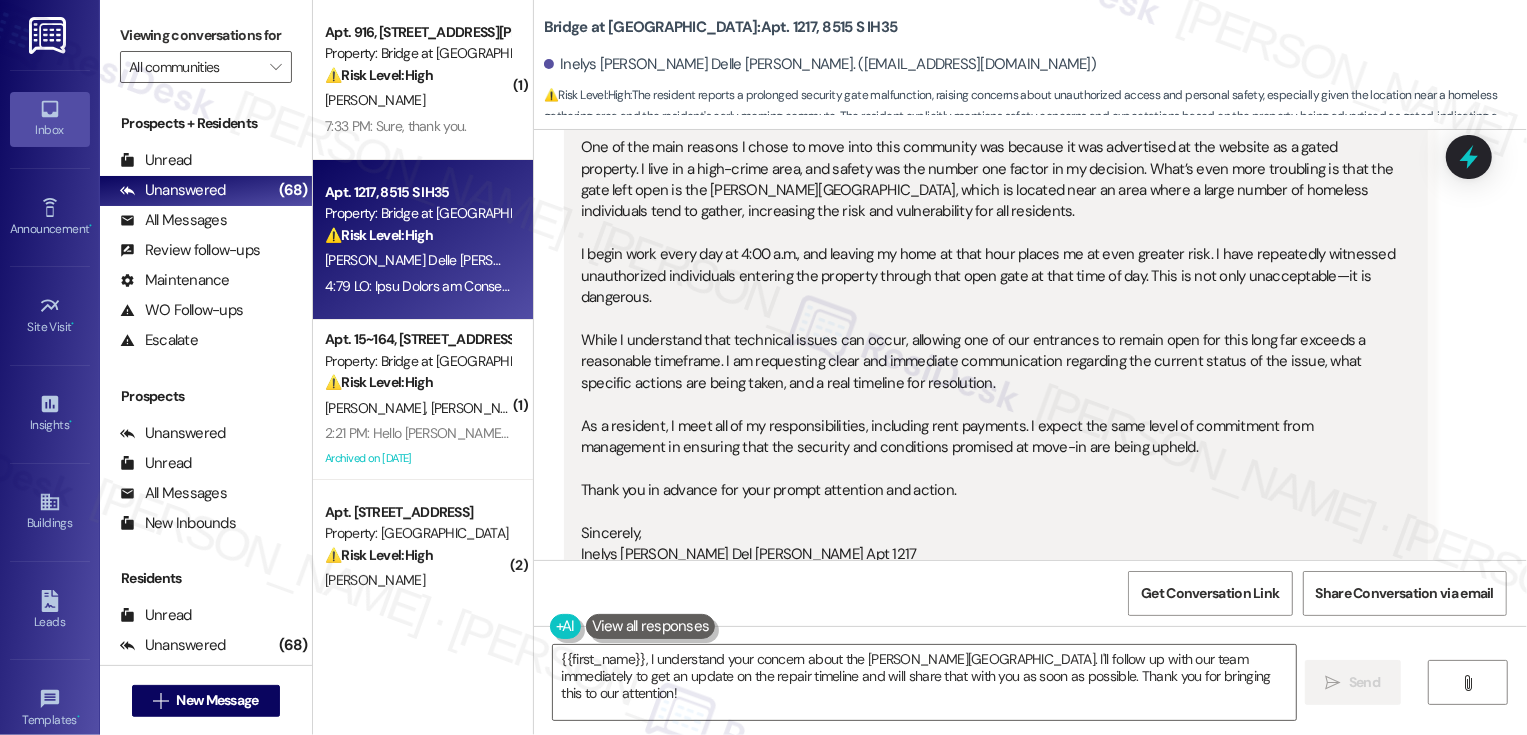 scroll, scrollTop: 2548, scrollLeft: 0, axis: vertical 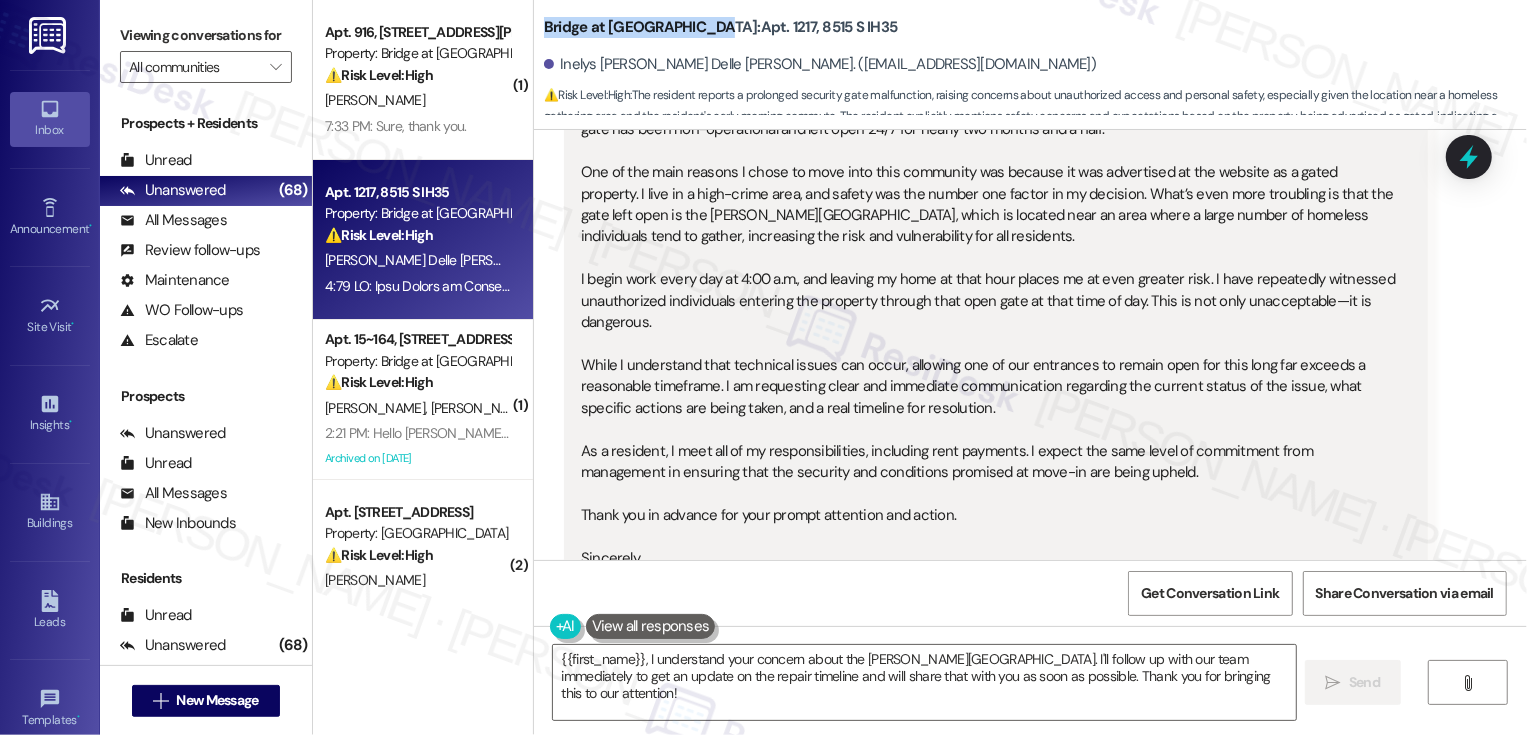 drag, startPoint x: 531, startPoint y: 26, endPoint x: 690, endPoint y: 18, distance: 159.20113 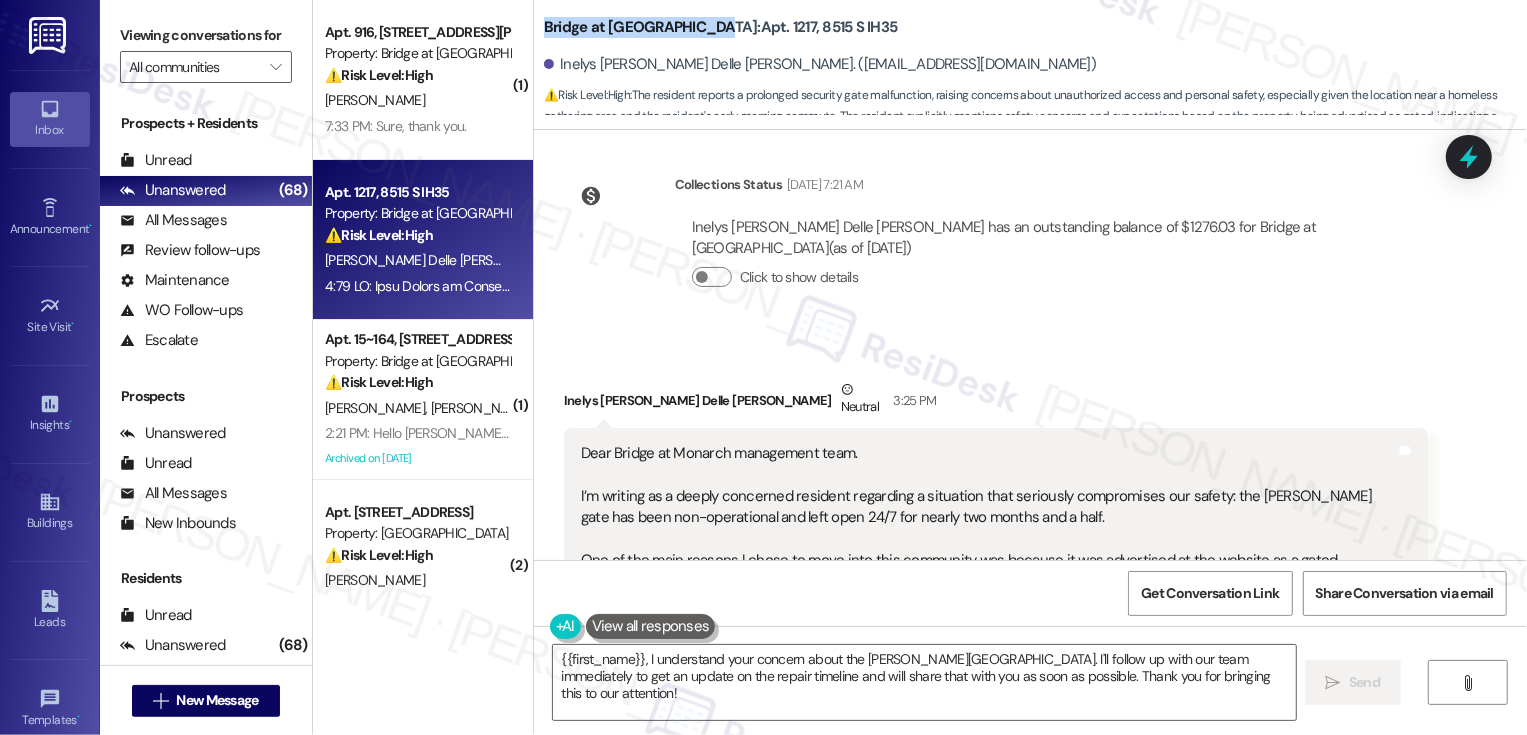 scroll, scrollTop: 2153, scrollLeft: 0, axis: vertical 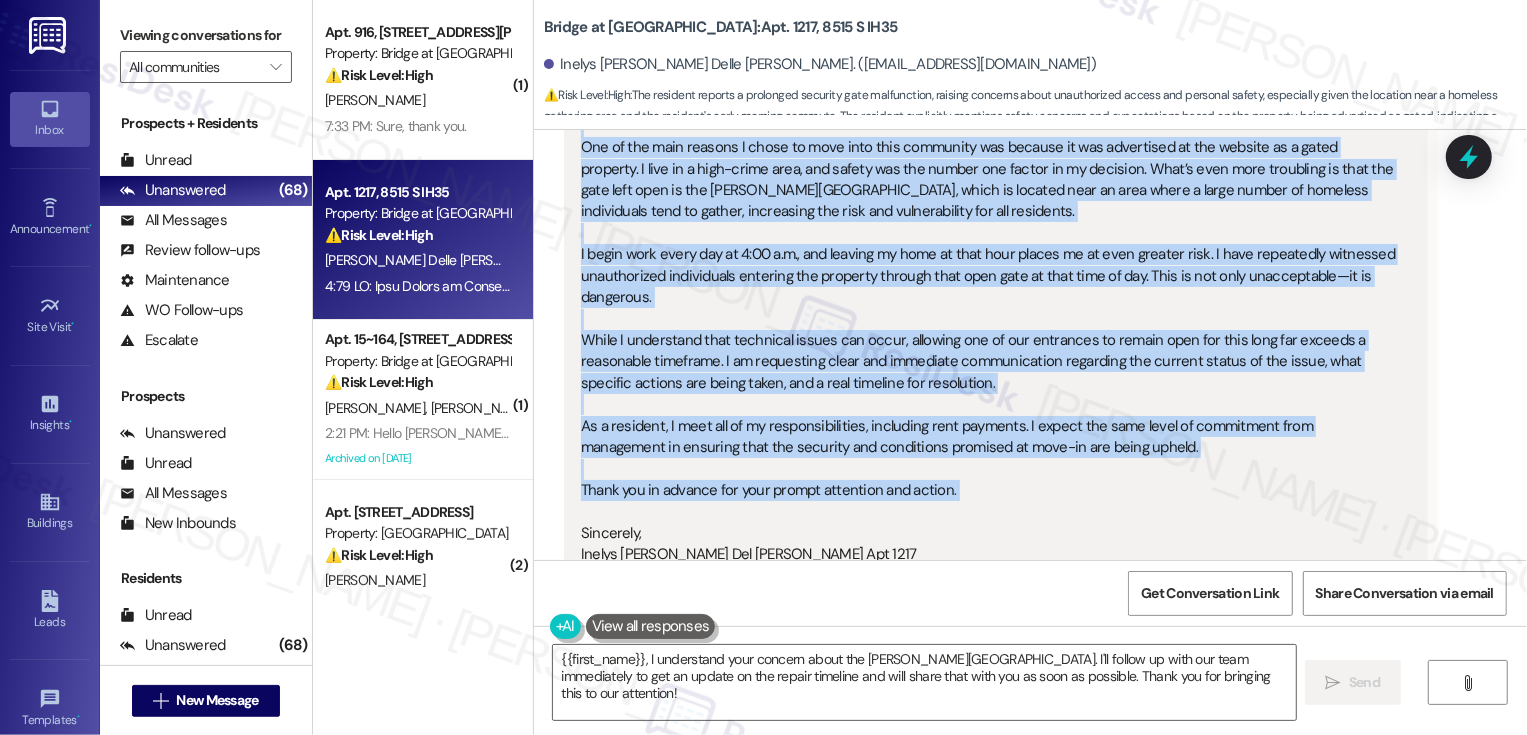 drag, startPoint x: 548, startPoint y: 337, endPoint x: 941, endPoint y: 436, distance: 405.27768 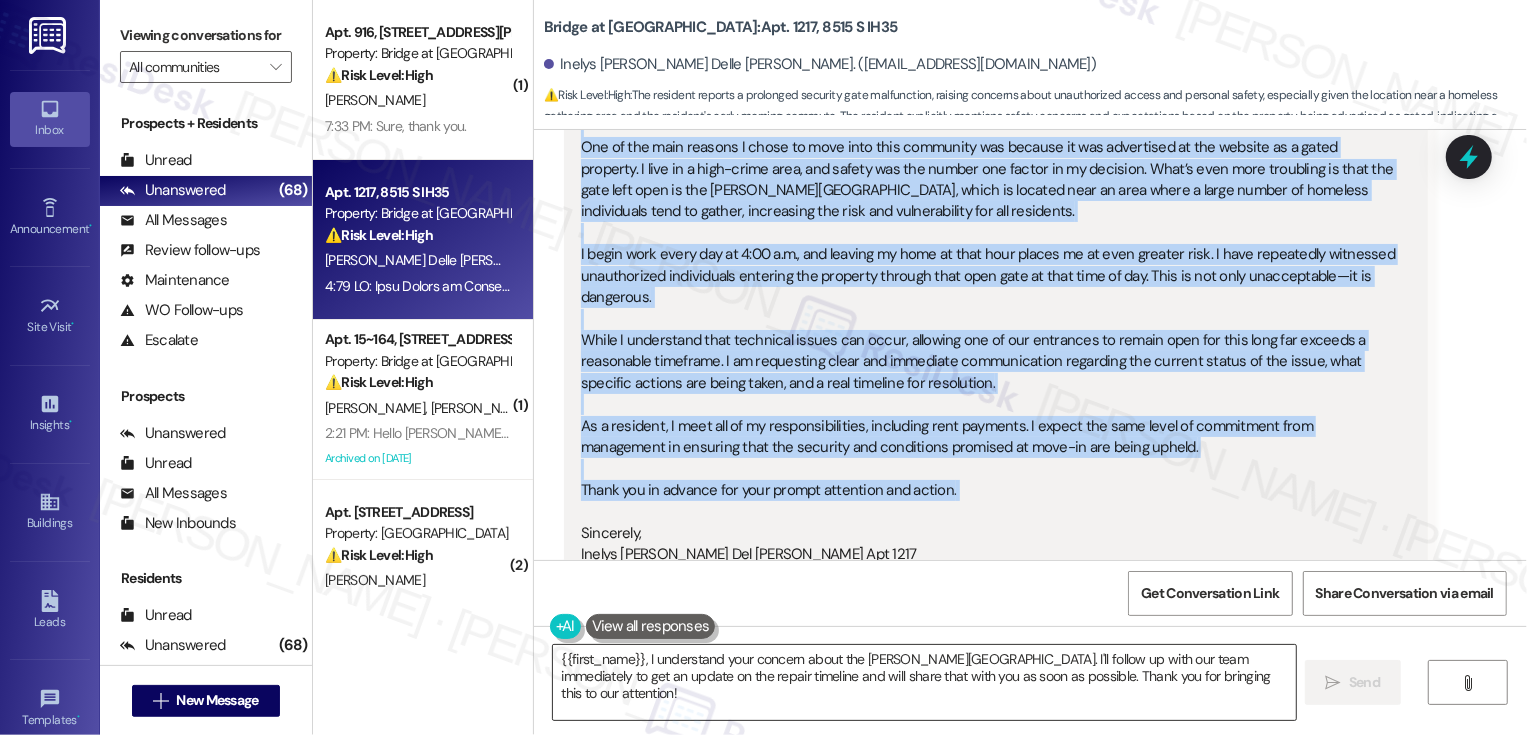 click on "{{first_name}}, I understand your concern about the Slaughter gate. I'll follow up with our team immediately to get an update on the repair timeline and will share that with you as soon as possible. Thank you for bringing this to our attention!" at bounding box center [924, 682] 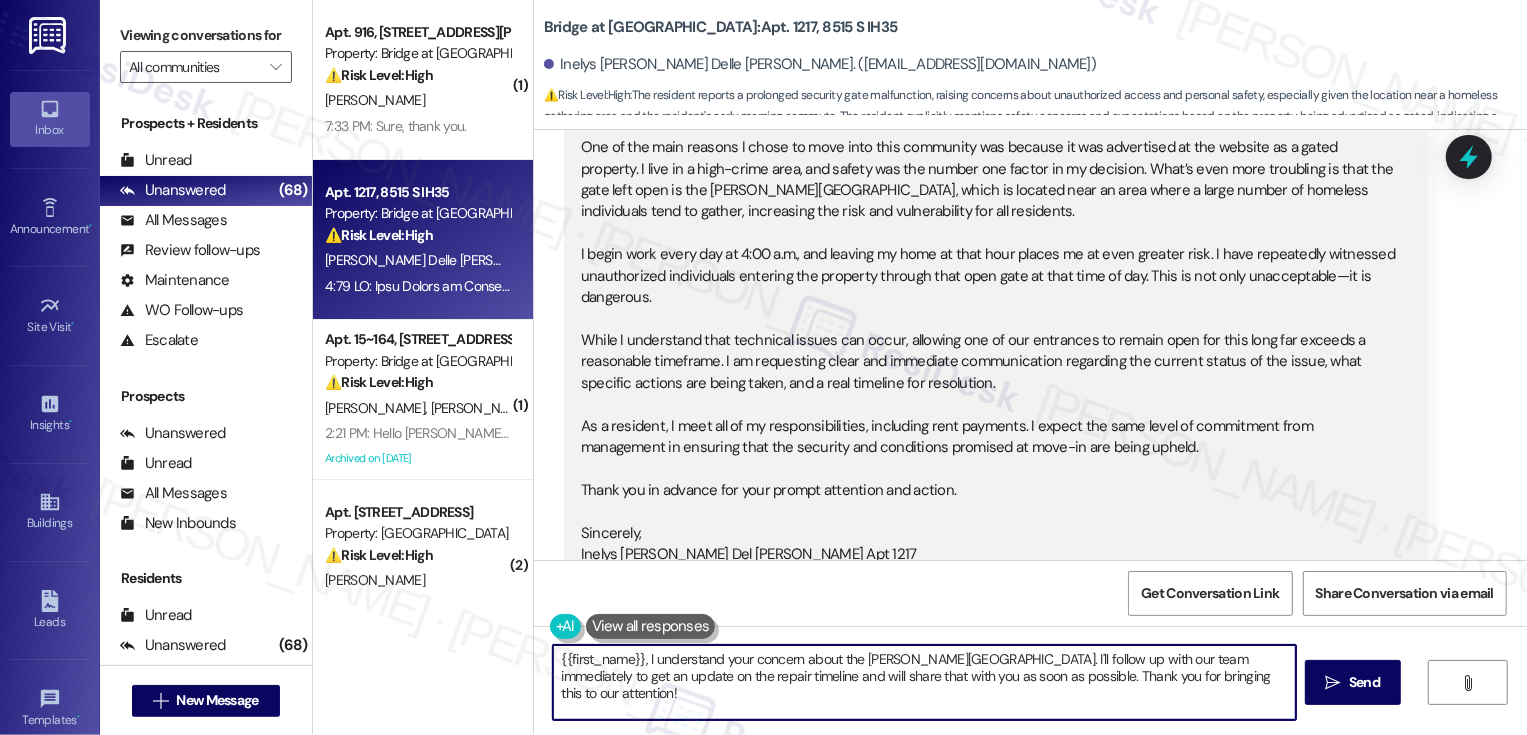 drag, startPoint x: 638, startPoint y: 659, endPoint x: 718, endPoint y: 722, distance: 101.828285 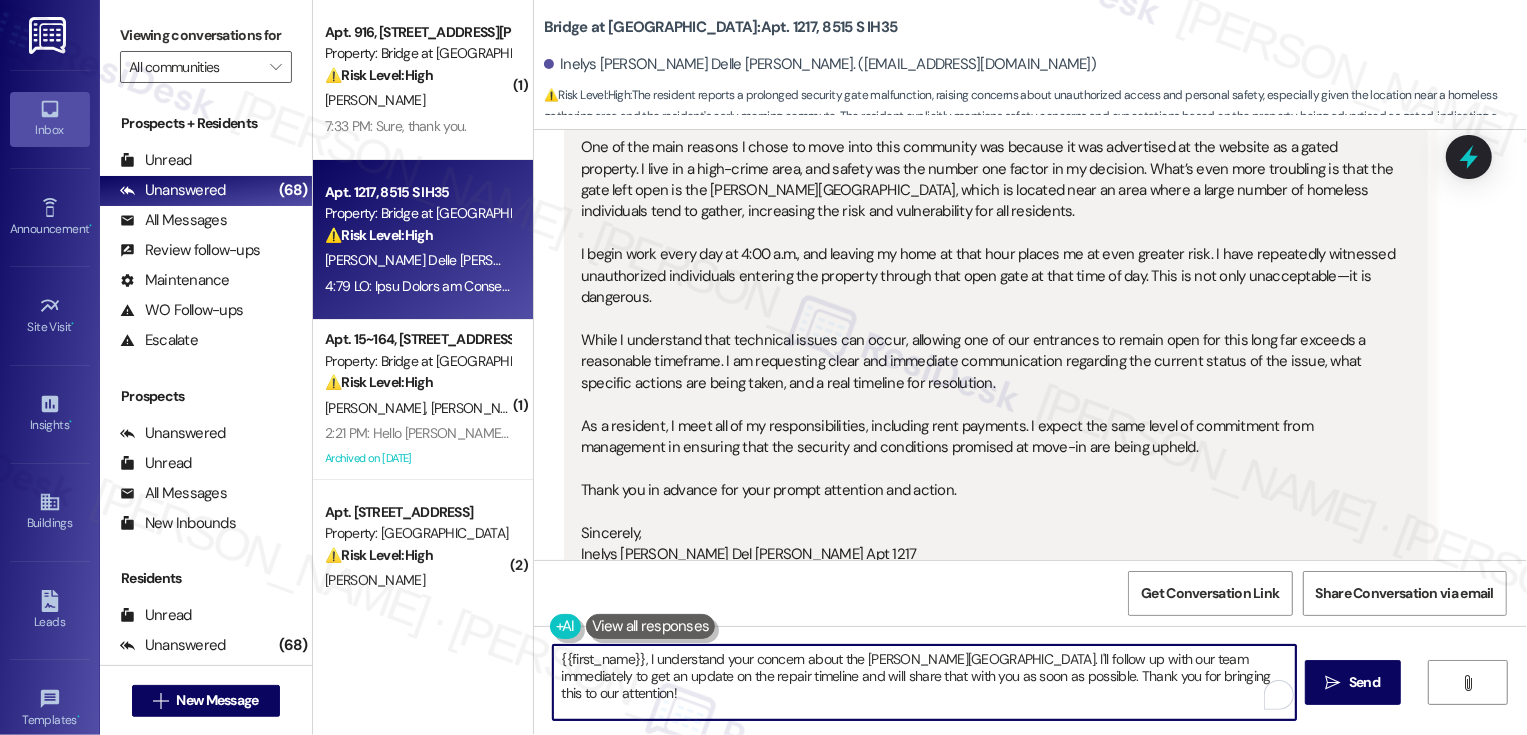 paste on "Thank you for sharing this — I can completely understand how stressful it must feel having the Slaughter gate open, especially with your early work hours and the activity you’ve described.
I’ve passed your concerns along to the team so they’re aware of your experience and your request for clearer updates on what’s happening. While I don’t have a timeline to share right now, I’ll make sure your feedback is noted." 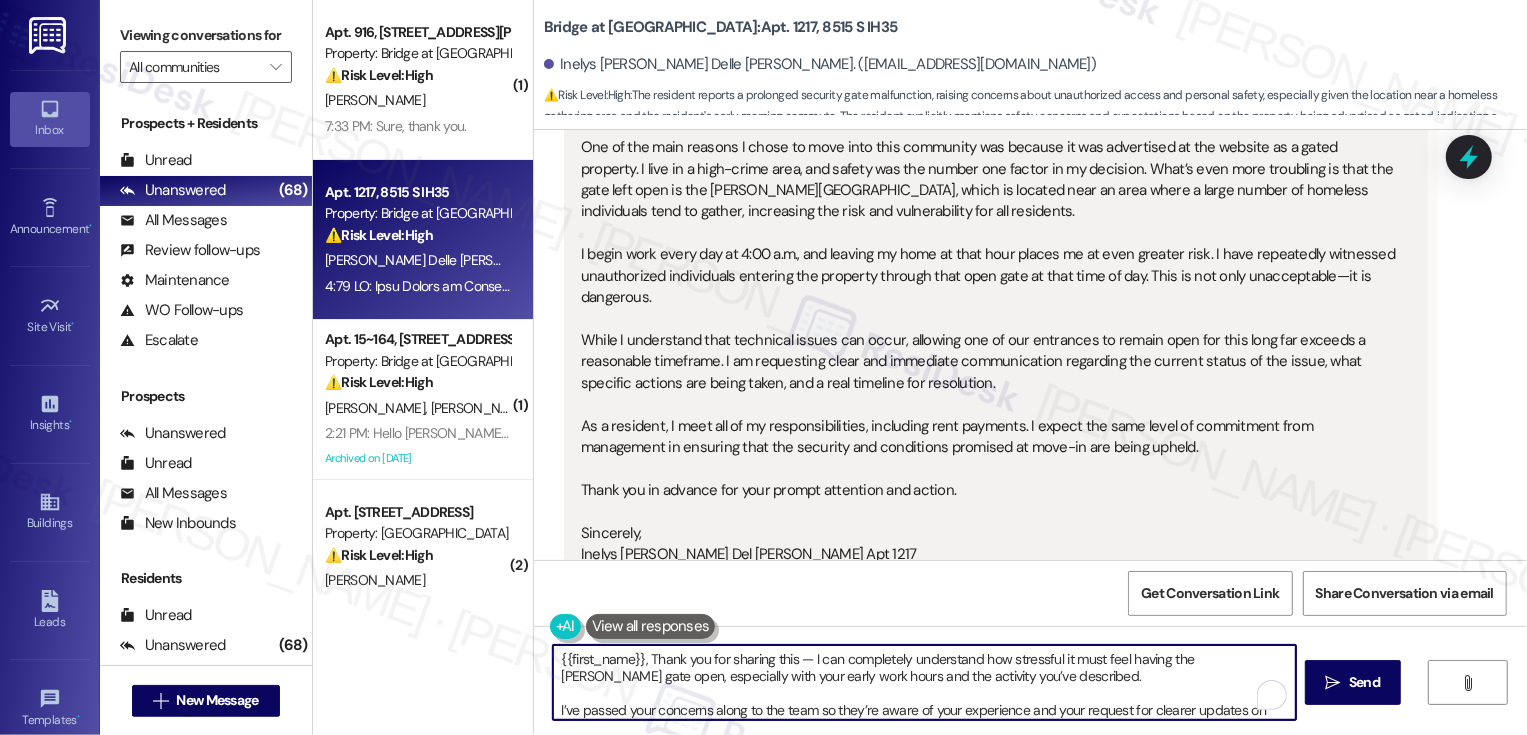 scroll, scrollTop: 17, scrollLeft: 0, axis: vertical 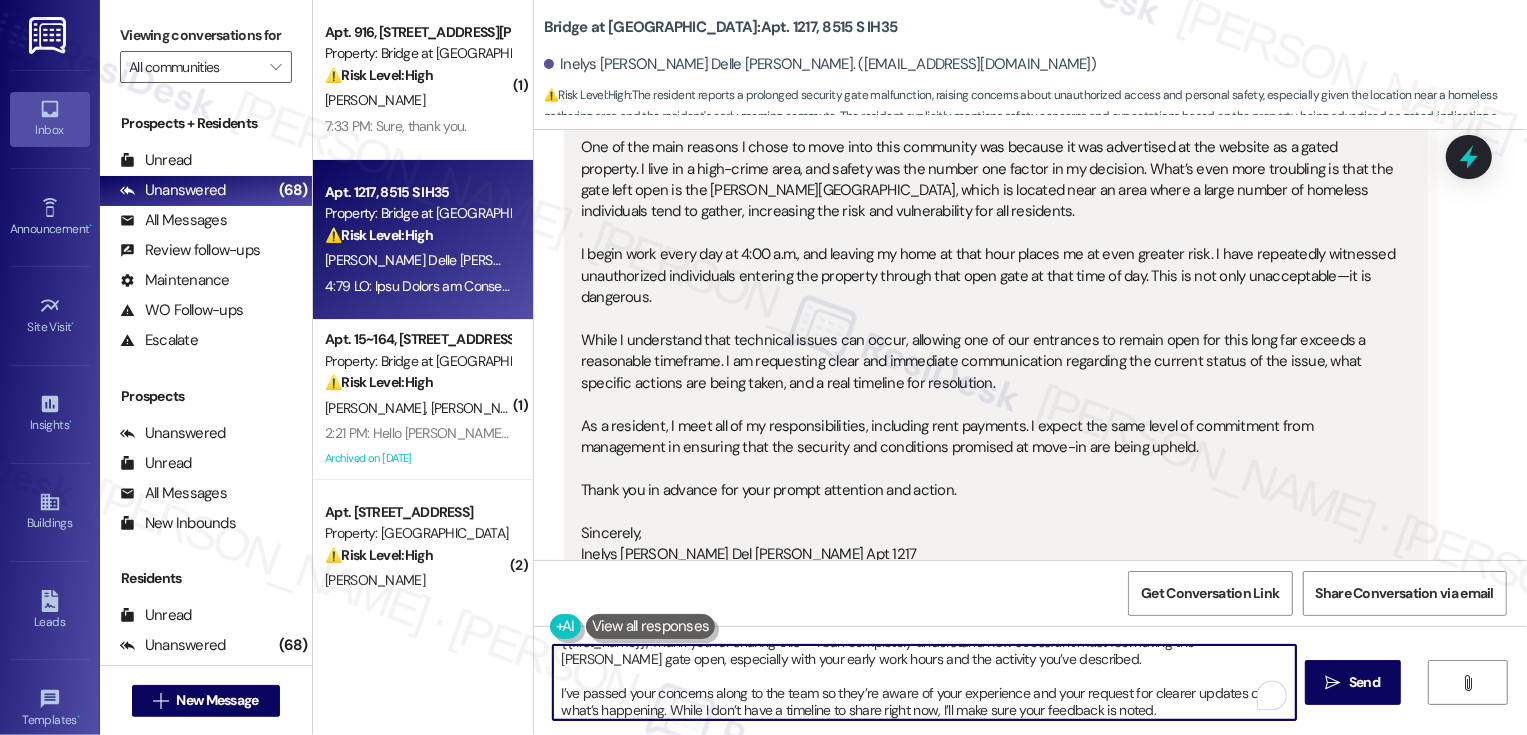 click on "{{first_name}}, Thank you for sharing this — I can completely understand how stressful it must feel having the Slaughter gate open, especially with your early work hours and the activity you’ve described.
I’ve passed your concerns along to the team so they’re aware of your experience and your request for clearer updates on what’s happening. While I don’t have a timeline to share right now, I’ll make sure your feedback is noted." at bounding box center (924, 682) 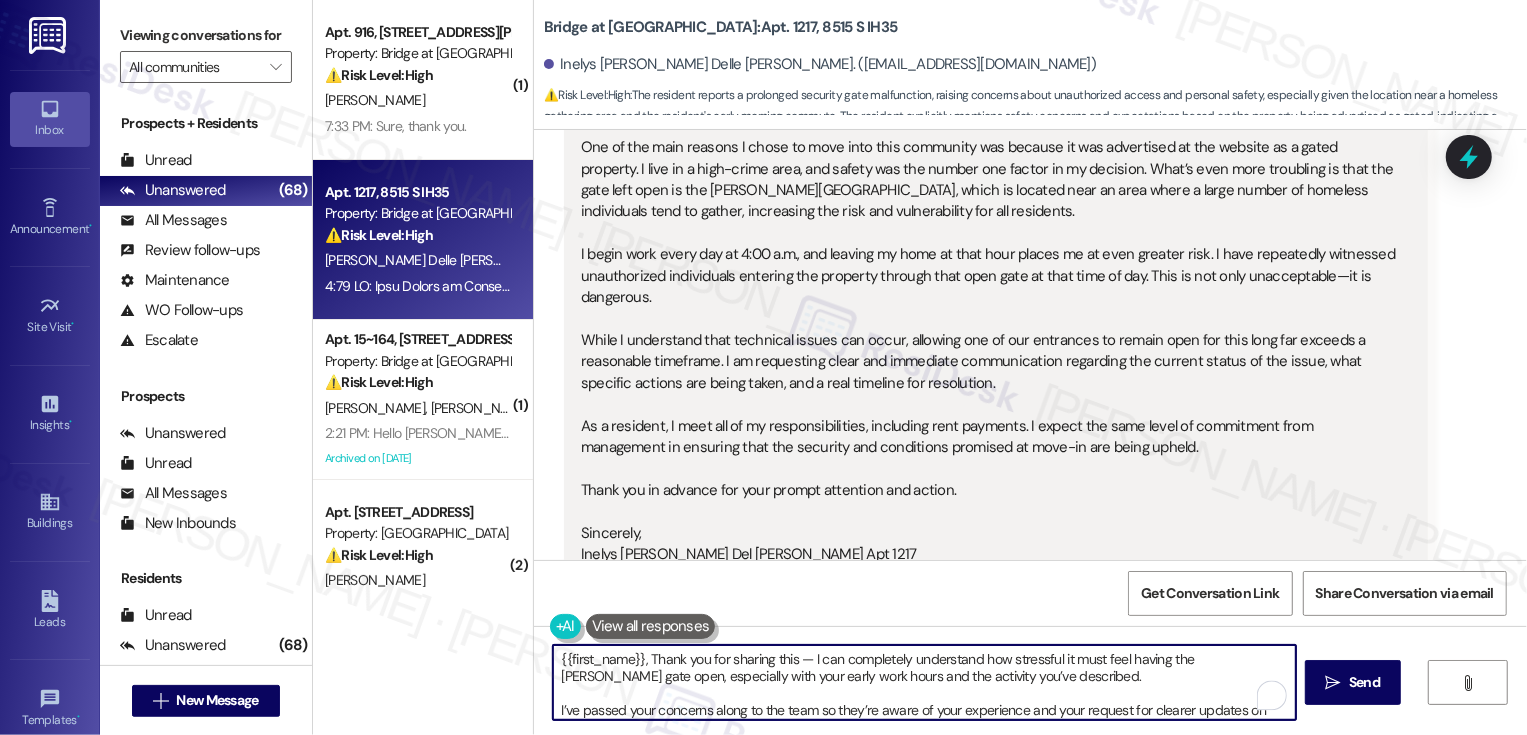 scroll, scrollTop: 0, scrollLeft: 0, axis: both 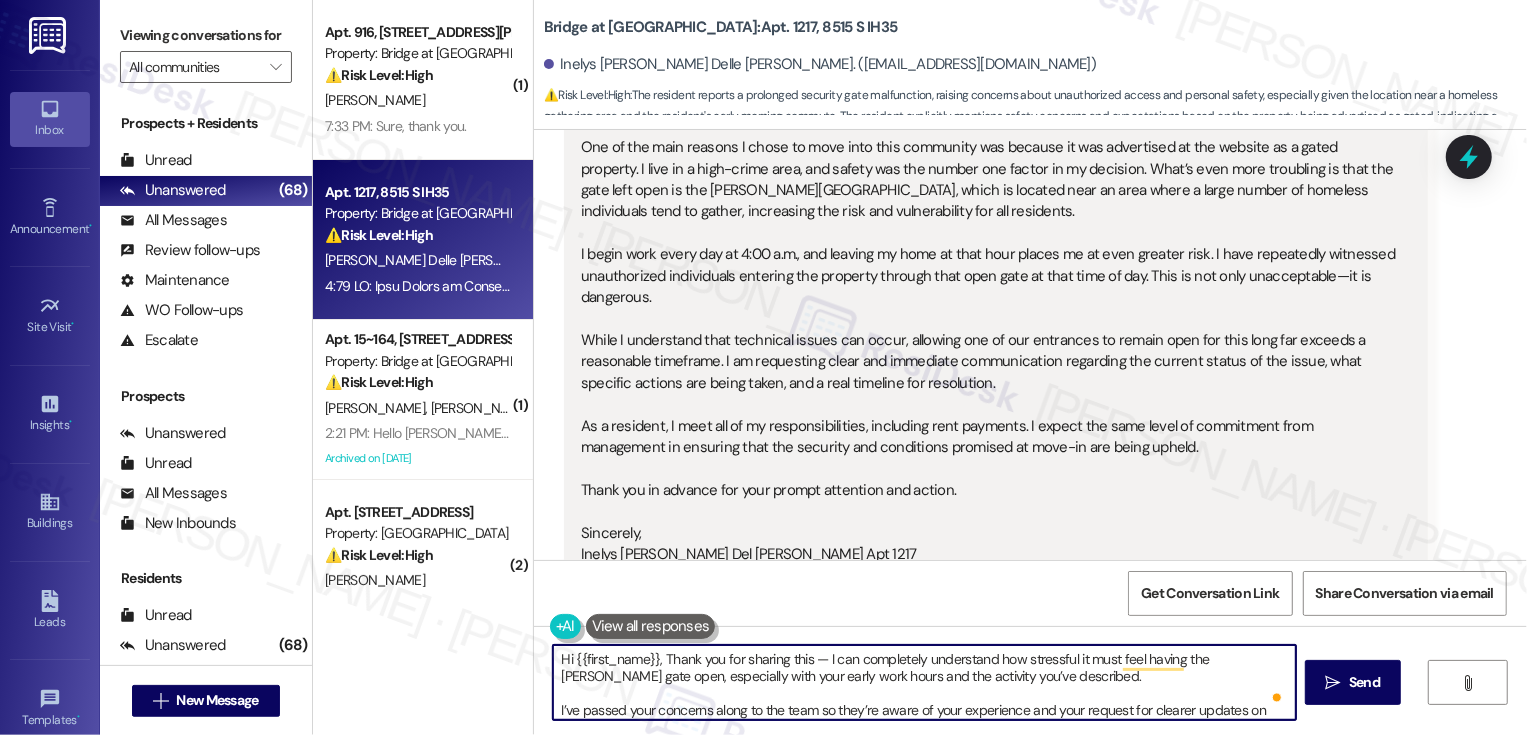 click on "Hi {{first_name}}, Thank you for sharing this — I can completely understand how stressful it must feel having the Slaughter gate open, especially with your early work hours and the activity you’ve described.
I’ve passed your concerns along to the team so they’re aware of your experience and your request for clearer updates on what’s happening. While I don’t have a timeline to share right now, I’ll make sure your feedback is noted." at bounding box center [924, 682] 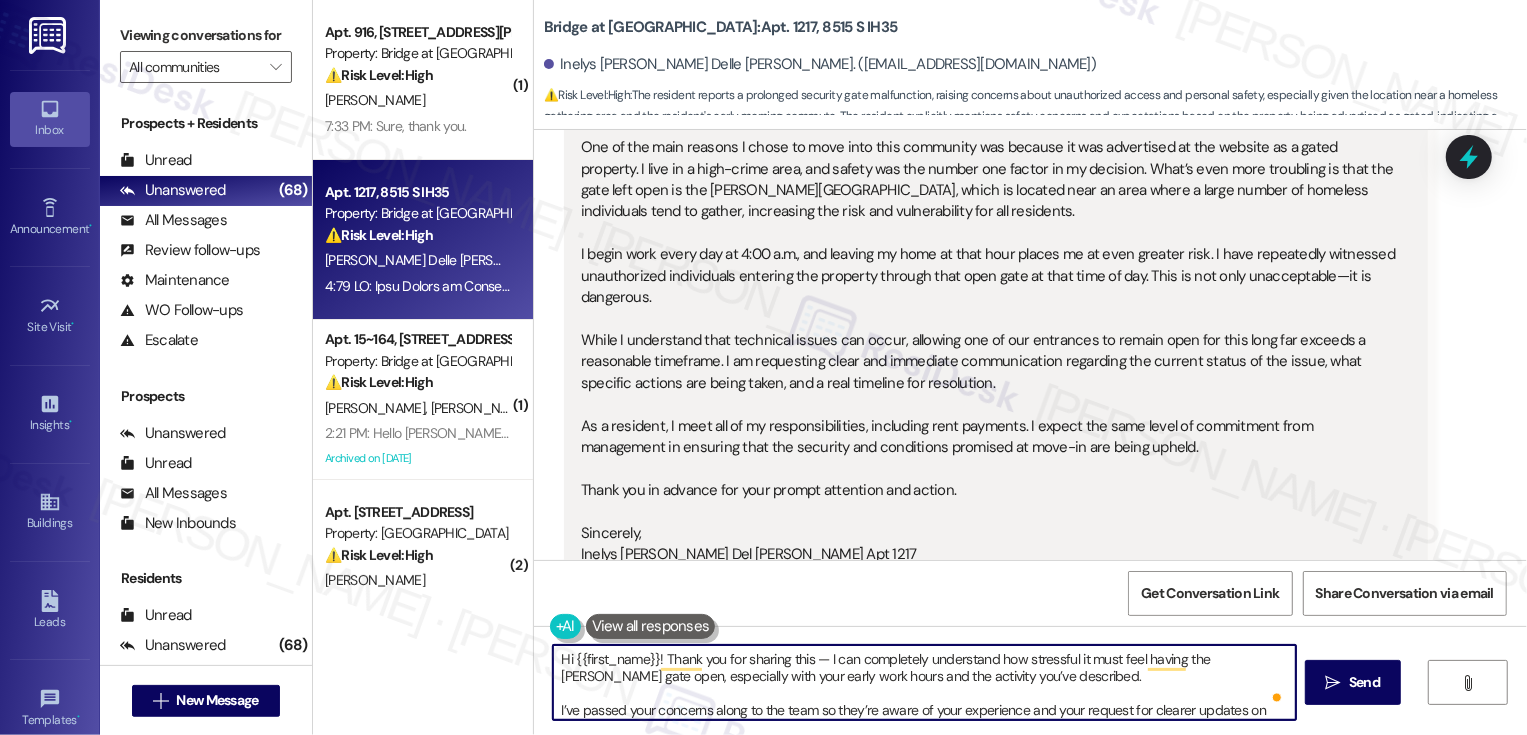click on "Hi {{first_name}}! Thank you for sharing this — I can completely understand how stressful it must feel having the Slaughter gate open, especially with your early work hours and the activity you’ve described.
I’ve passed your concerns along to the team so they’re aware of your experience and your request for clearer updates on what’s happening. While I don’t have a timeline to share right now, I’ll make sure your feedback is noted." at bounding box center [924, 682] 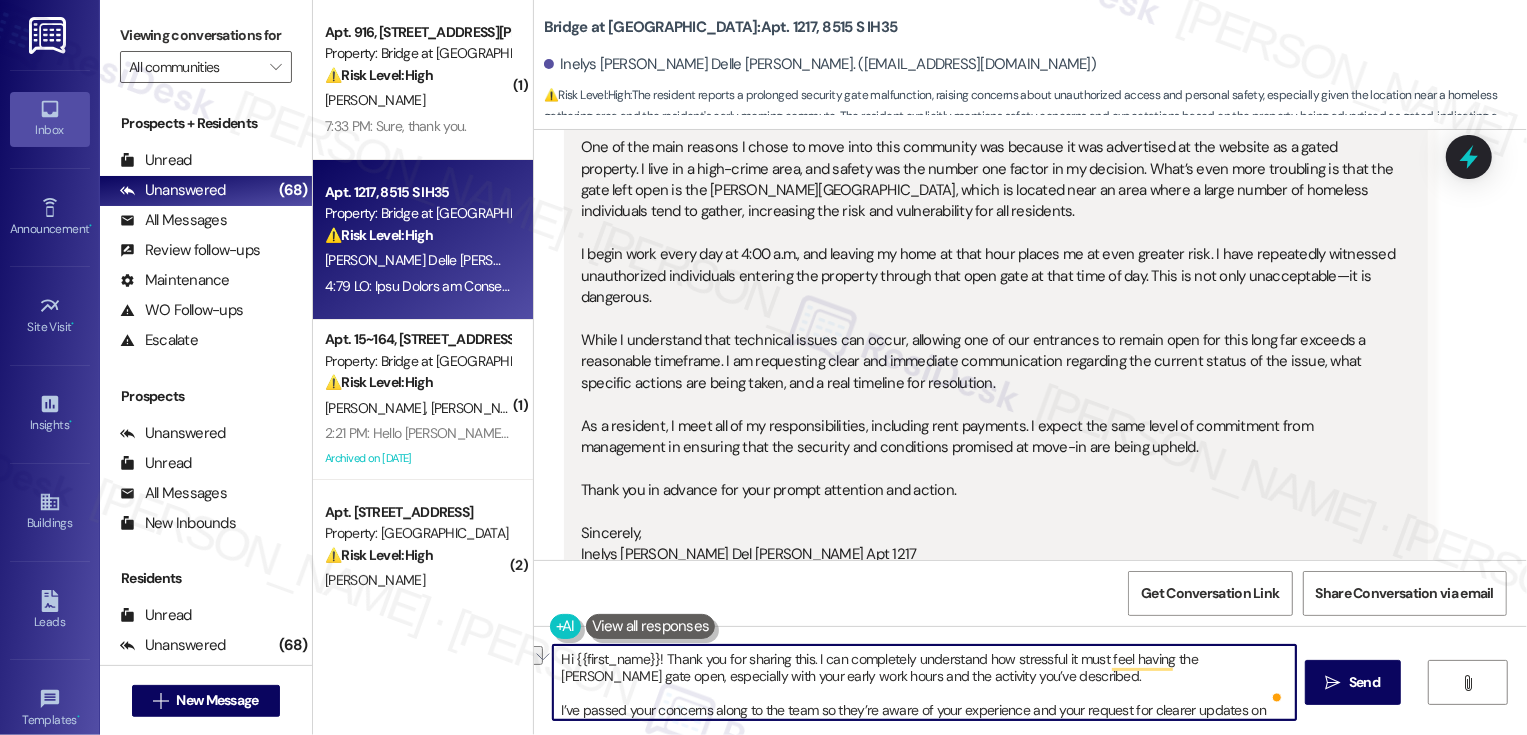 drag, startPoint x: 976, startPoint y: 659, endPoint x: 1165, endPoint y: 657, distance: 189.01057 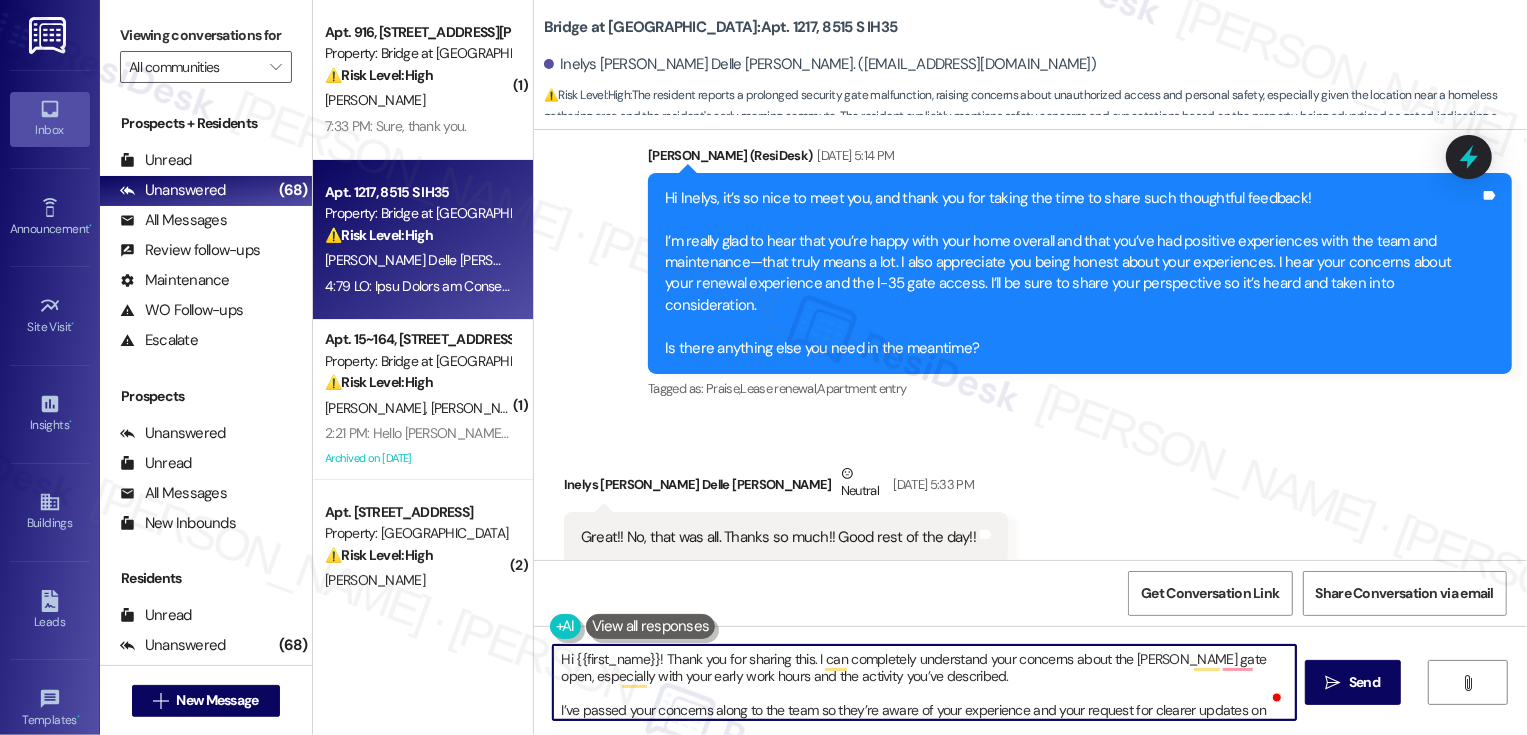 scroll, scrollTop: 1514, scrollLeft: 0, axis: vertical 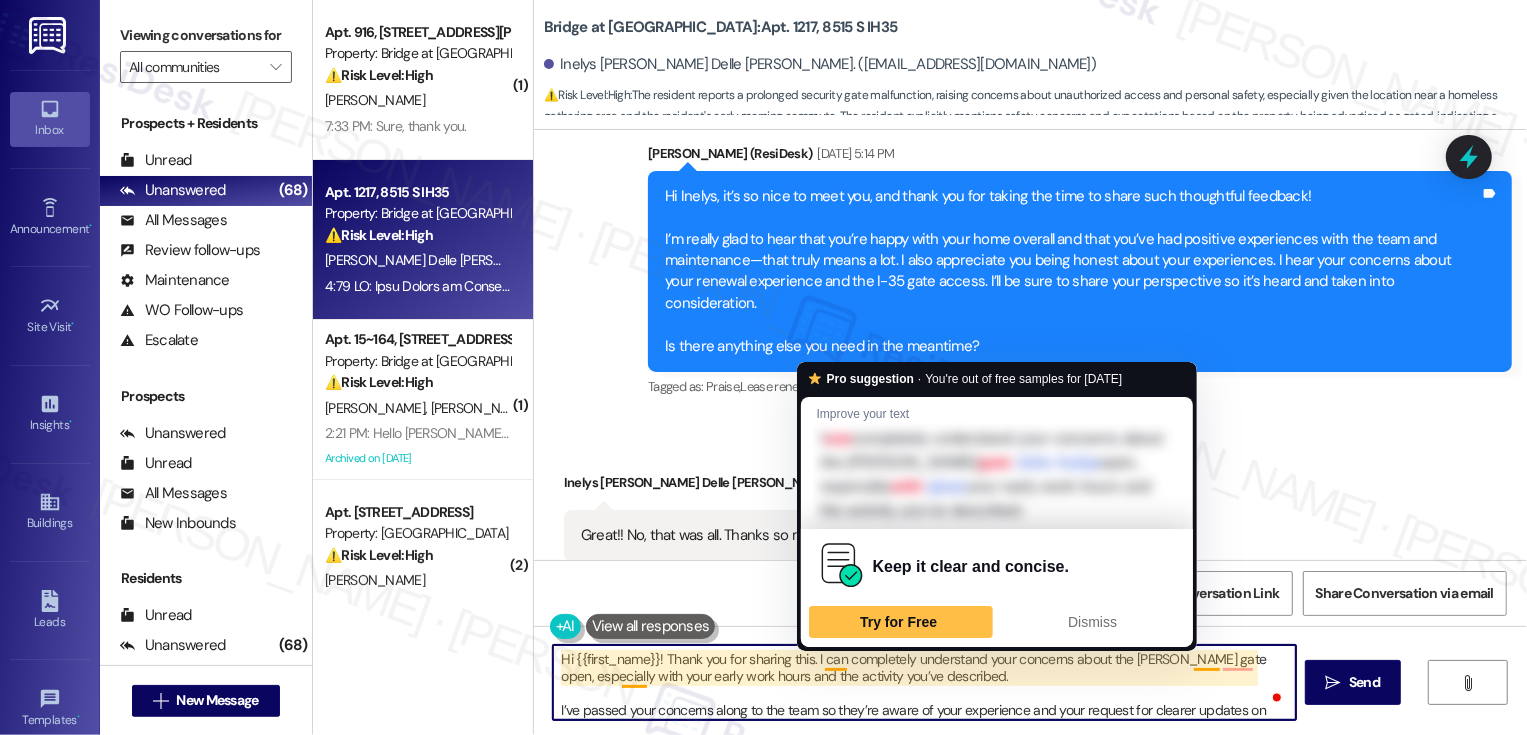 click on "Hi {{first_name}}! Thank you for sharing this. I can completely understand your concerns about the Slaughter gate open, especially with your early work hours and the activity you’ve described.
I’ve passed your concerns along to the team so they’re aware of your experience and your request for clearer updates on what’s happening. While I don’t have a timeline to share right now, I’ll make sure your feedback is noted." at bounding box center (924, 682) 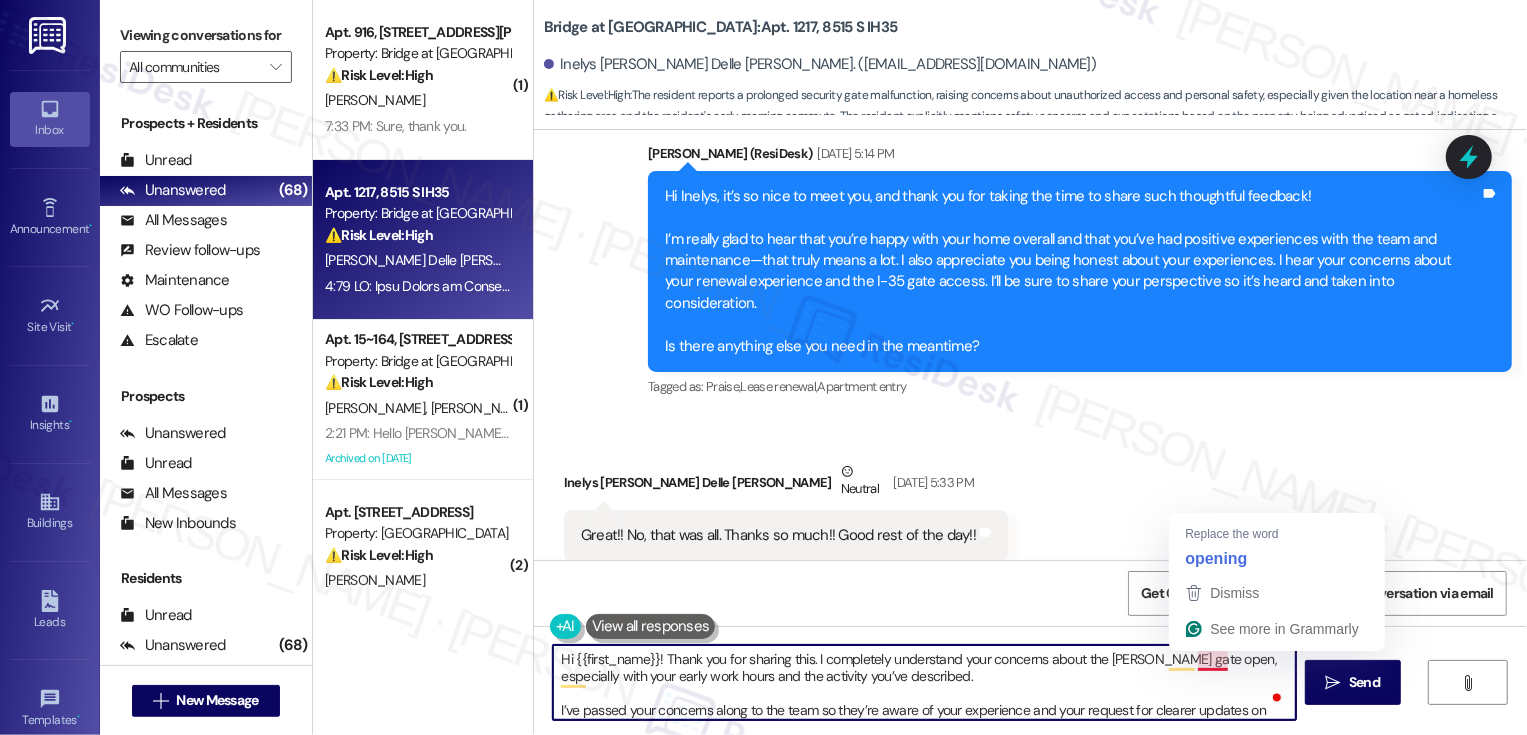 click on "Hi {{first_name}}! Thank you for sharing this. I completely understand your concerns about the Slaughter gate open, especially with your early work hours and the activity you’ve described.
I’ve passed your concerns along to the team so they’re aware of your experience and your request for clearer updates on what’s happening. While I don’t have a timeline to share right now, I’ll make sure your feedback is noted." at bounding box center [924, 682] 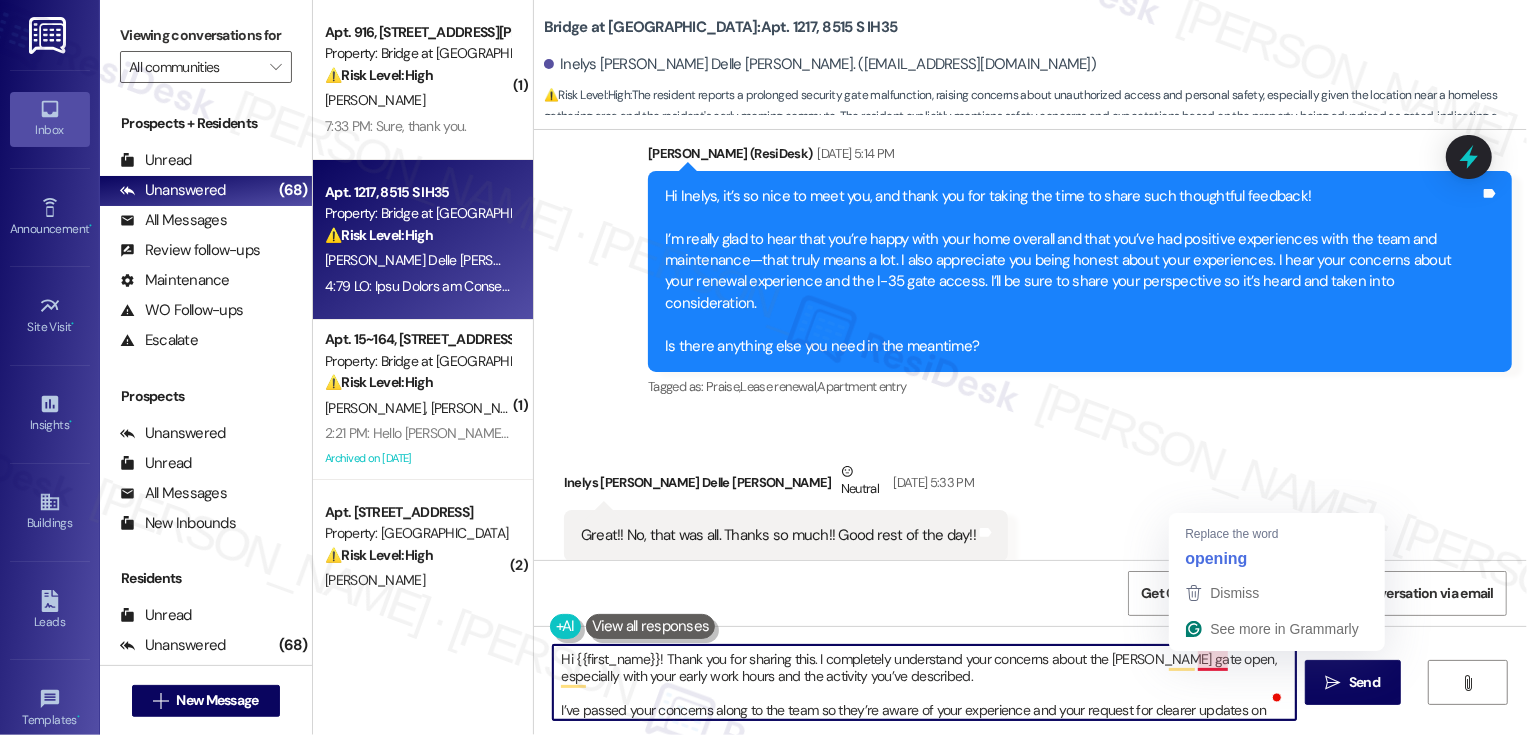 click on "Hi {{first_name}}! Thank you for sharing this. I completely understand your concerns about the Slaughter gate open, especially with your early work hours and the activity you’ve described.
I’ve passed your concerns along to the team so they’re aware of your experience and your request for clearer updates on what’s happening. While I don’t have a timeline to share right now, I’ll make sure your feedback is noted." at bounding box center (924, 682) 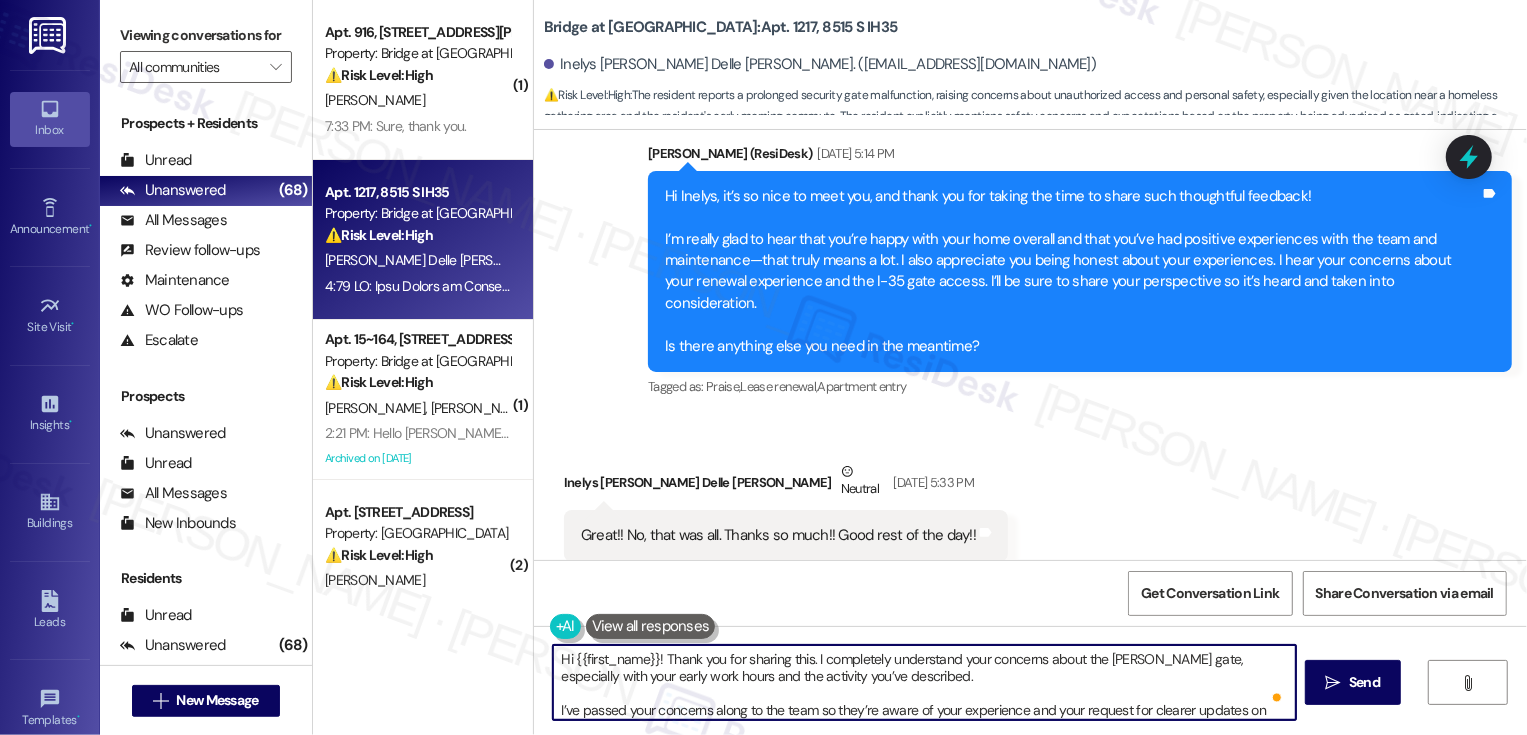 scroll, scrollTop: 21, scrollLeft: 0, axis: vertical 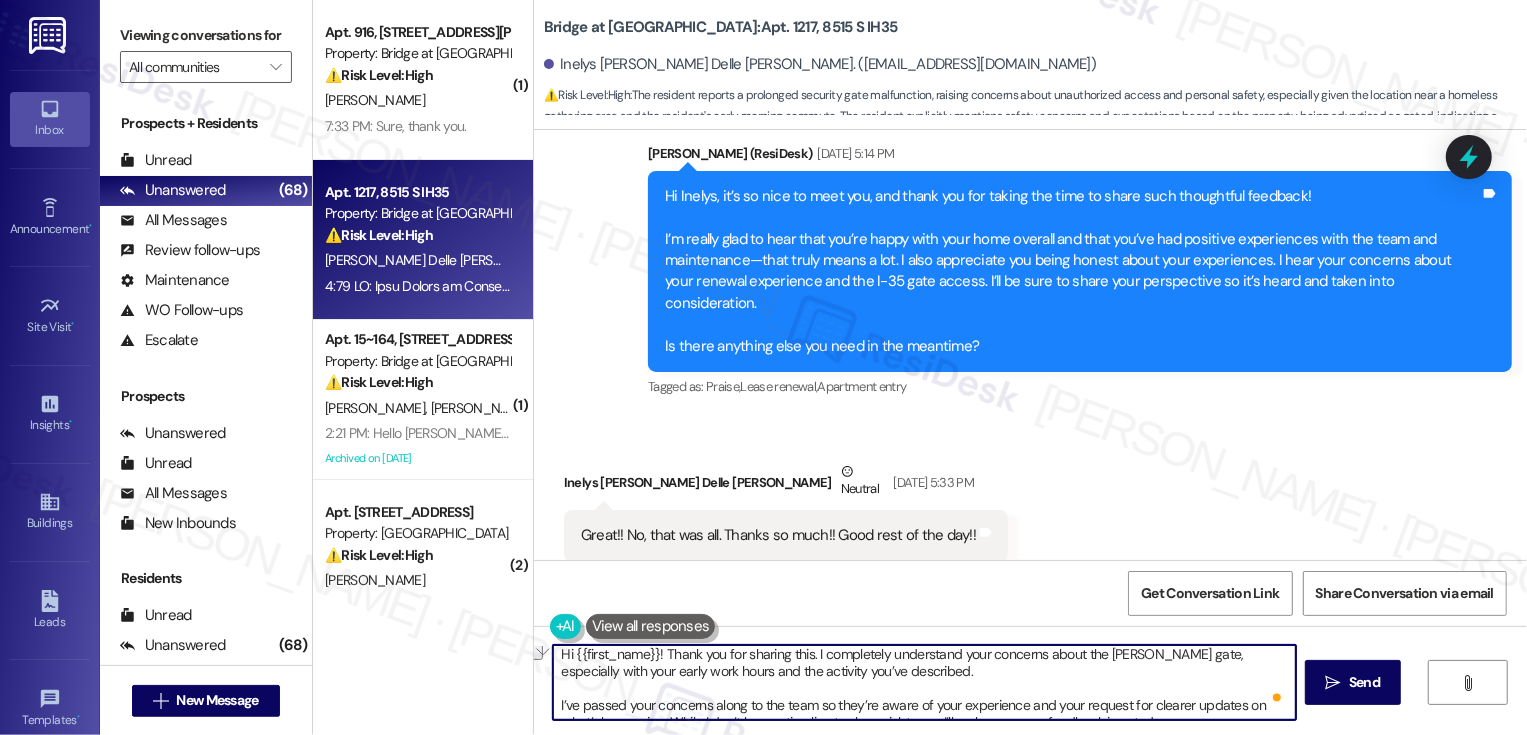 drag, startPoint x: 675, startPoint y: 676, endPoint x: 896, endPoint y: 682, distance: 221.08144 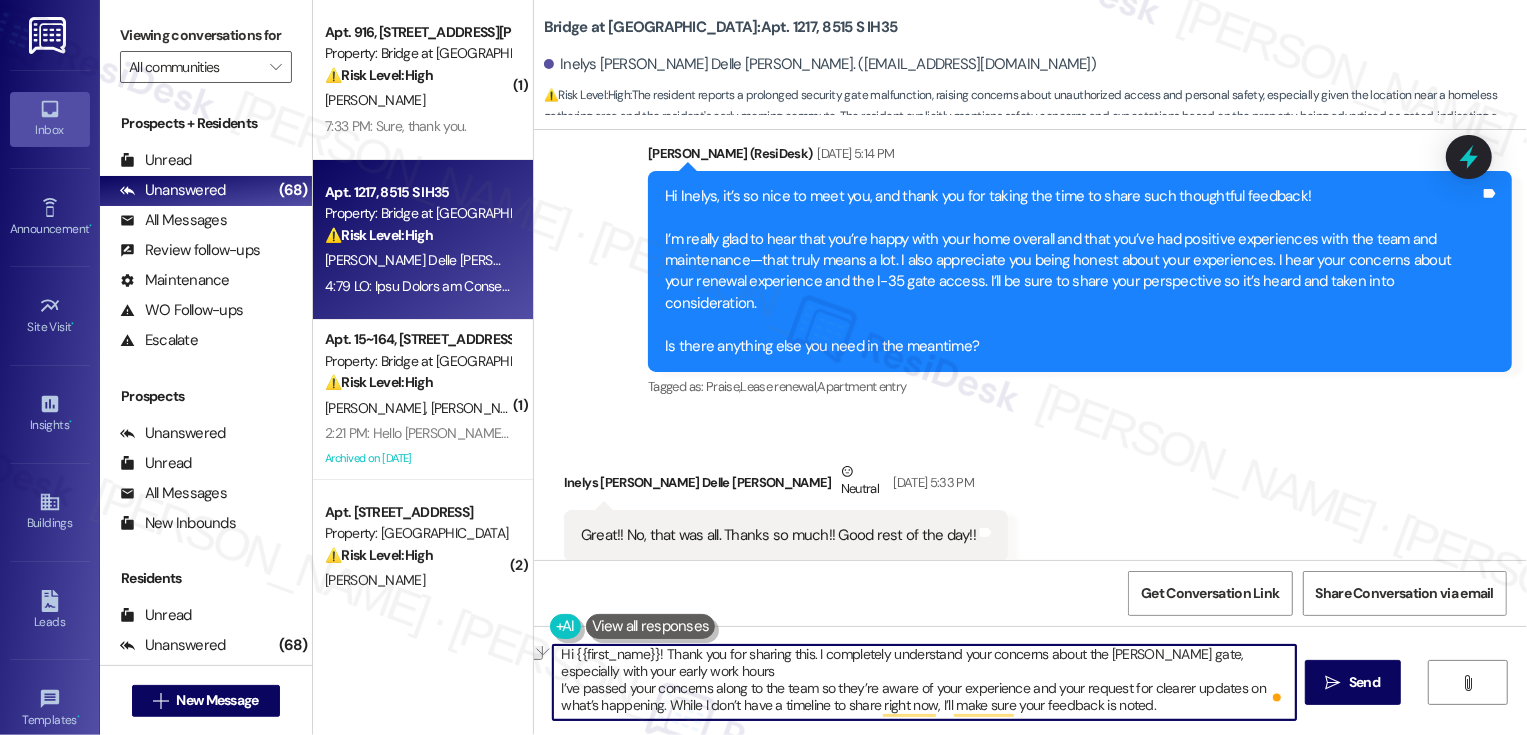 scroll, scrollTop: 0, scrollLeft: 0, axis: both 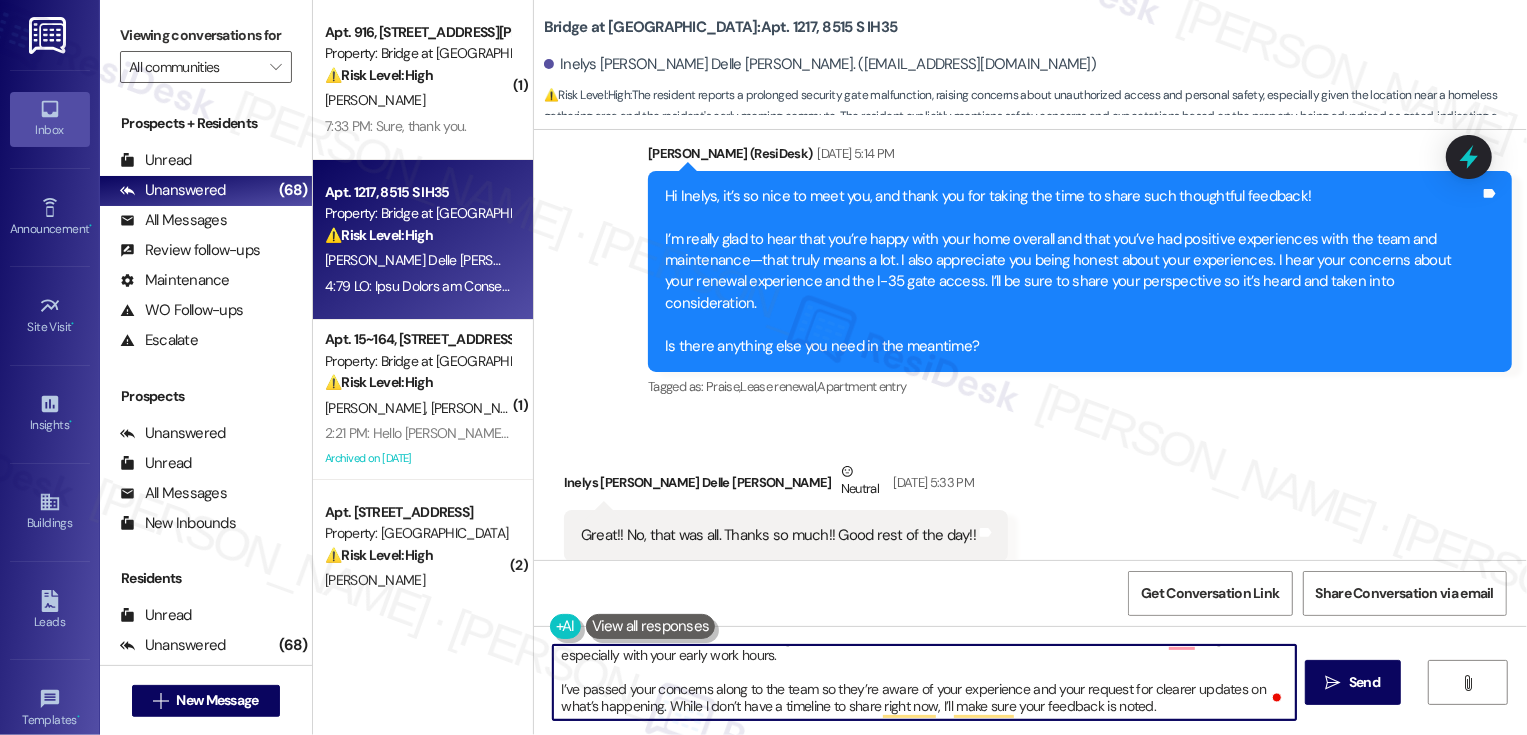 click on "Hi {{first_name}}! Thank you for sharing this. I completely understand your concerns about the Slaughter gate, especially with your early work hours.
I’ve passed your concerns along to the team so they’re aware of your experience and your request for clearer updates on what’s happening. While I don’t have a timeline to share right now, I’ll make sure your feedback is noted." at bounding box center [924, 682] 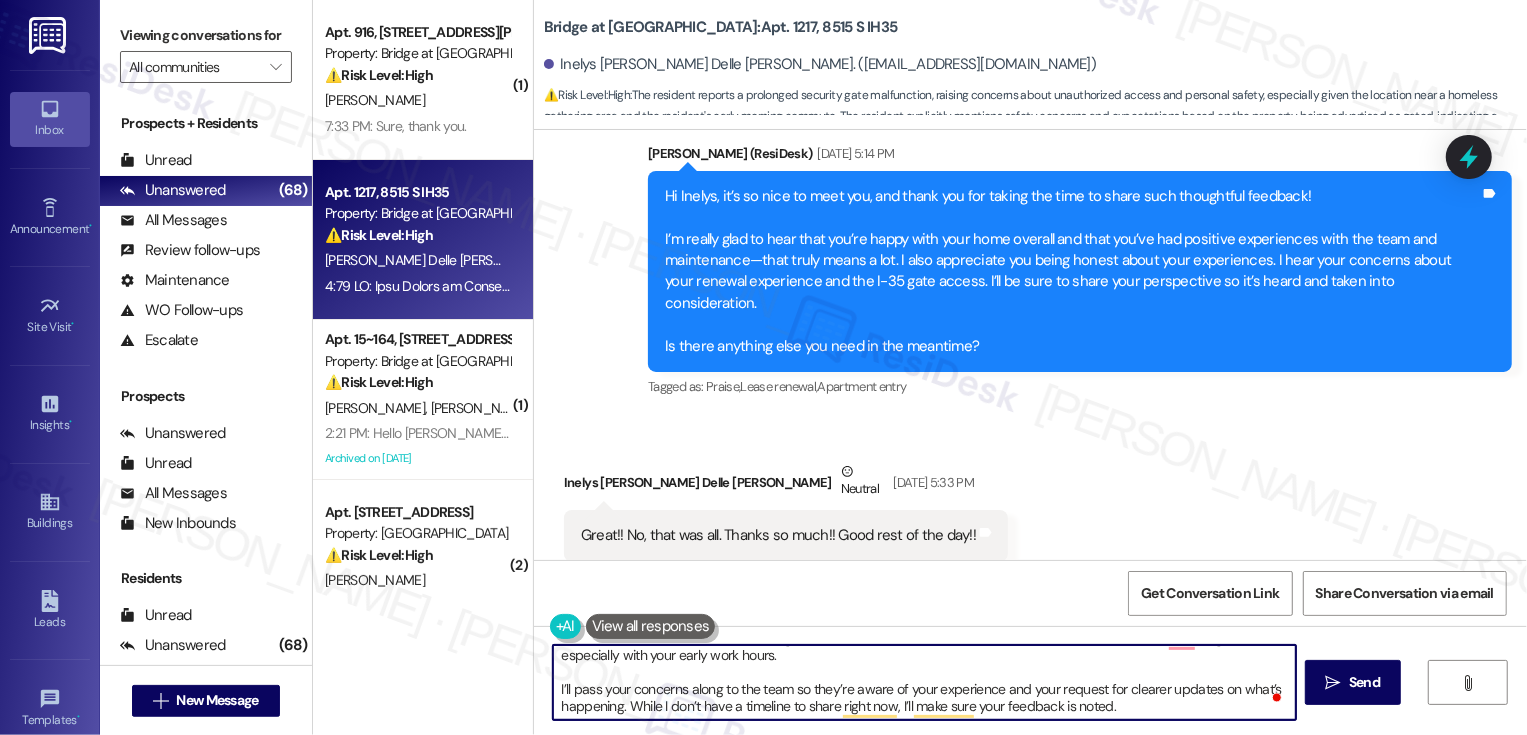click on "Hi {{first_name}}! Thank you for sharing this. I completely understand your concerns about the Slaughter gate, especially with your early work hours.
I’ll pass your concerns along to the team so they’re aware of your experience and your request for clearer updates on what’s happening. While I don’t have a timeline to share right now, I’ll make sure your feedback is noted." at bounding box center [924, 682] 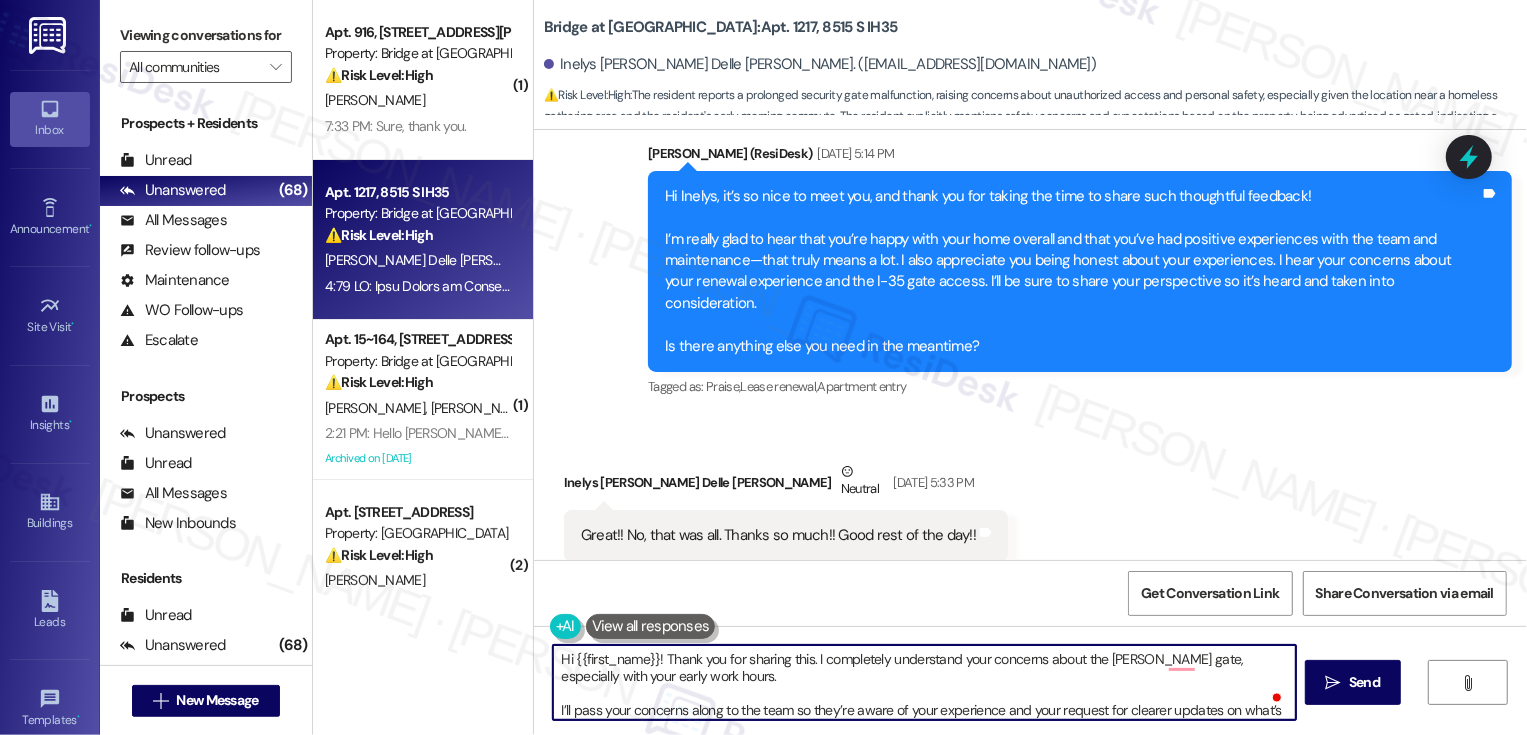 scroll, scrollTop: 21, scrollLeft: 0, axis: vertical 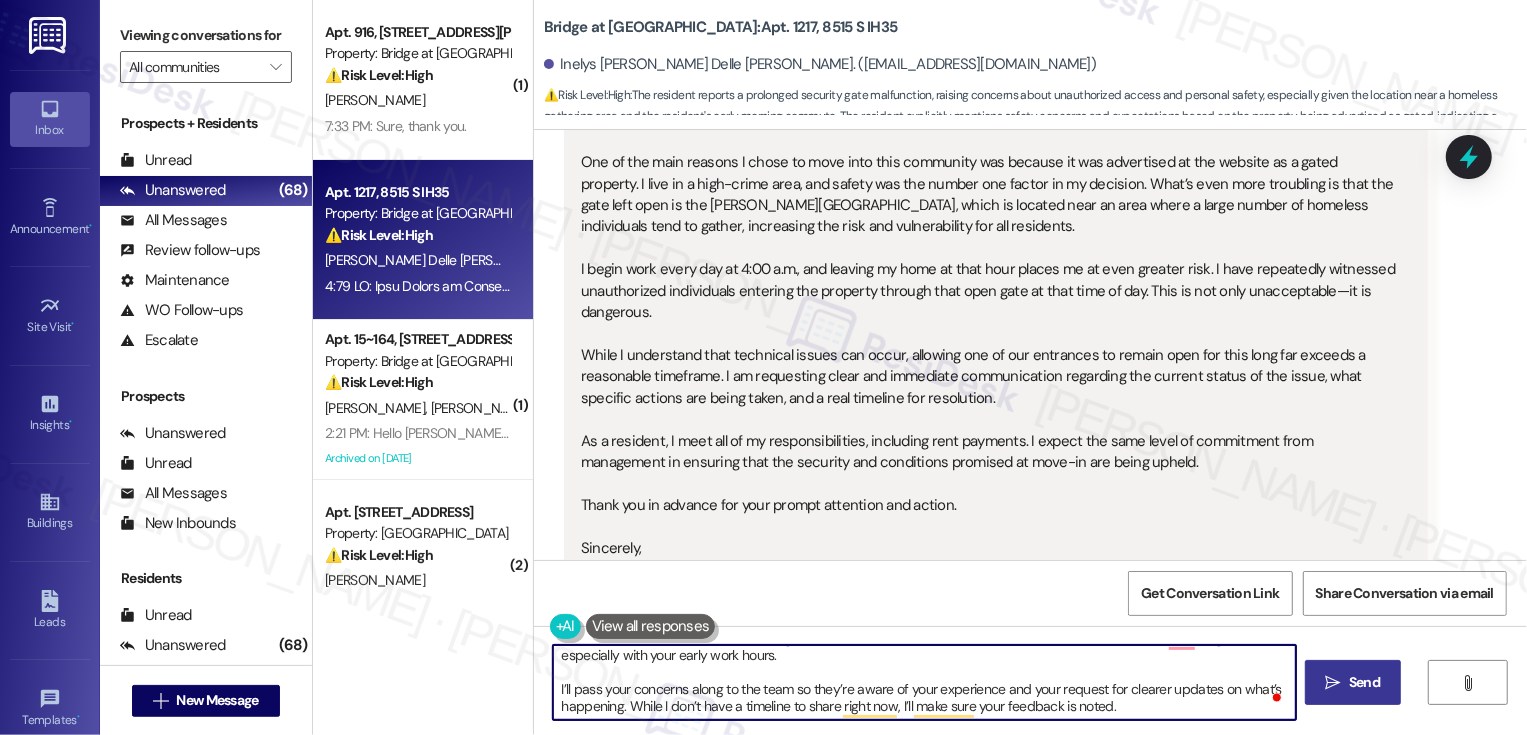 type on "Hi {{first_name}}! Thank you for sharing this. I completely understand your concerns about the Slaughter gate, especially with your early work hours.
I’ll pass your concerns along to the team so they’re aware of your experience and your request for clearer updates on what’s happening. While I don’t have a timeline to share right now, I’ll make sure your feedback is noted." 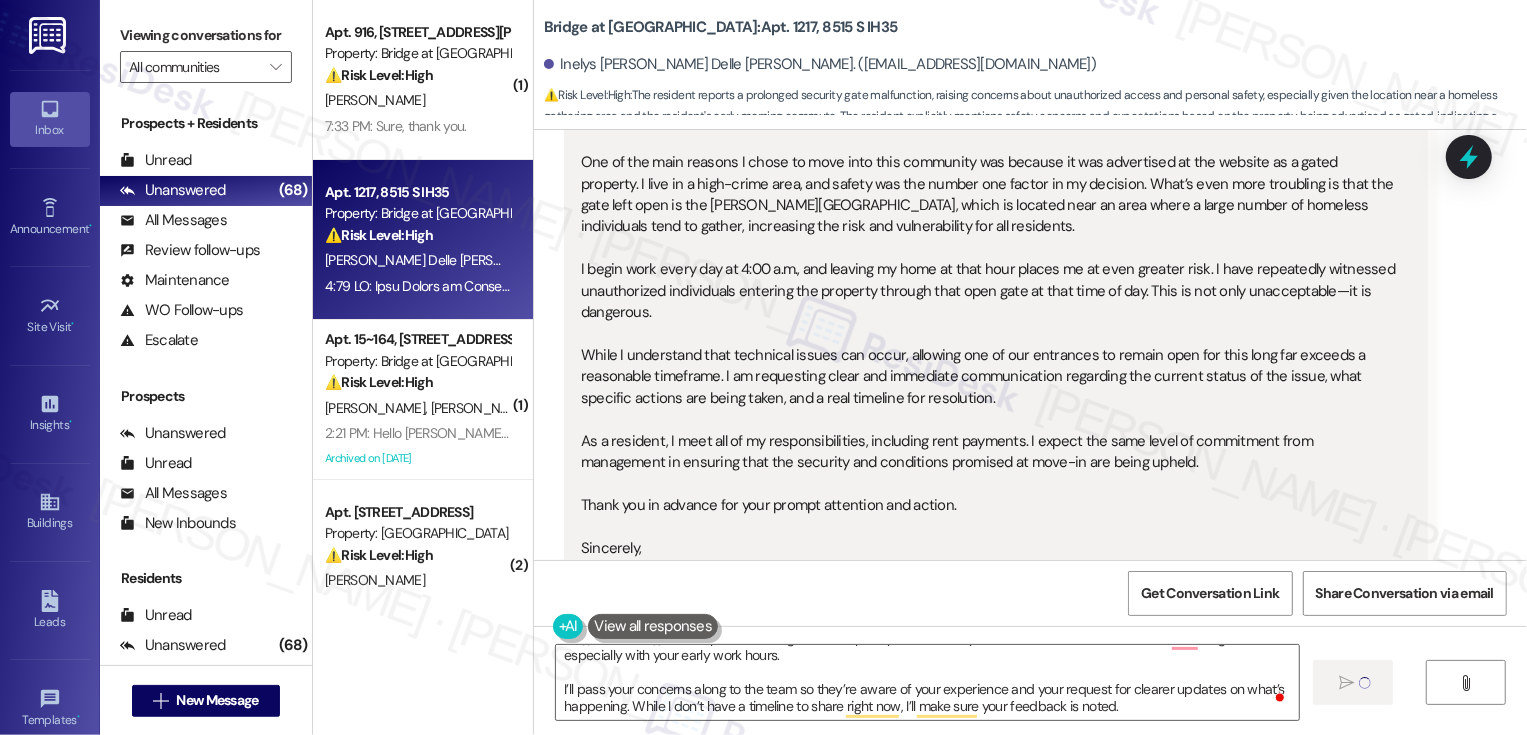 type 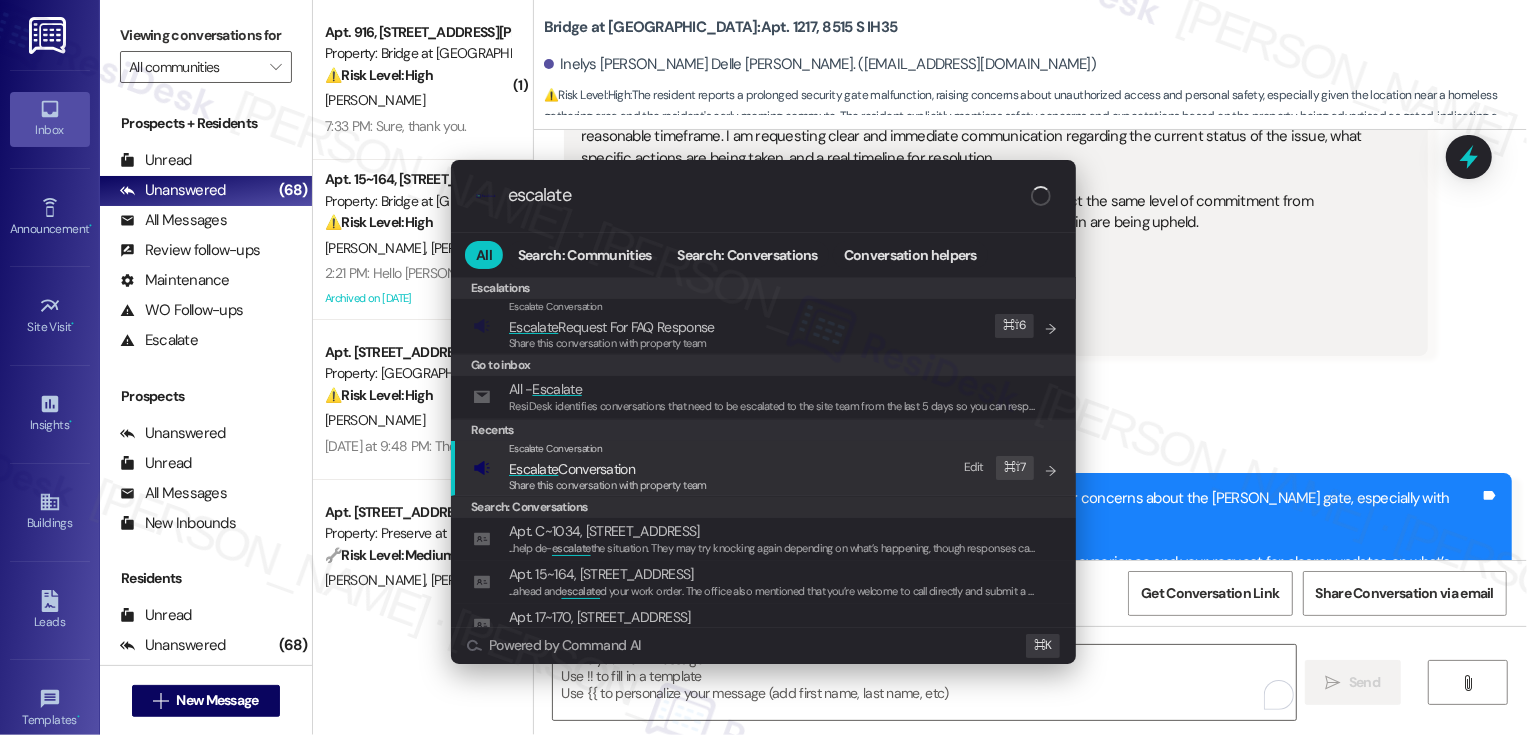 type on "escalate" 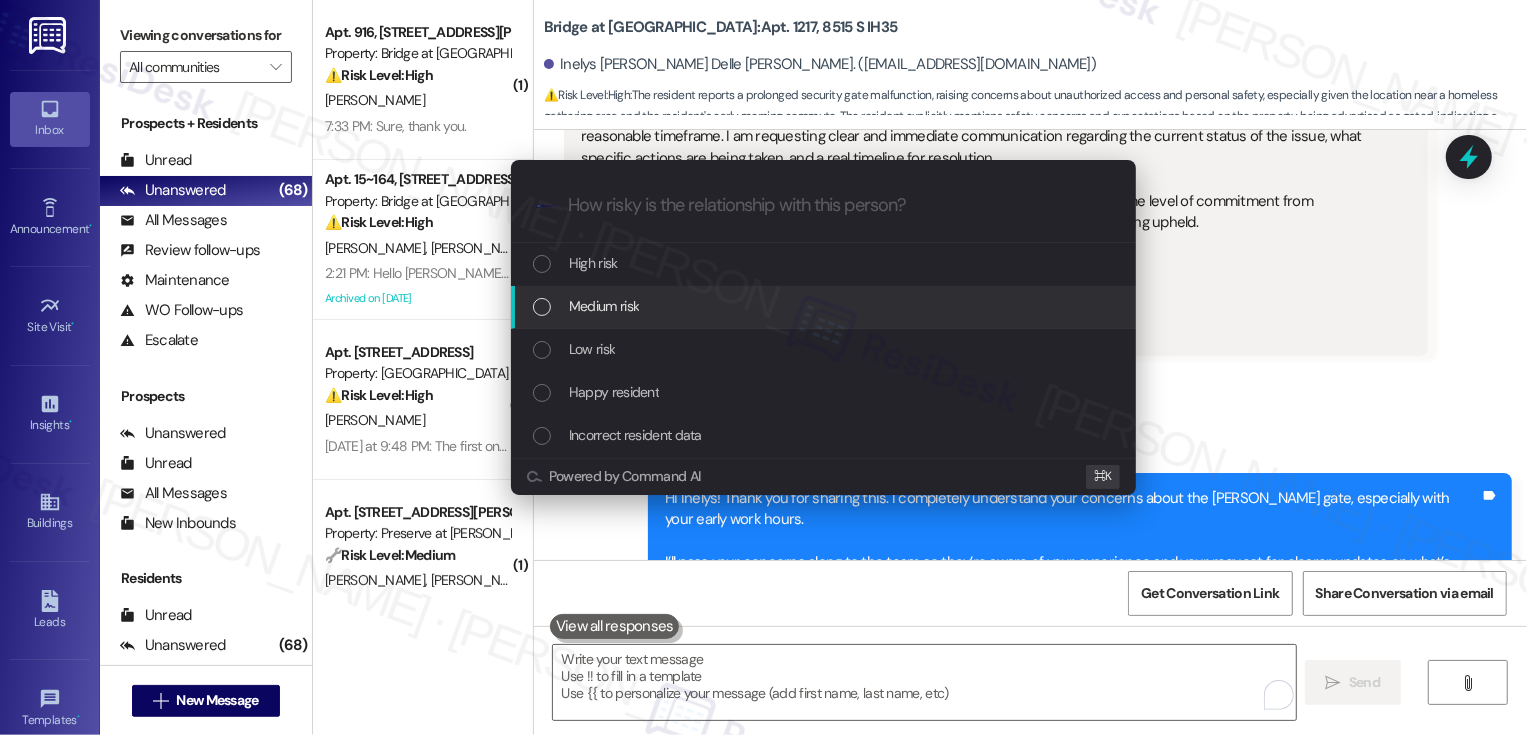 click on "Medium risk" at bounding box center (604, 306) 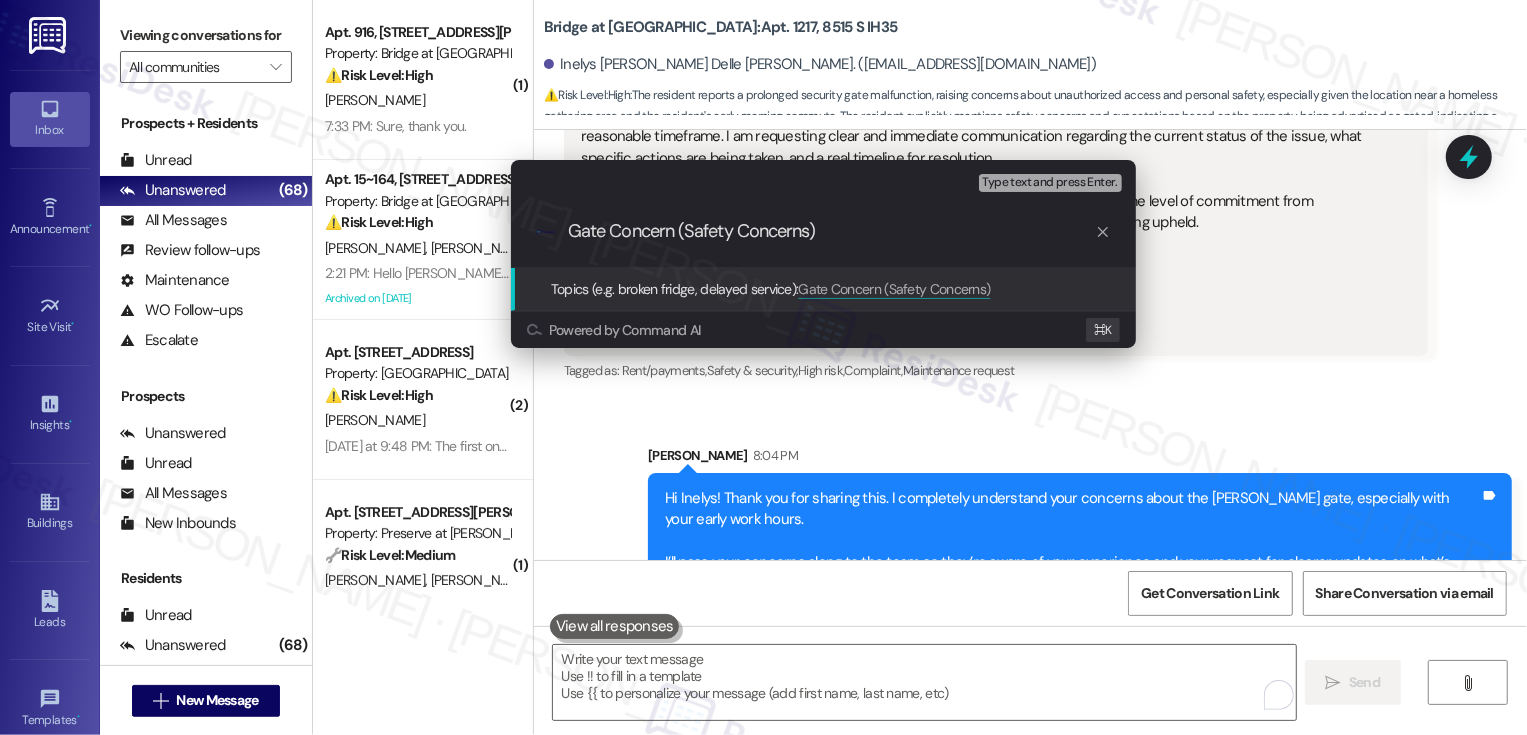 click on ".cls-1{fill:#0a055f;}.cls-2{fill:#0cc4c4;} resideskLogoBlueOrange Gate Concern (Safety Concerns)" at bounding box center [823, 231] 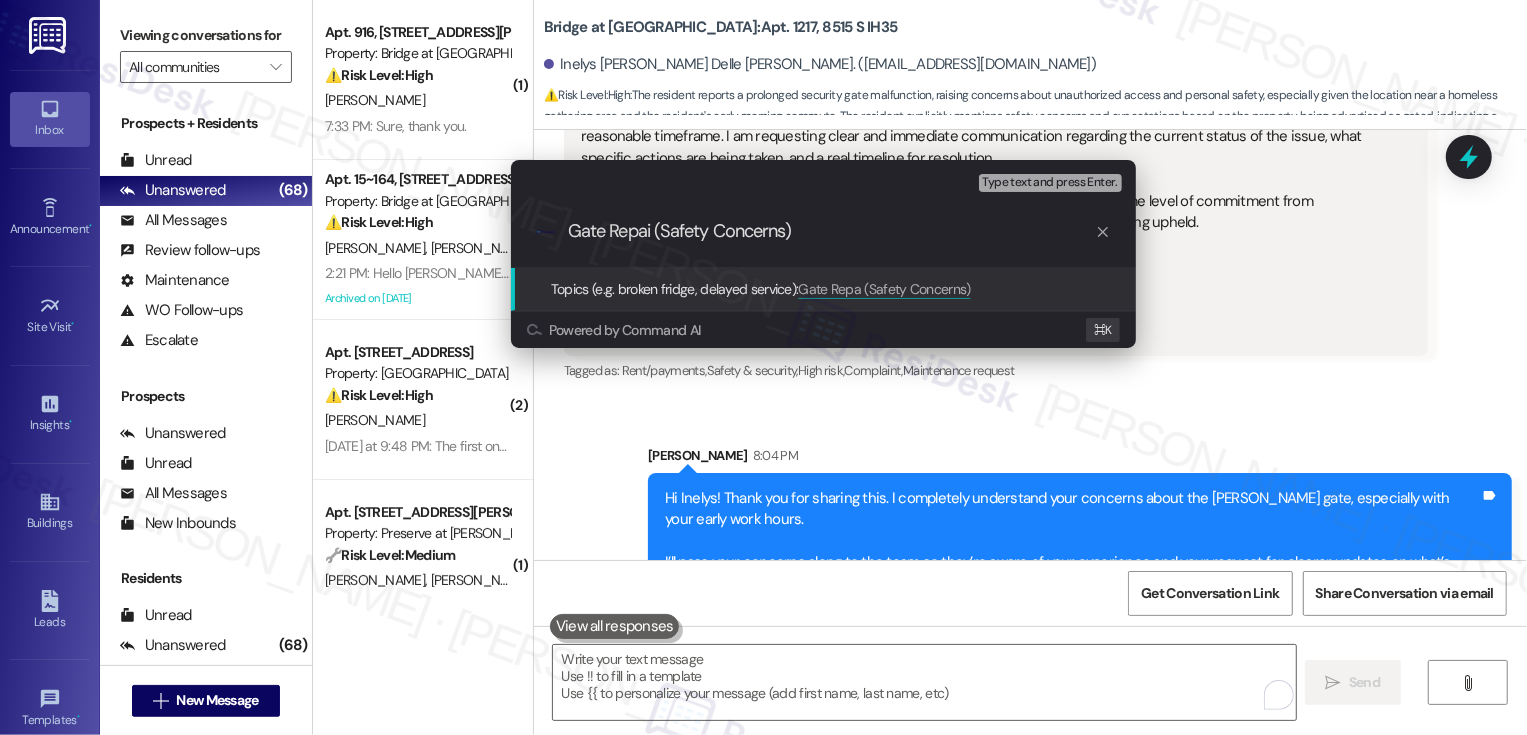 type on "Gate Repair (Safety Concerns)" 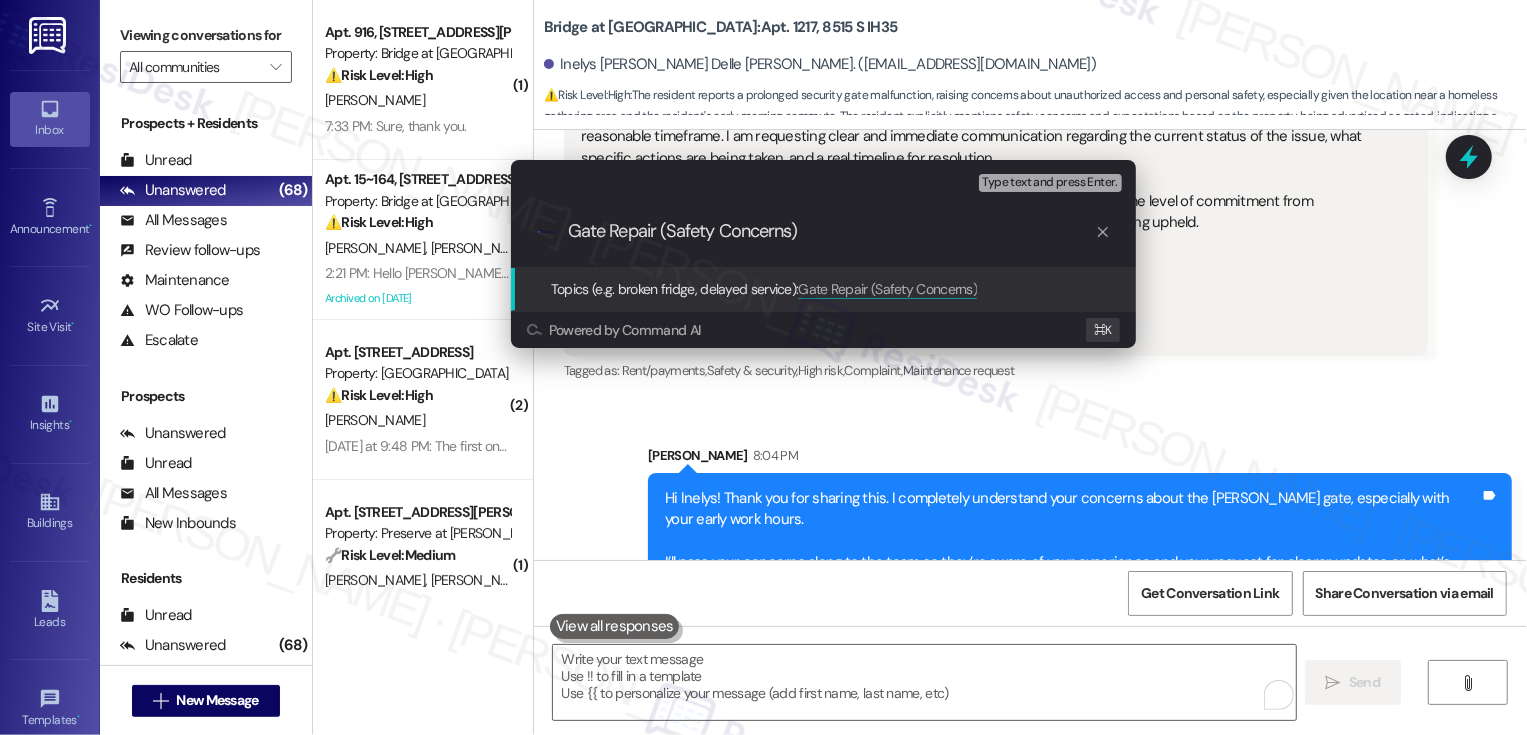 type 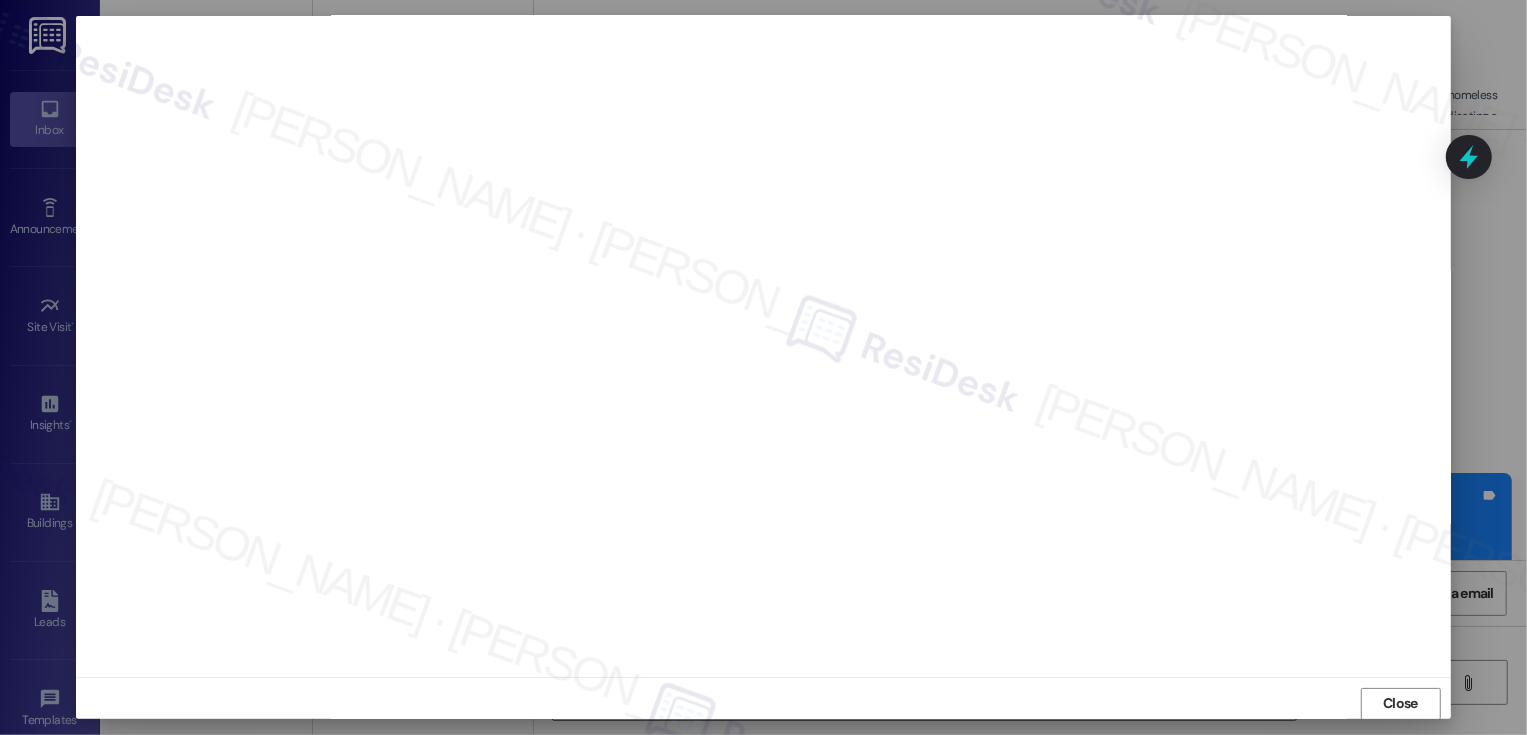 scroll, scrollTop: 11, scrollLeft: 0, axis: vertical 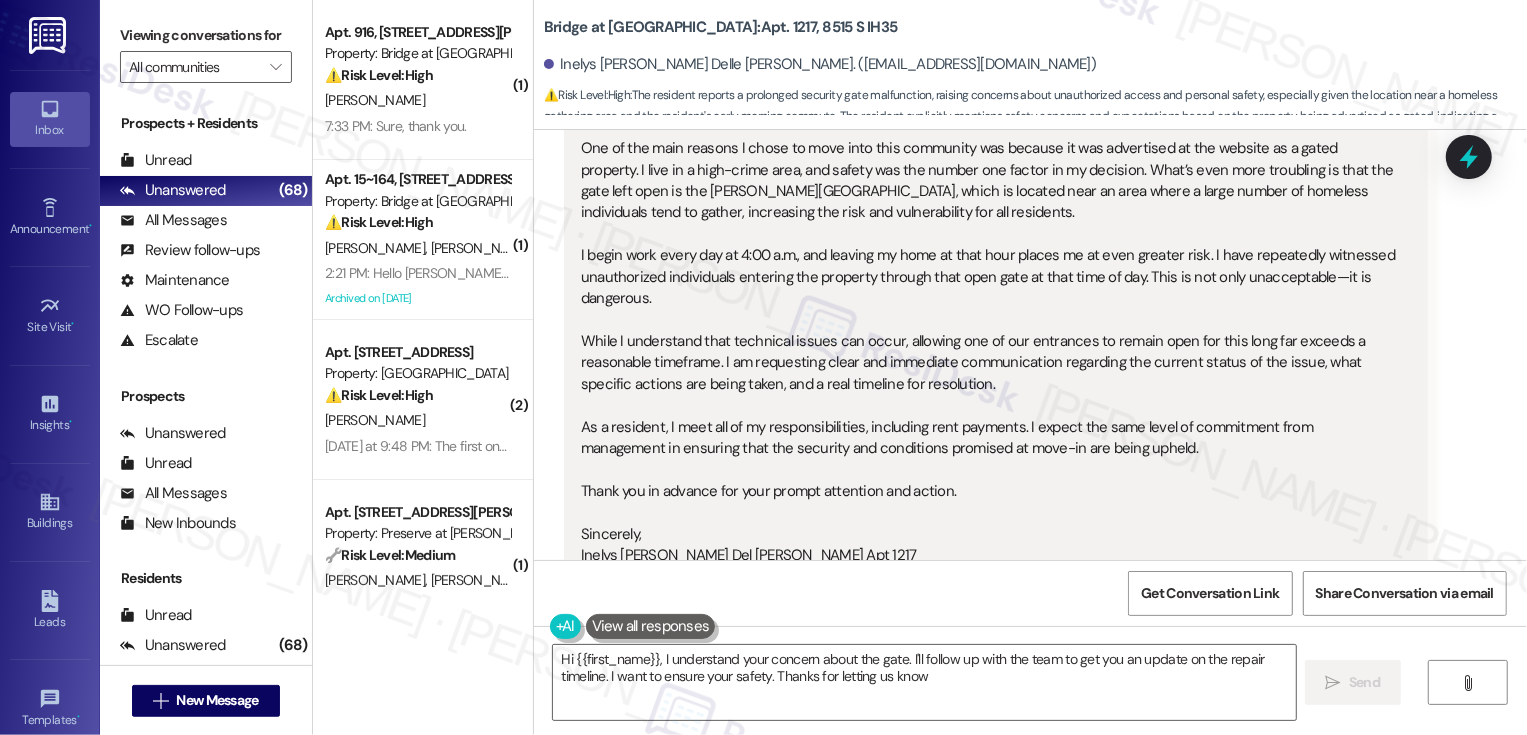 type on "Hi {{first_name}}, I understand your concern about the gate. I'll follow up with the team to get you an update on the repair timeline. I want to ensure your safety. Thanks for letting us know!" 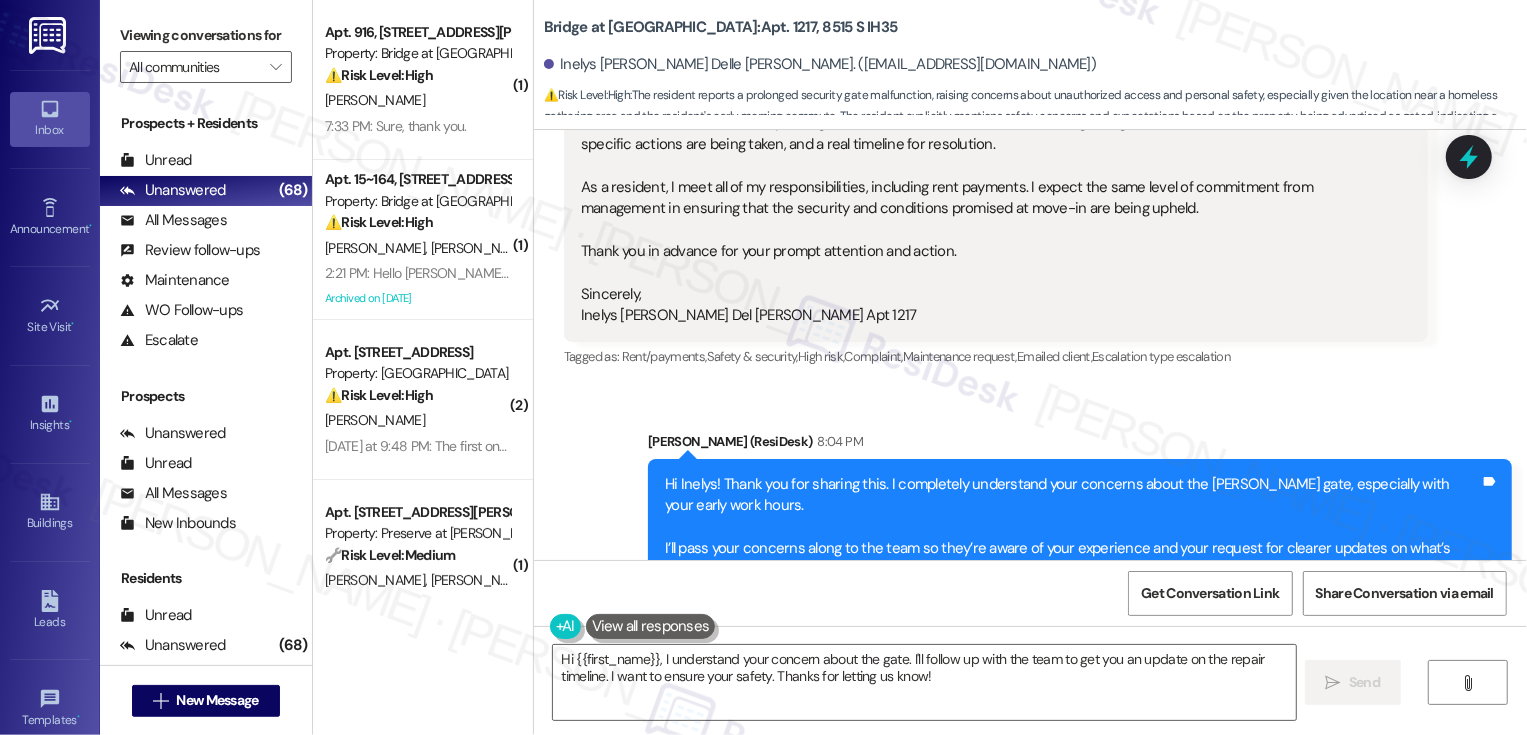 scroll, scrollTop: 2827, scrollLeft: 0, axis: vertical 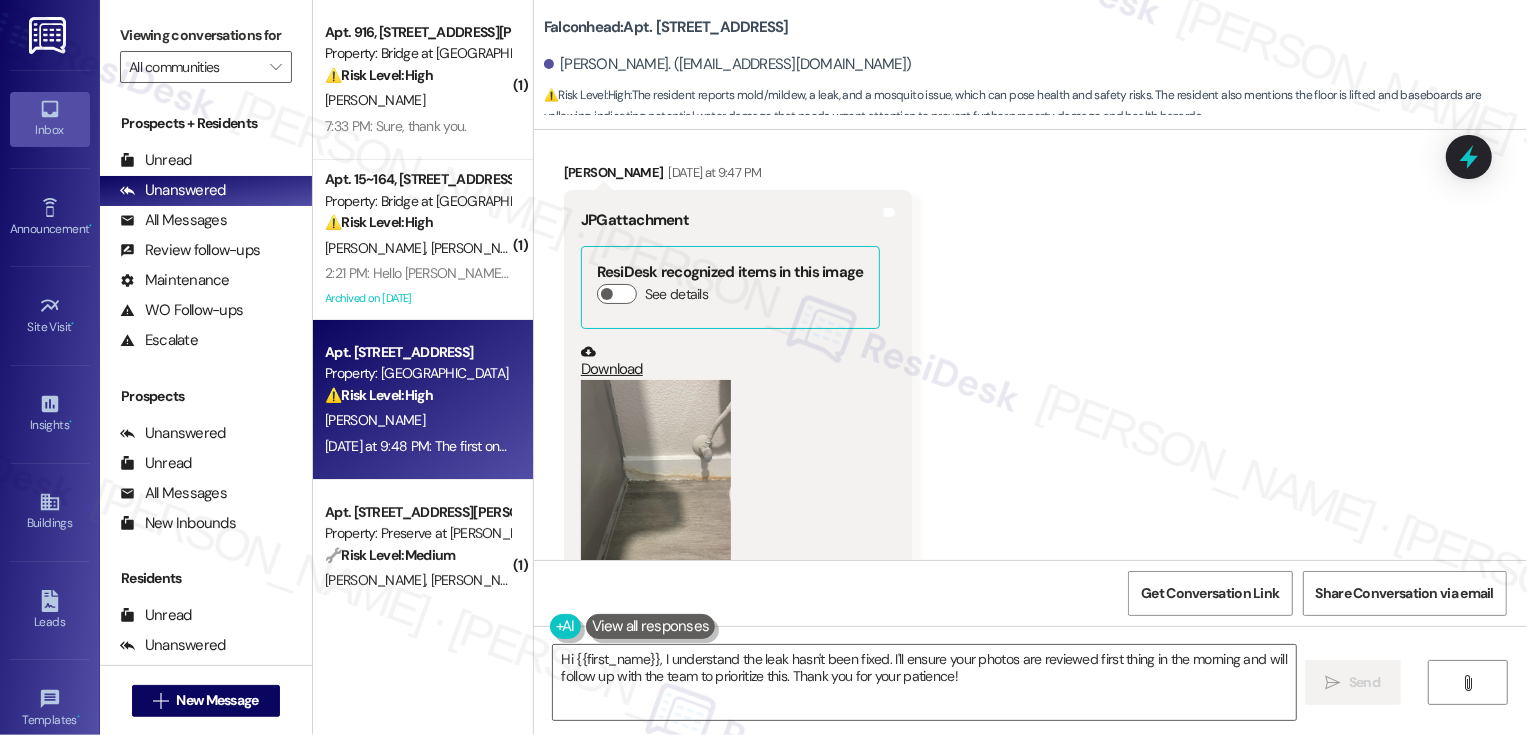 click at bounding box center [656, 480] 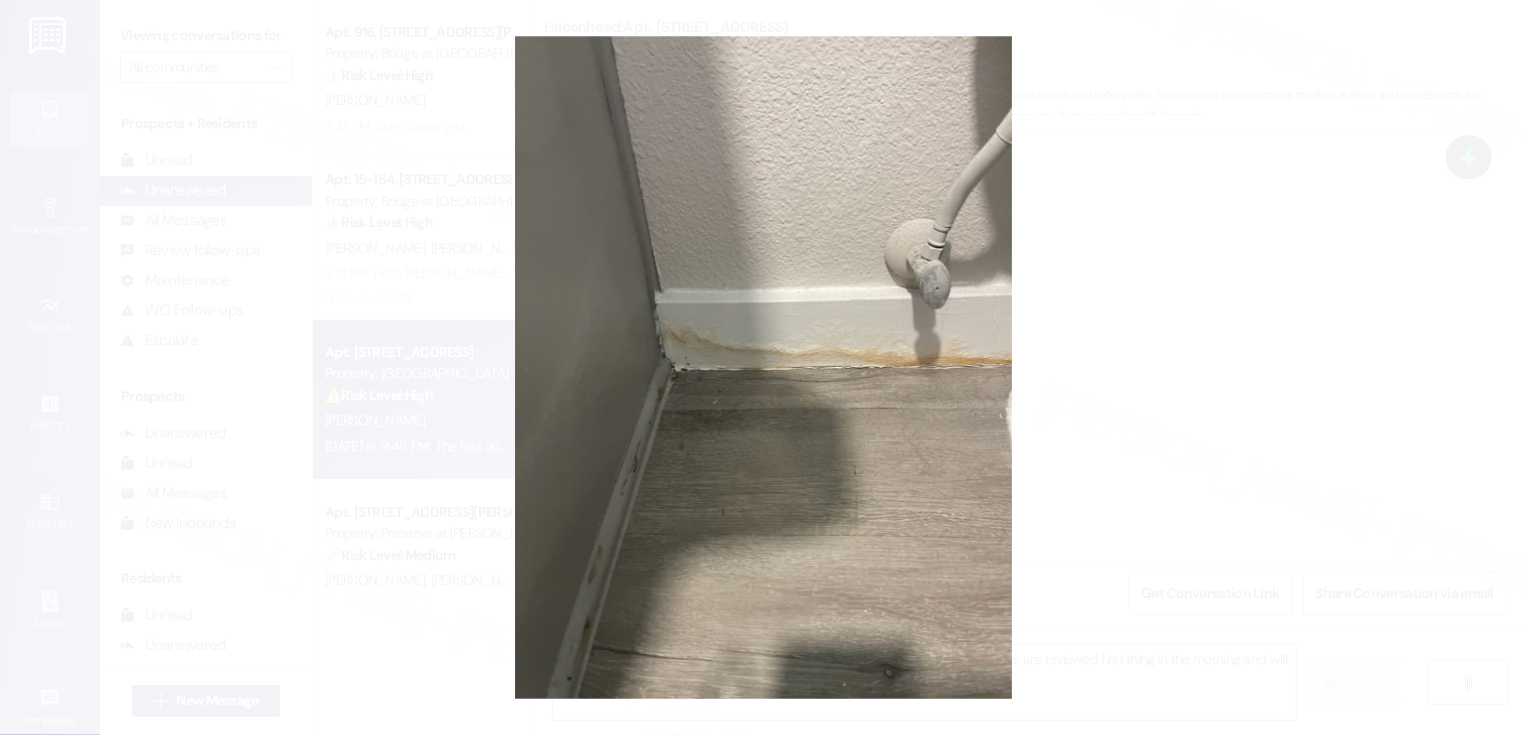 click at bounding box center [763, 367] 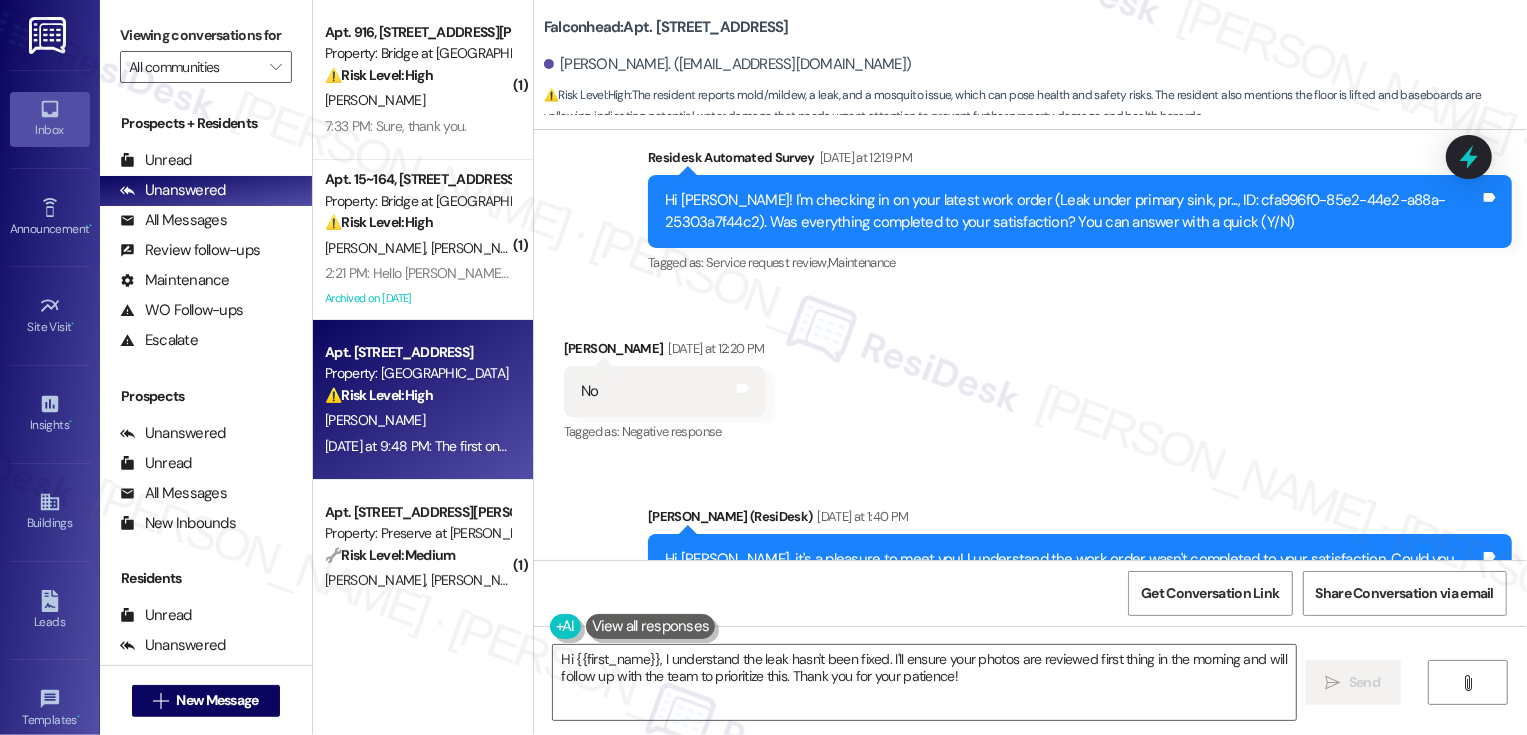scroll, scrollTop: 723, scrollLeft: 0, axis: vertical 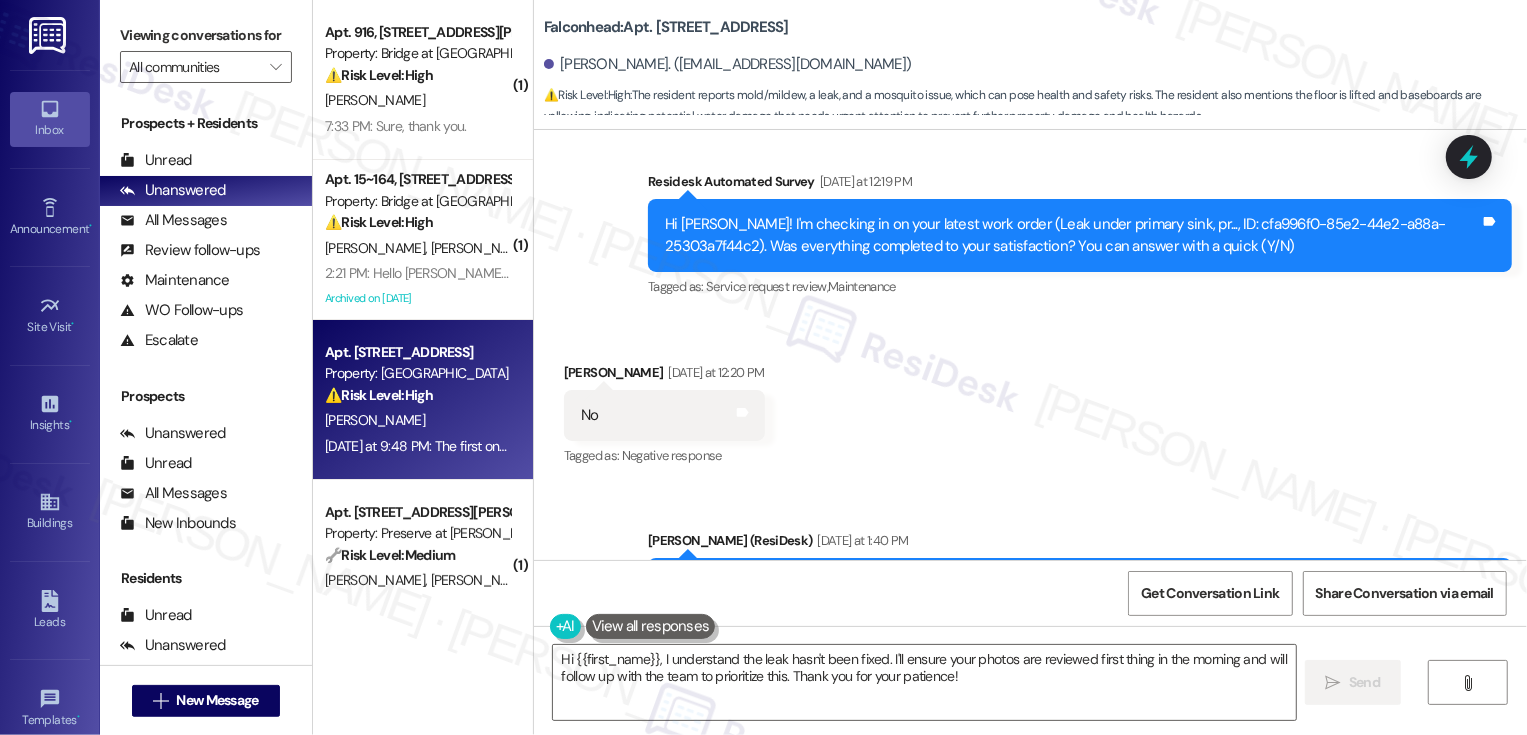 click on "Falconhead:  Apt. 5105, [STREET_ADDRESS]" at bounding box center (666, 27) 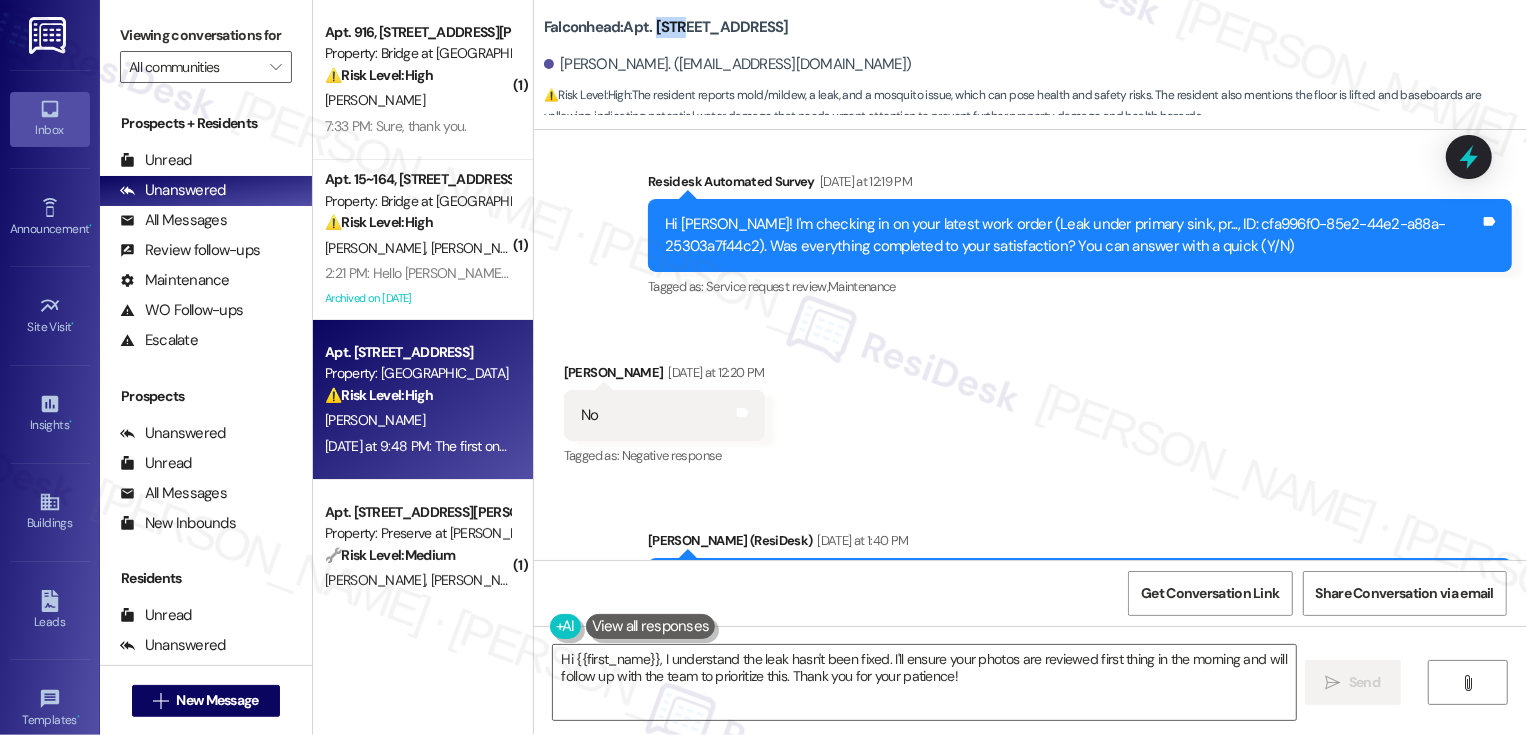 copy on "5105" 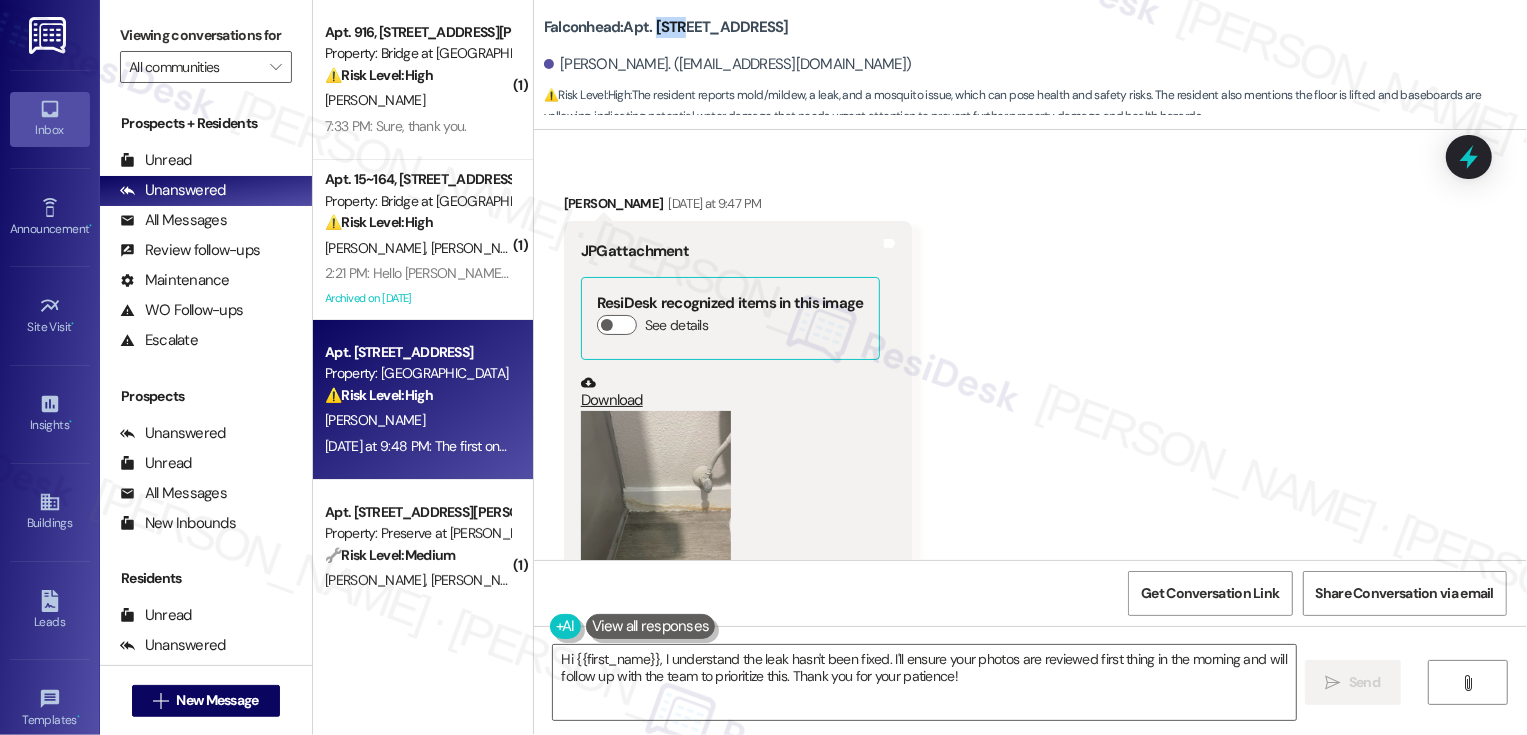 scroll, scrollTop: 1865, scrollLeft: 0, axis: vertical 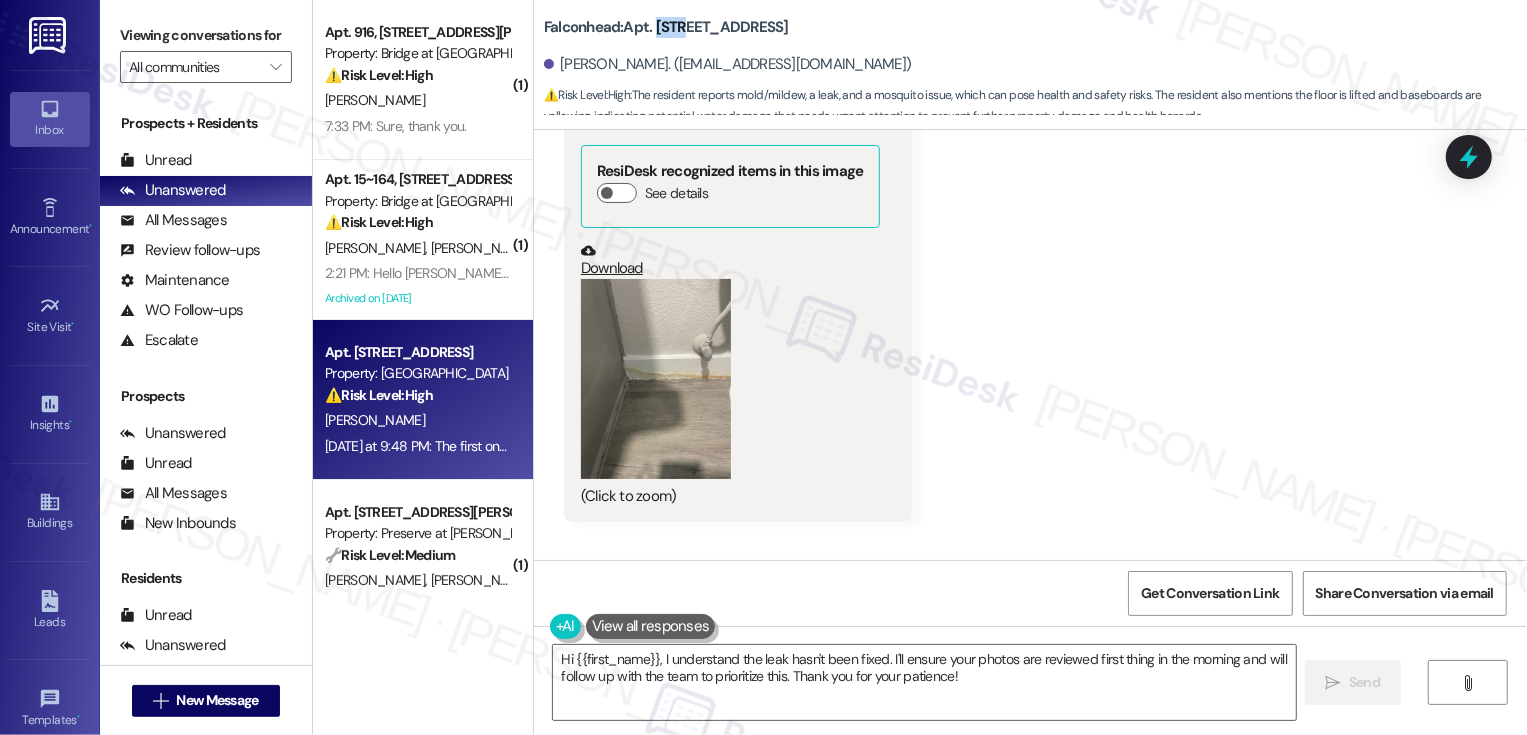 click at bounding box center [656, 379] 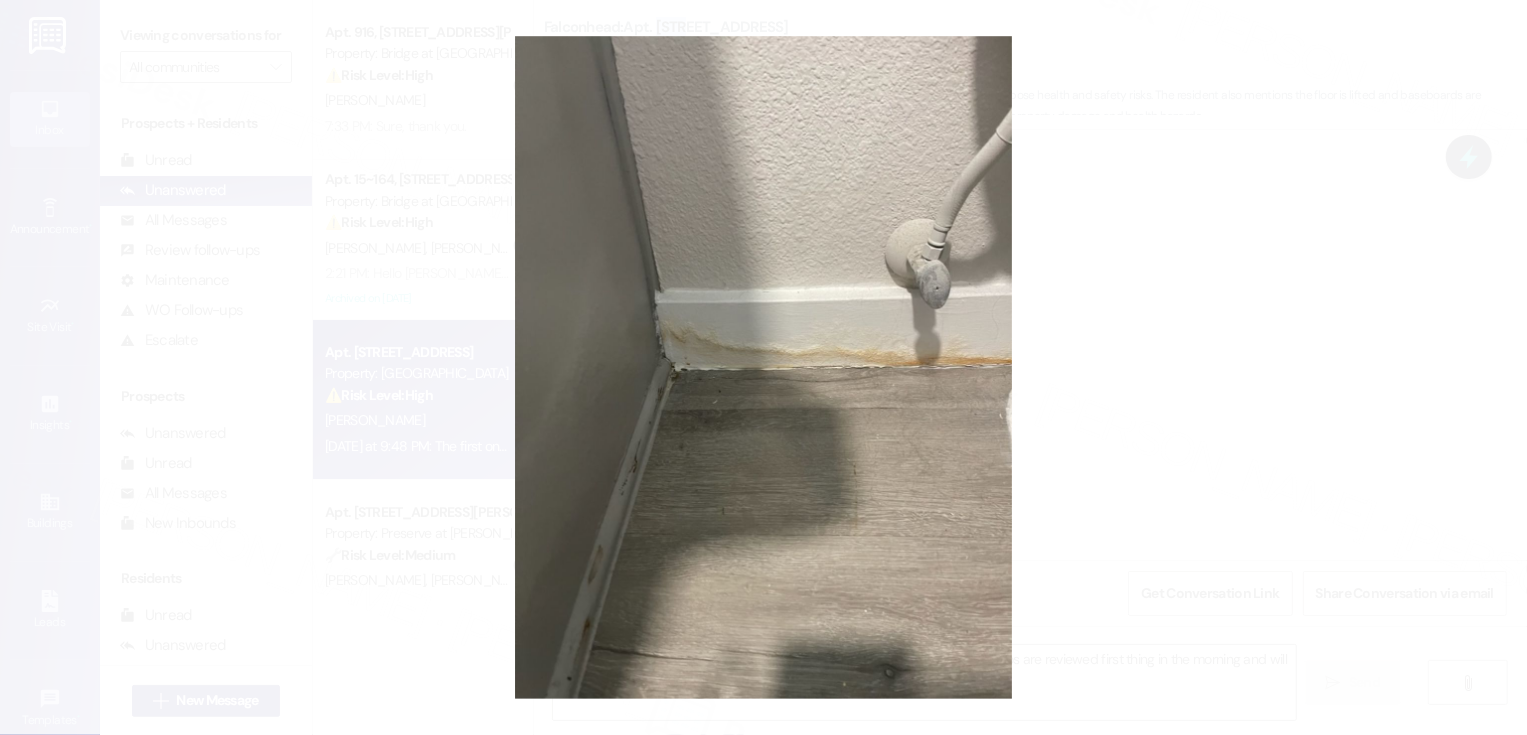 click at bounding box center [763, 367] 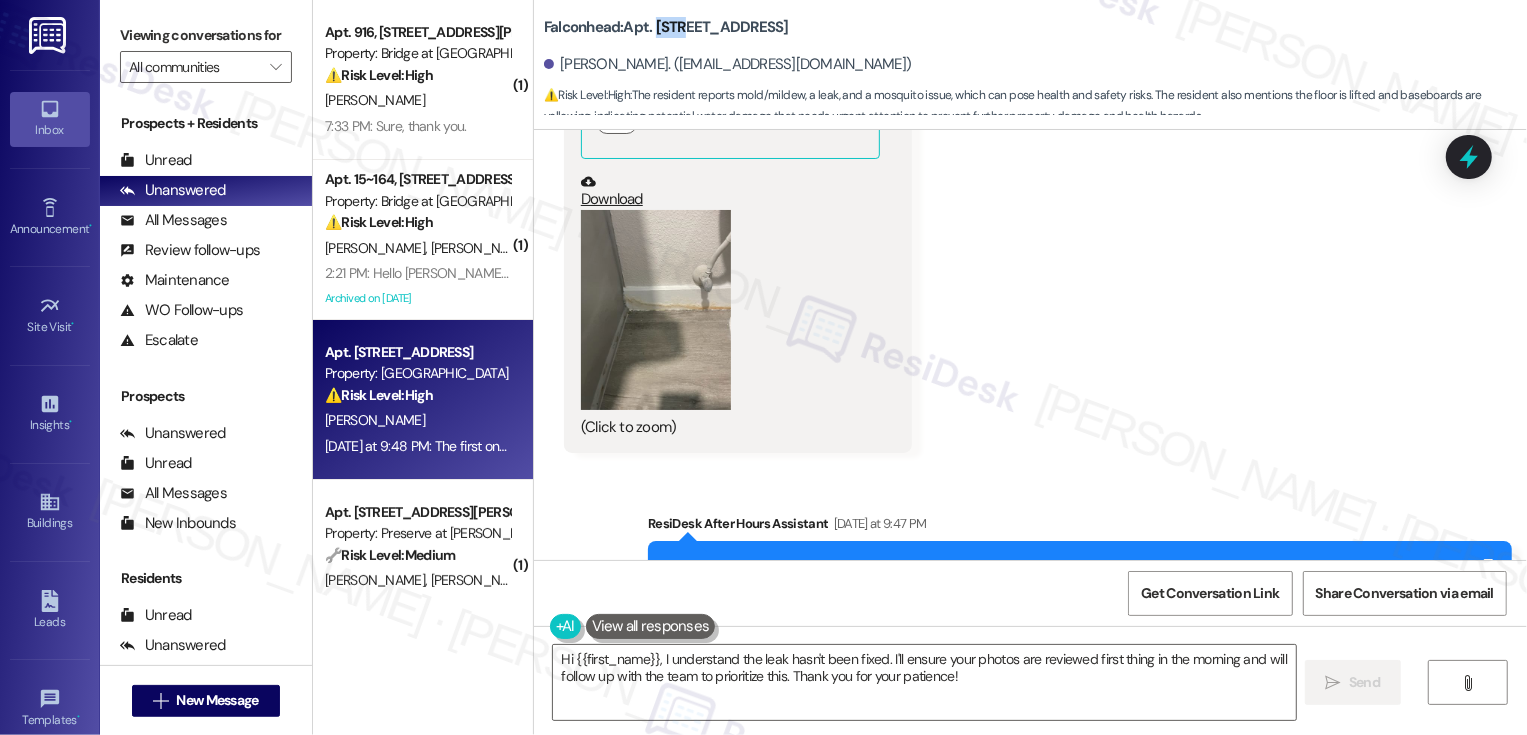 scroll, scrollTop: 1880, scrollLeft: 0, axis: vertical 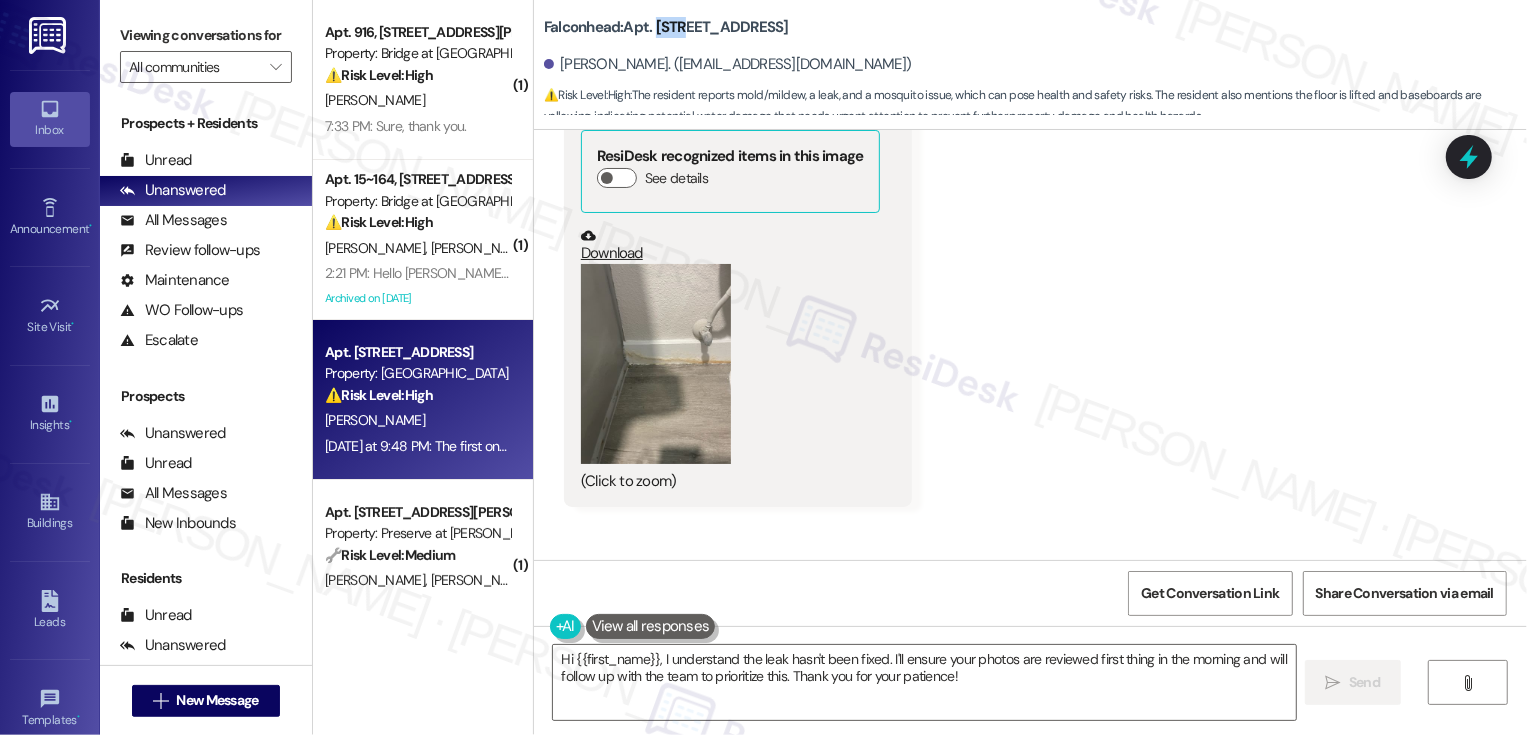click on "Download" at bounding box center (730, 245) 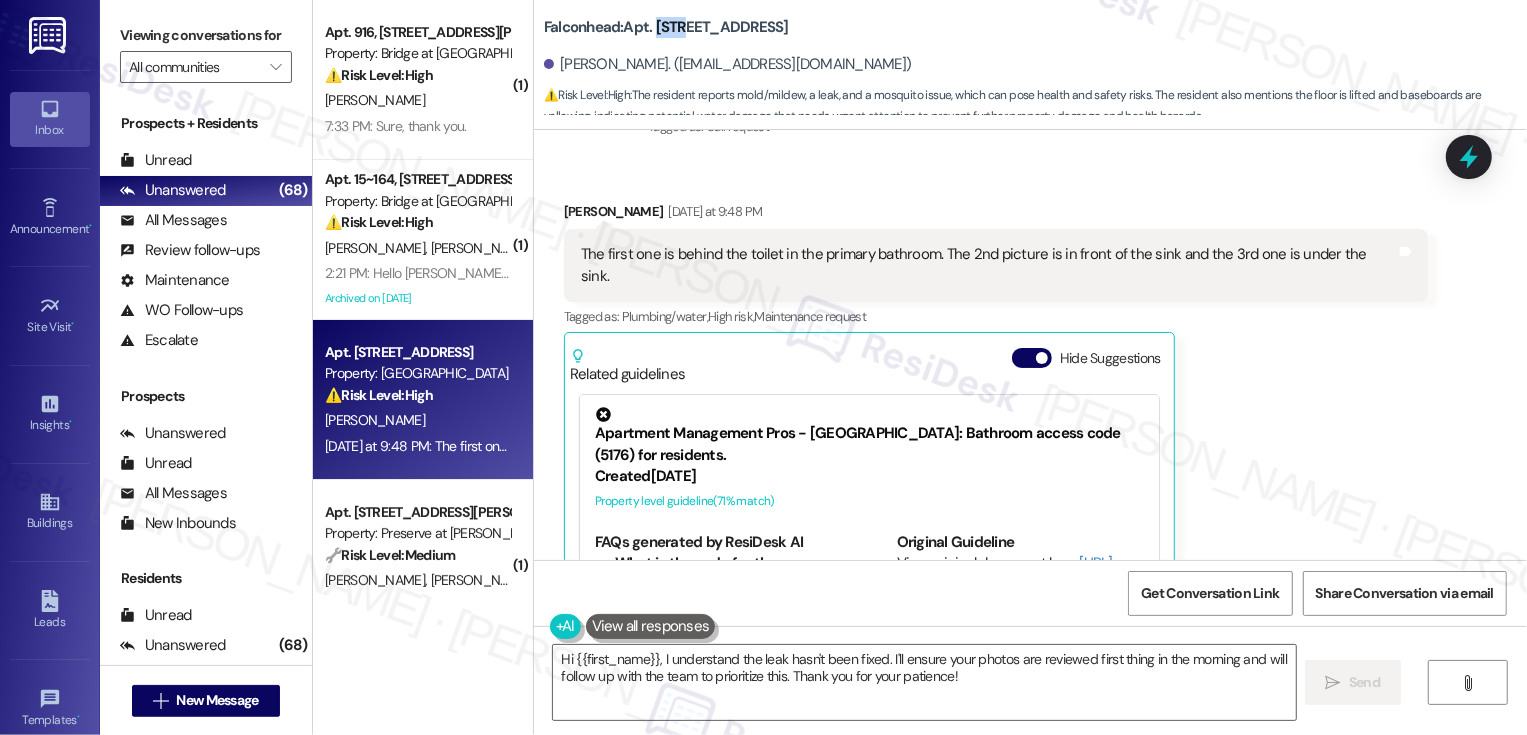 scroll, scrollTop: 2554, scrollLeft: 0, axis: vertical 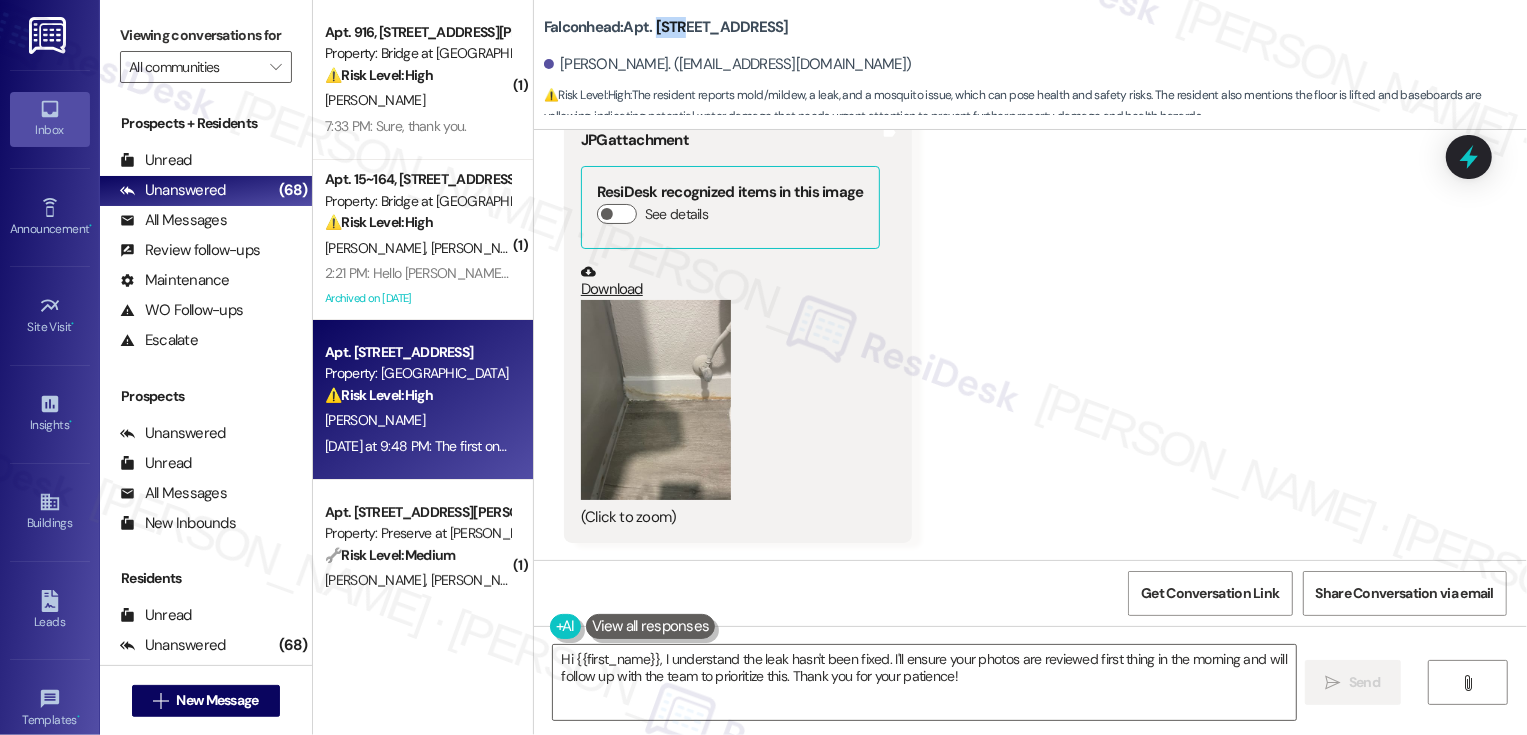 click at bounding box center (656, 400) 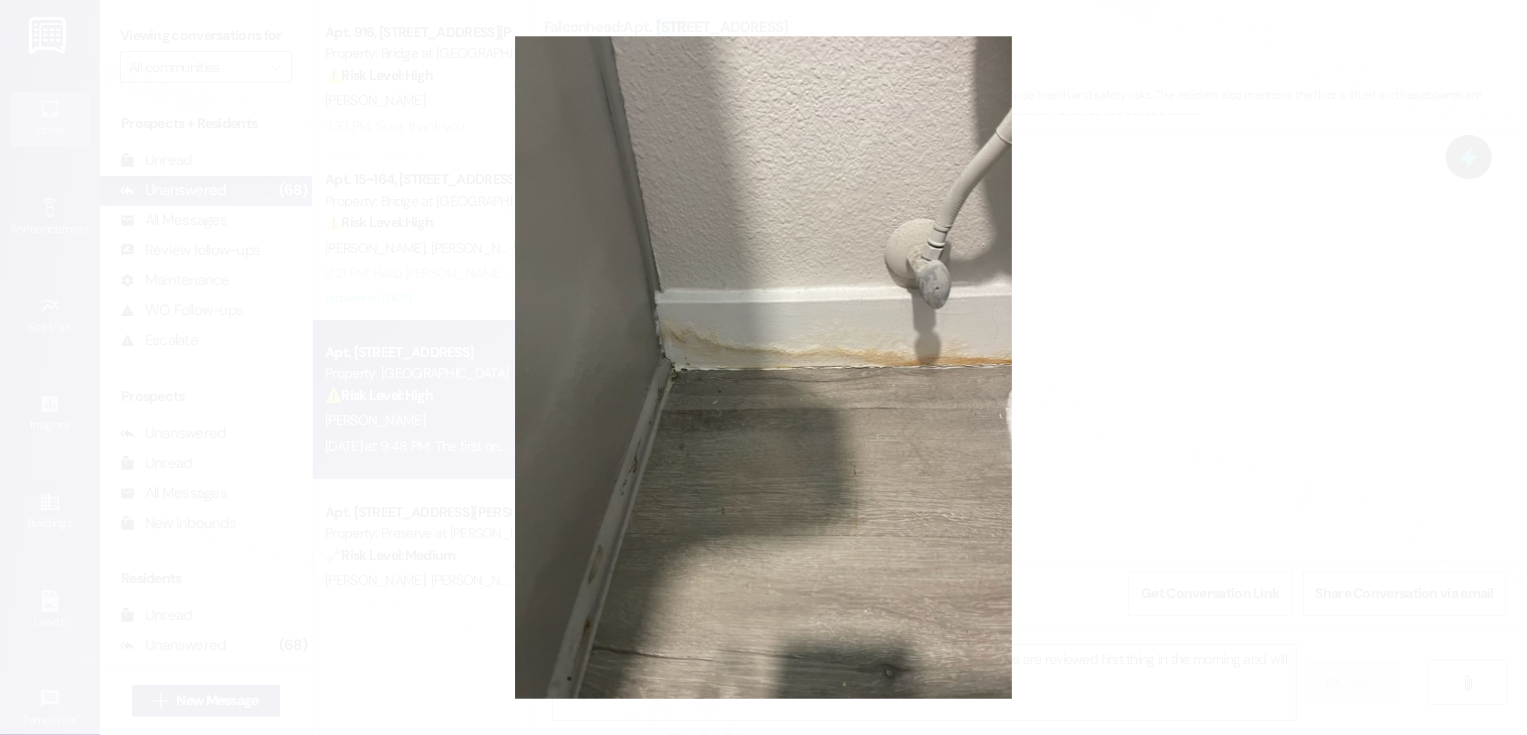 click at bounding box center [763, 367] 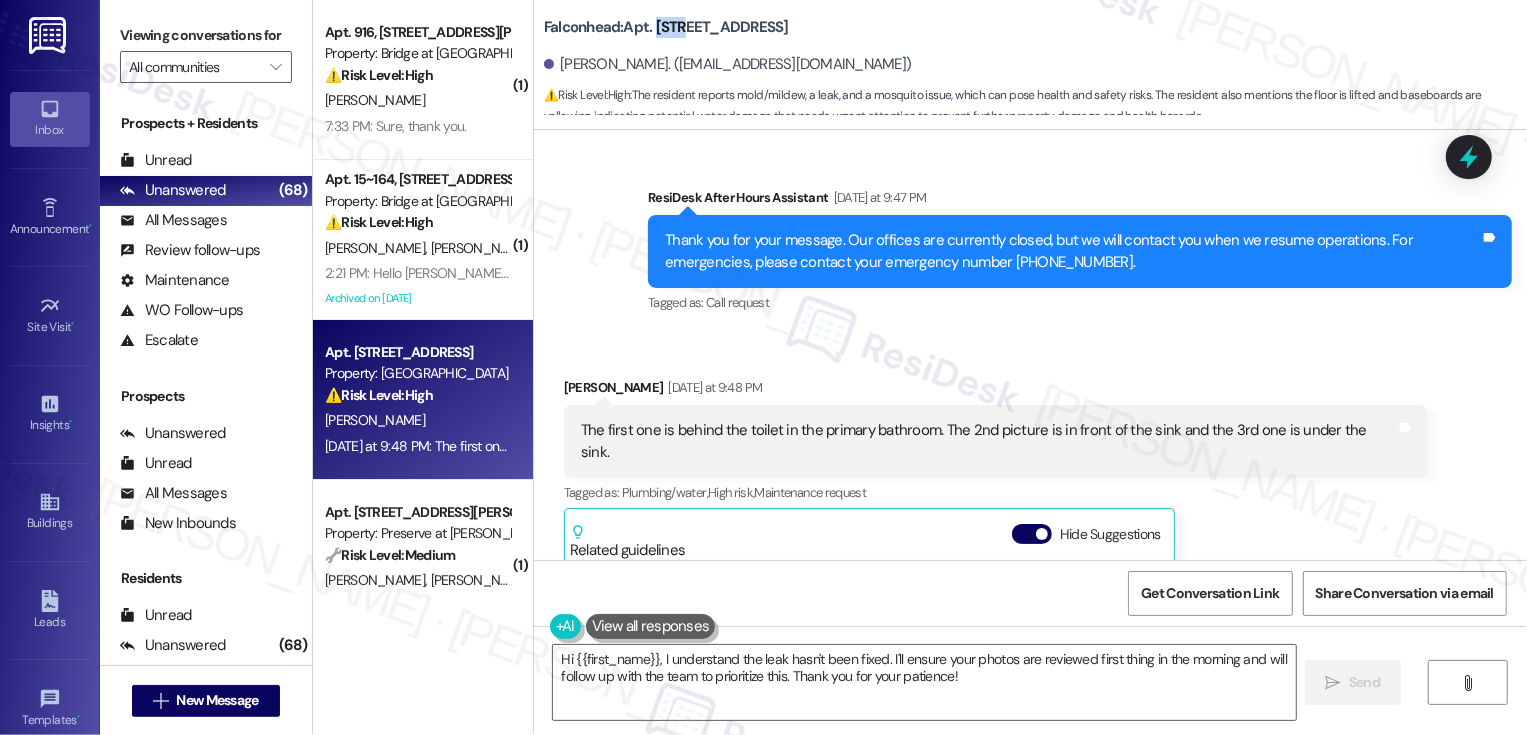 scroll, scrollTop: 2327, scrollLeft: 0, axis: vertical 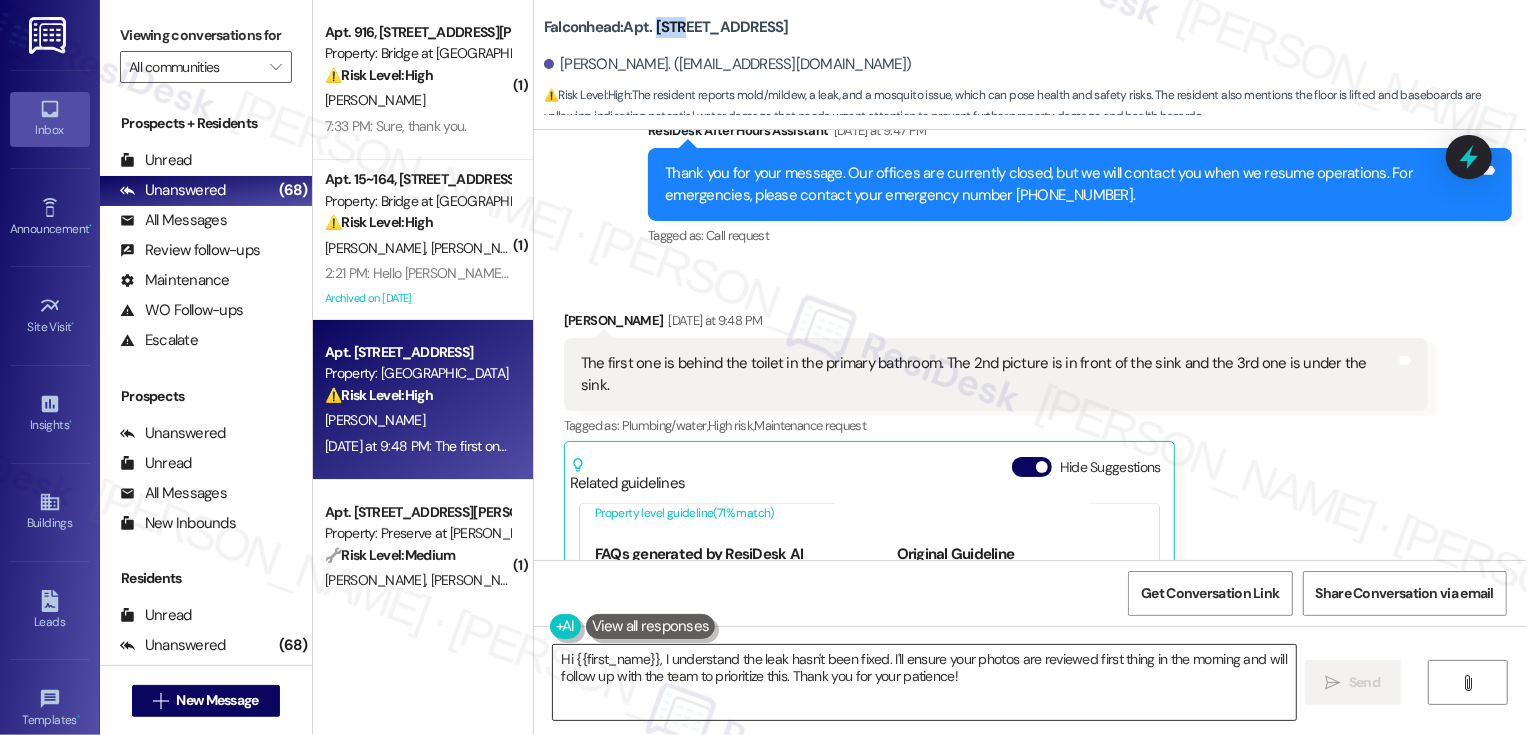 click on "Hi {{first_name}}, I understand the leak hasn't been fixed. I'll ensure your photos are reviewed first thing in the morning and will follow up with the team to prioritize this. Thank you for your patience!" at bounding box center [924, 682] 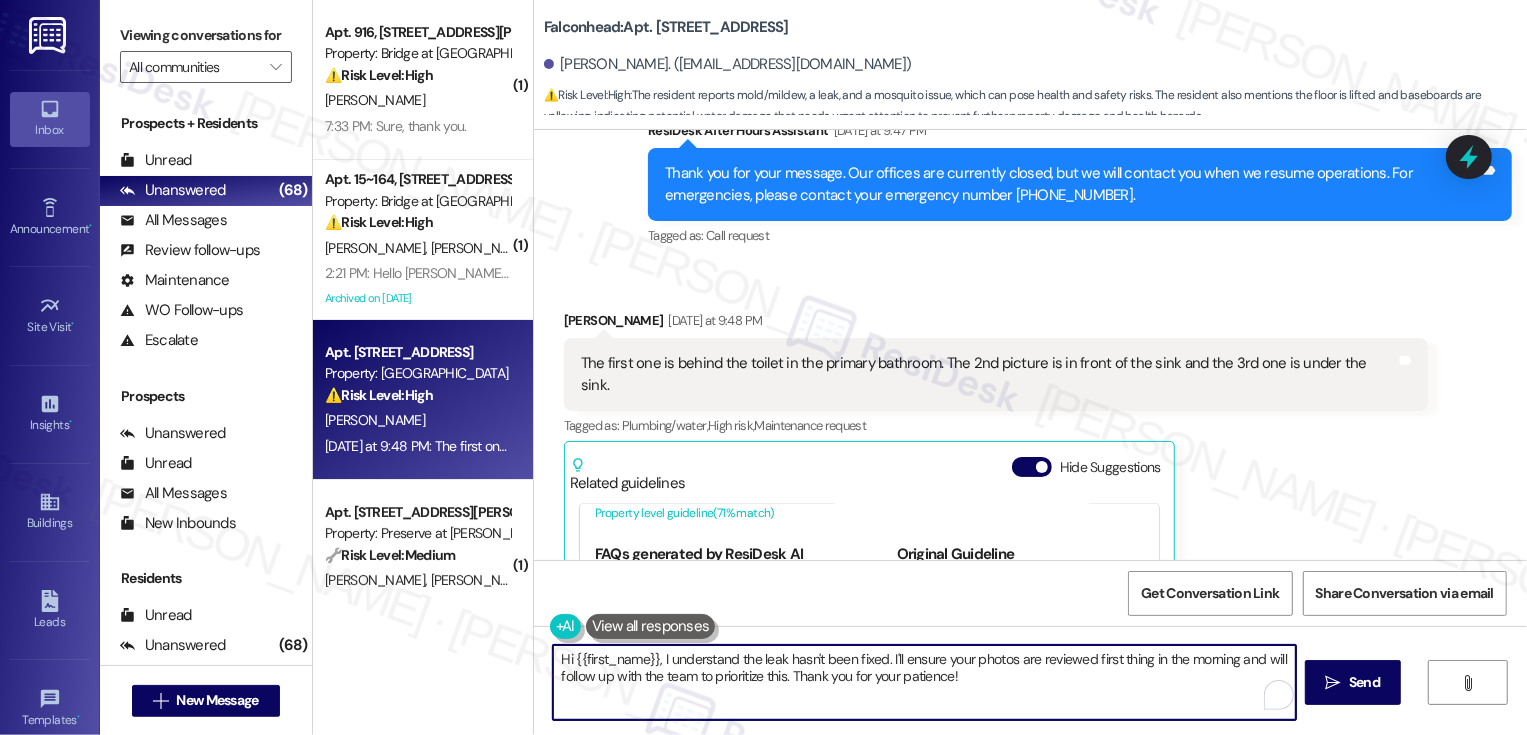 click on "Hi {{first_name}}, I understand the leak hasn't been fixed. I'll ensure your photos are reviewed first thing in the morning and will follow up with the team to prioritize this. Thank you for your patience!" at bounding box center [924, 682] 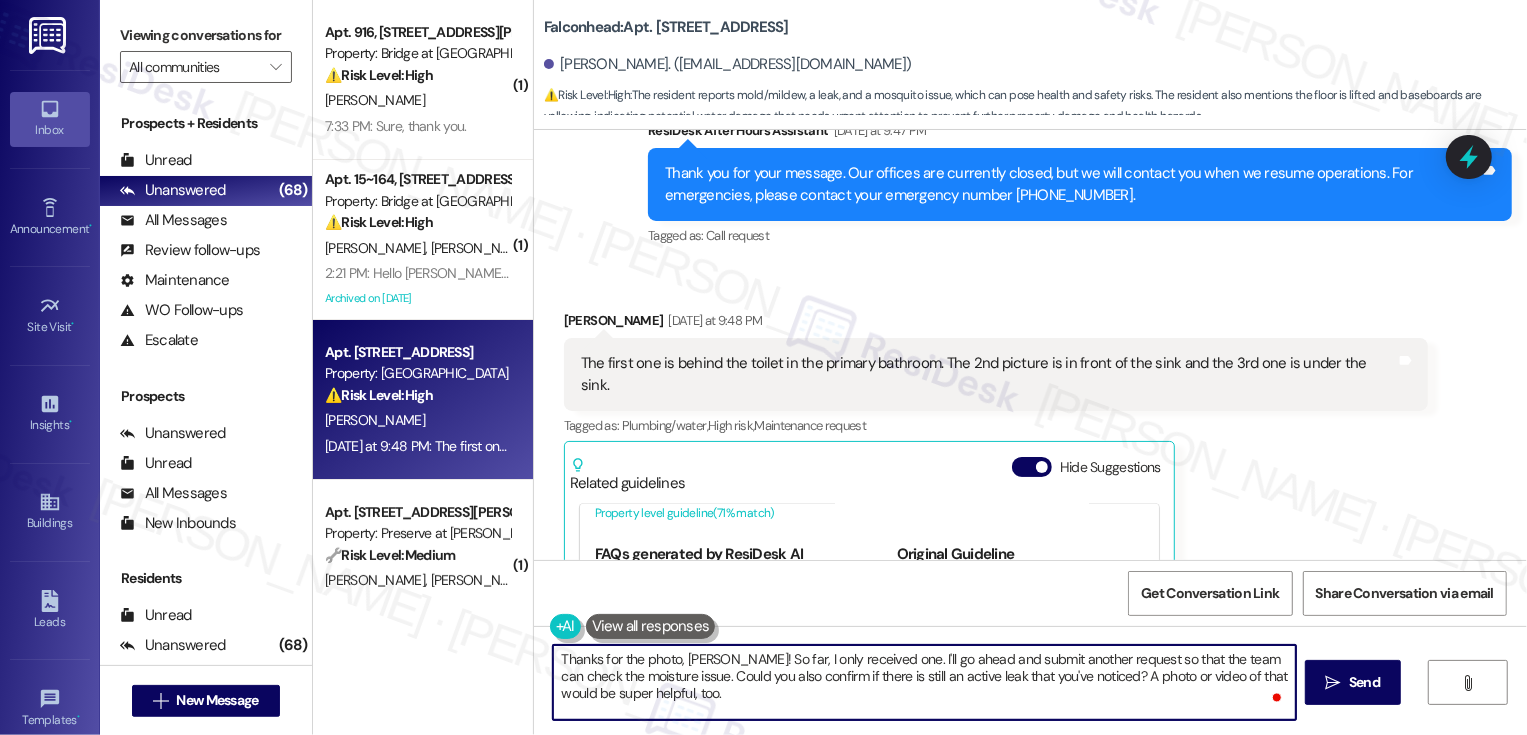 scroll, scrollTop: 17, scrollLeft: 0, axis: vertical 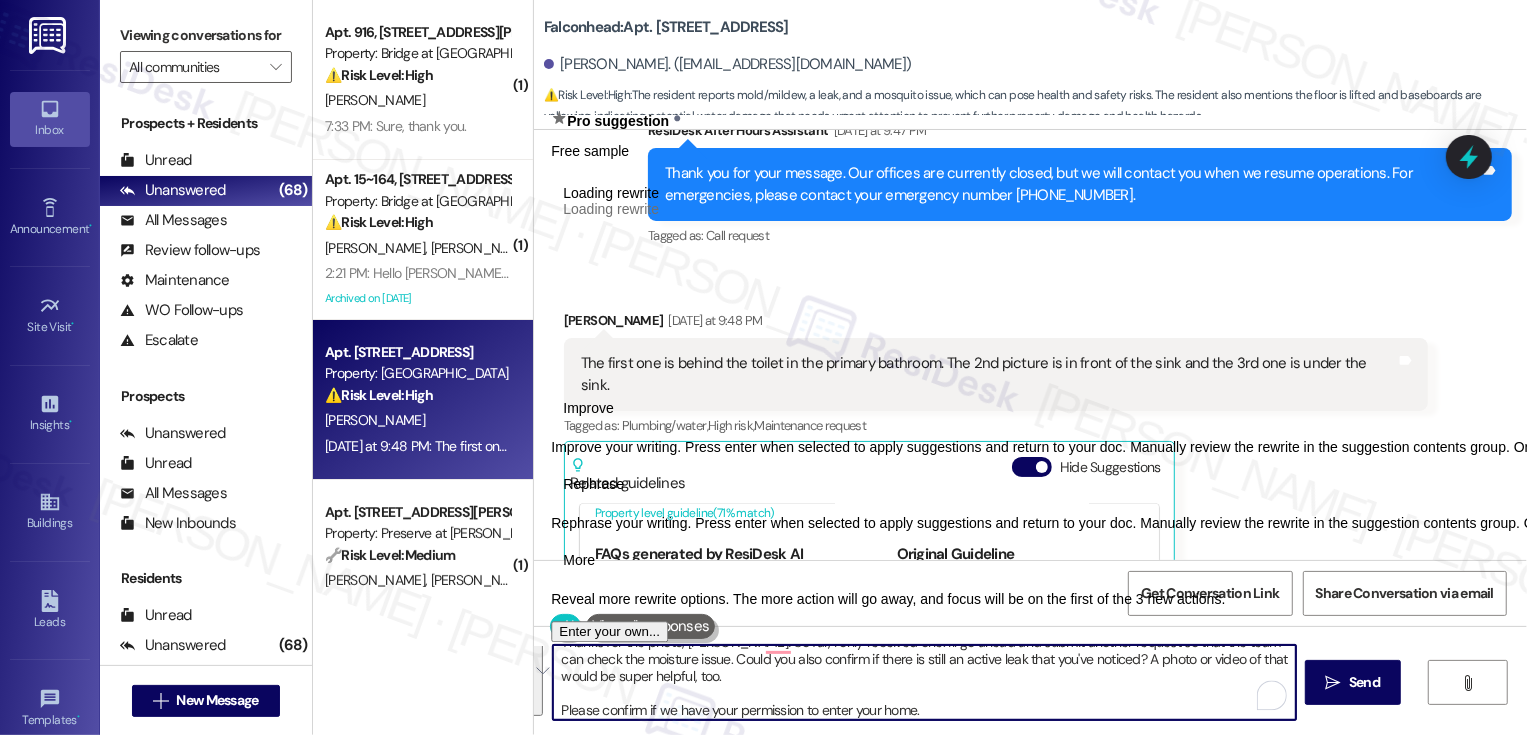click on "Rephrase" at bounding box center (593, 484) 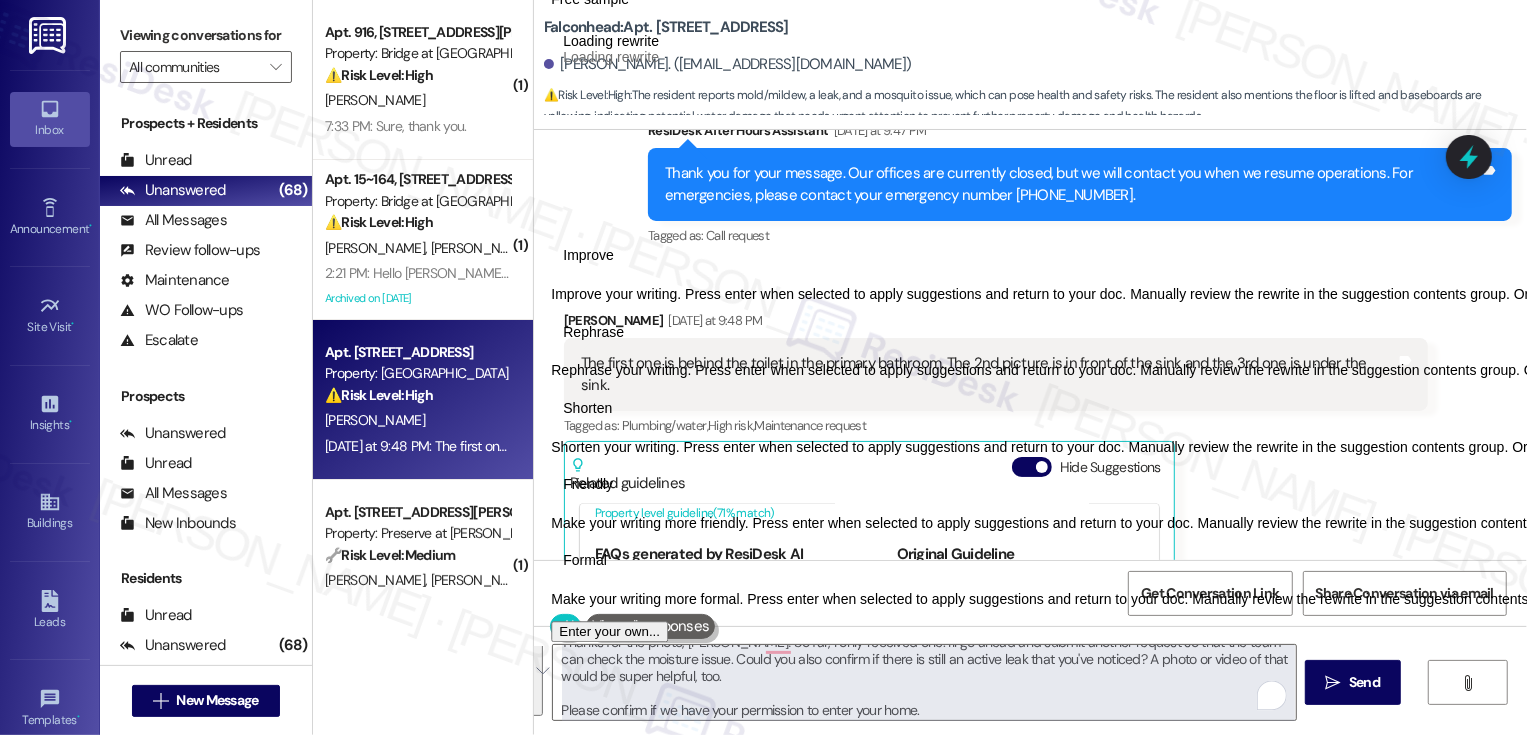 click on "Friendly" at bounding box center [588, 484] 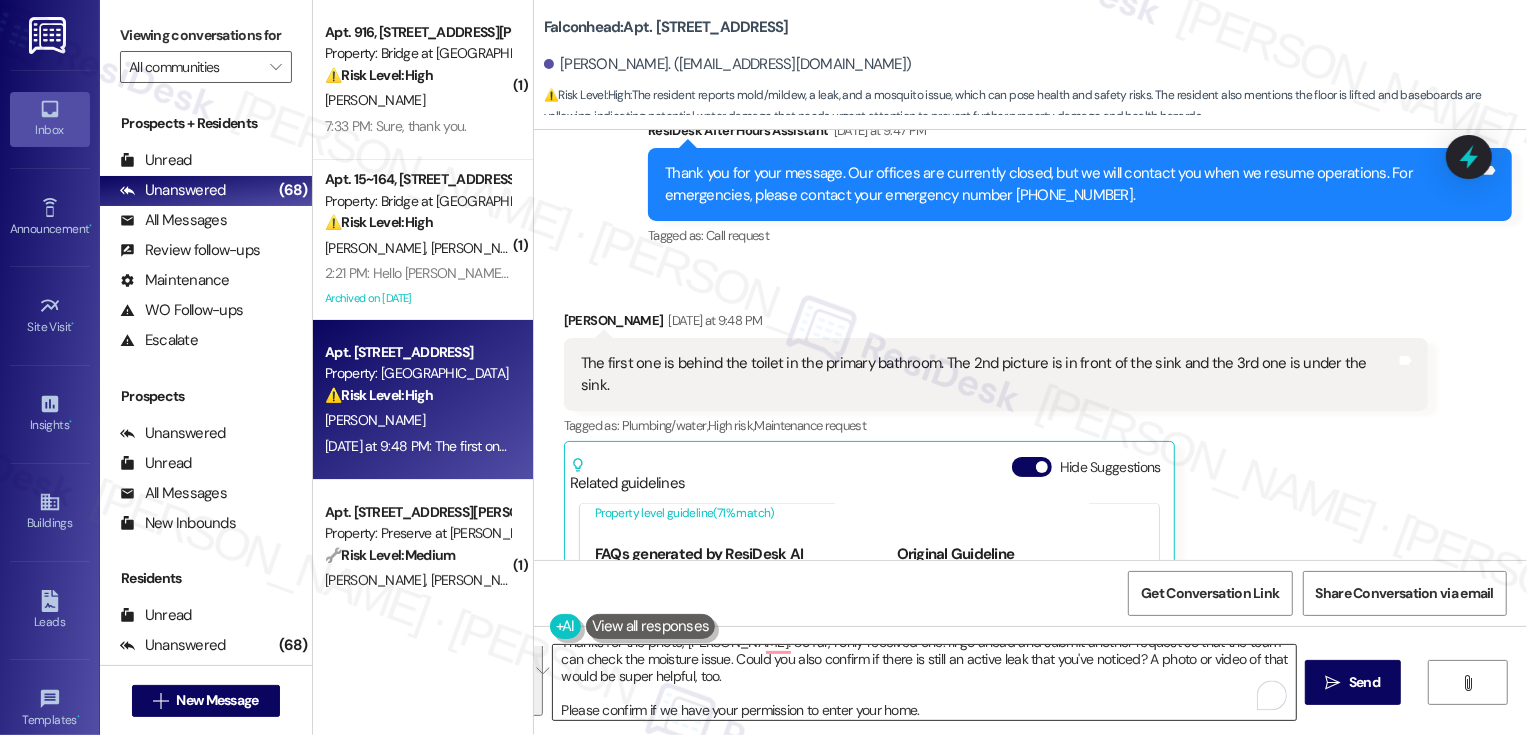 scroll, scrollTop: 0, scrollLeft: 0, axis: both 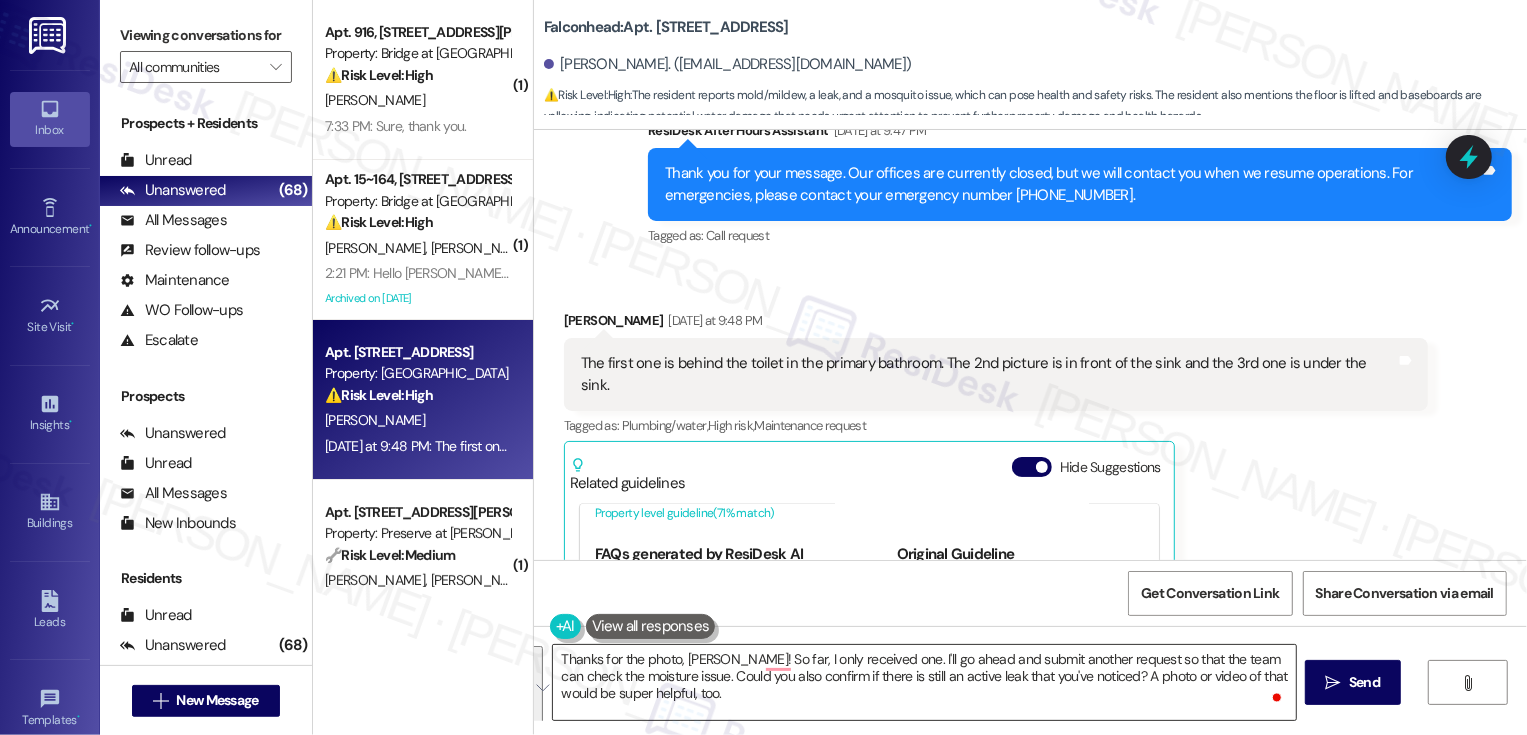 click on "Thanks for the photo, Juliet! So far, I only received one. I'll go ahead and submit another request so that the team can check the moisture issue. Could you also confirm if there is still an active leak that you've noticed? A photo or video of that would be super helpful, too.
Please confirm if we have your permission to enter your home." at bounding box center (924, 682) 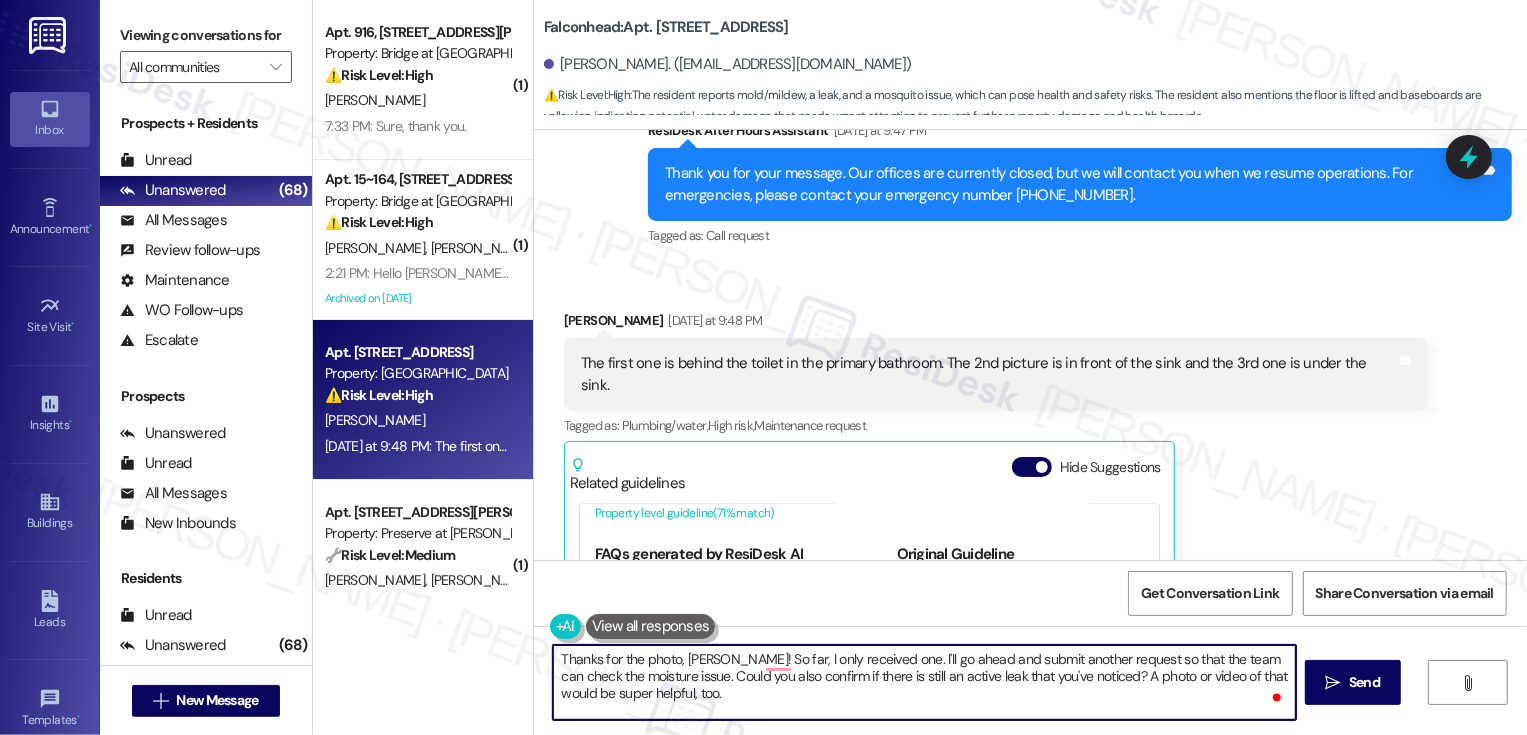click on "Thanks for the photo, Juliet! So far, I only received one. I'll go ahead and submit another request so that the team can check the moisture issue. Could you also confirm if there is still an active leak that you've noticed? A photo or video of that would be super helpful, too.
Please confirm if we have your permission to enter your home." at bounding box center [924, 682] 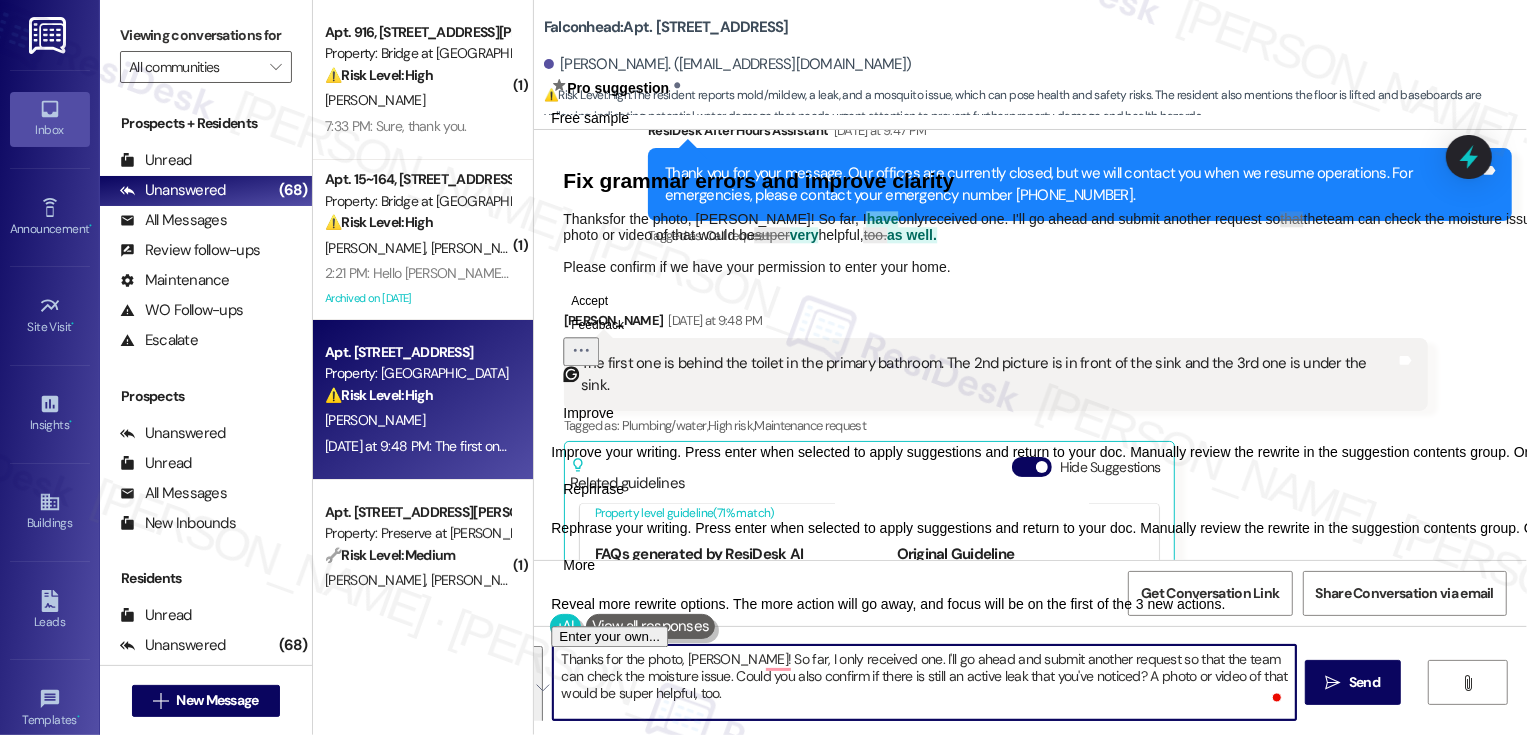 click on "Rephrase" at bounding box center [593, 489] 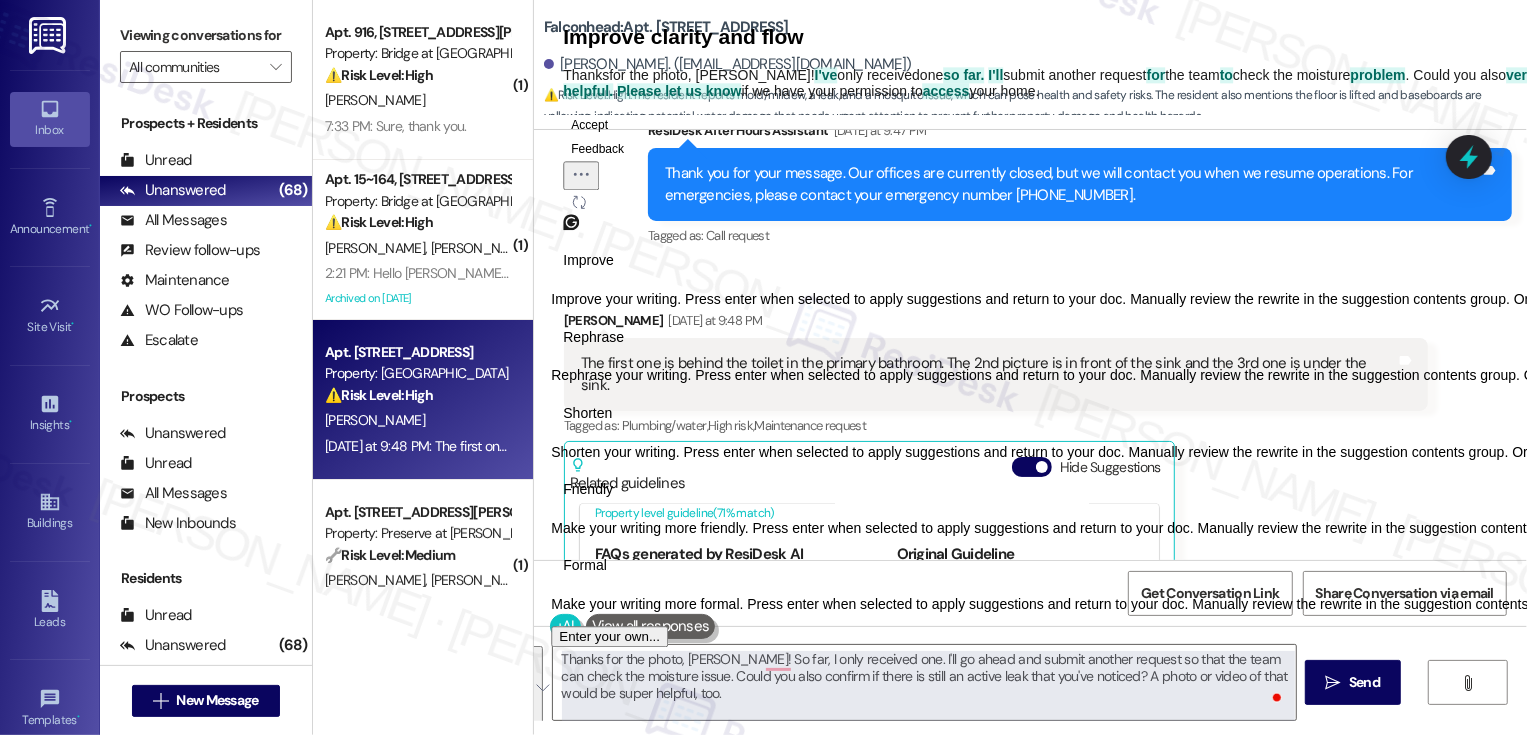 click on "Friendly" at bounding box center (588, 489) 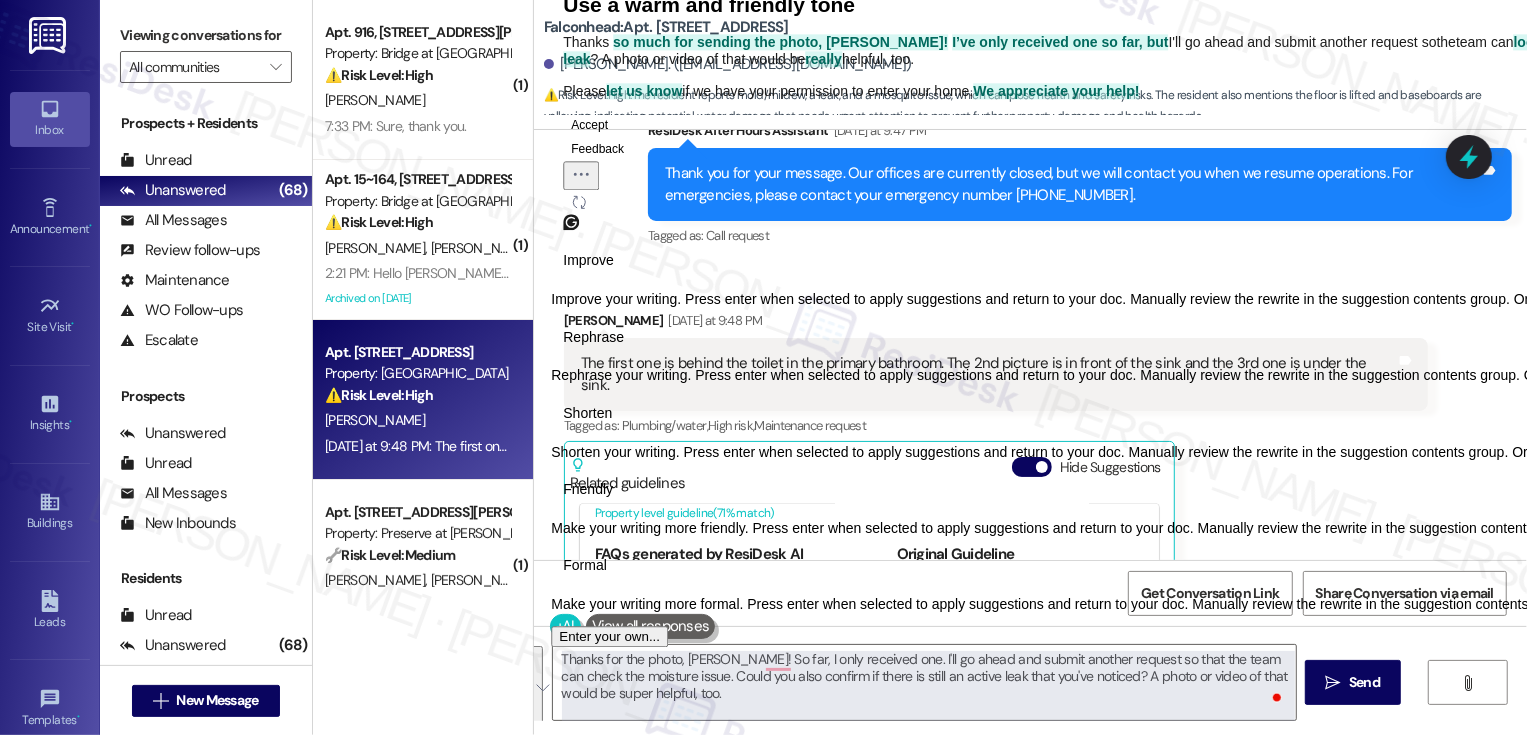 click on "Accept" 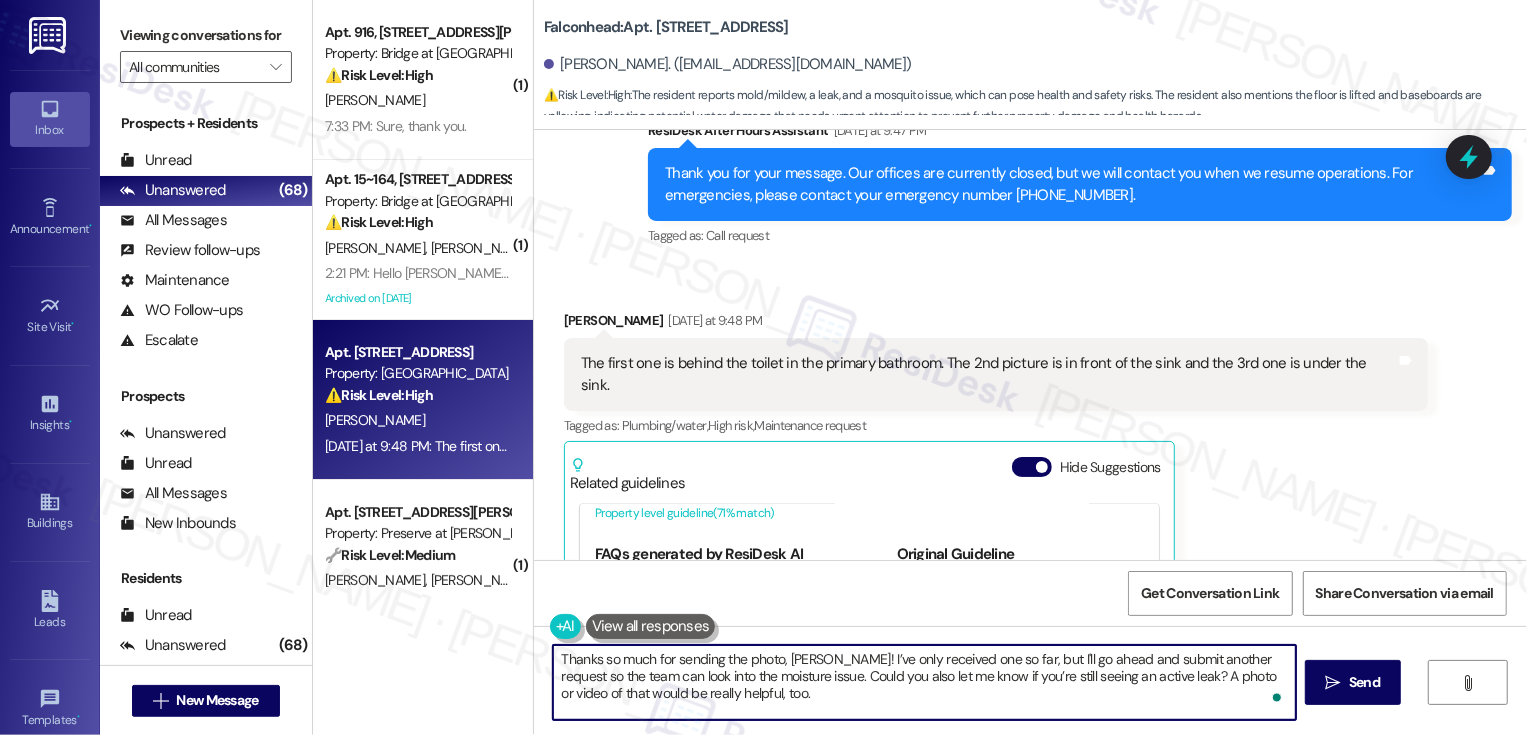 scroll, scrollTop: 21, scrollLeft: 0, axis: vertical 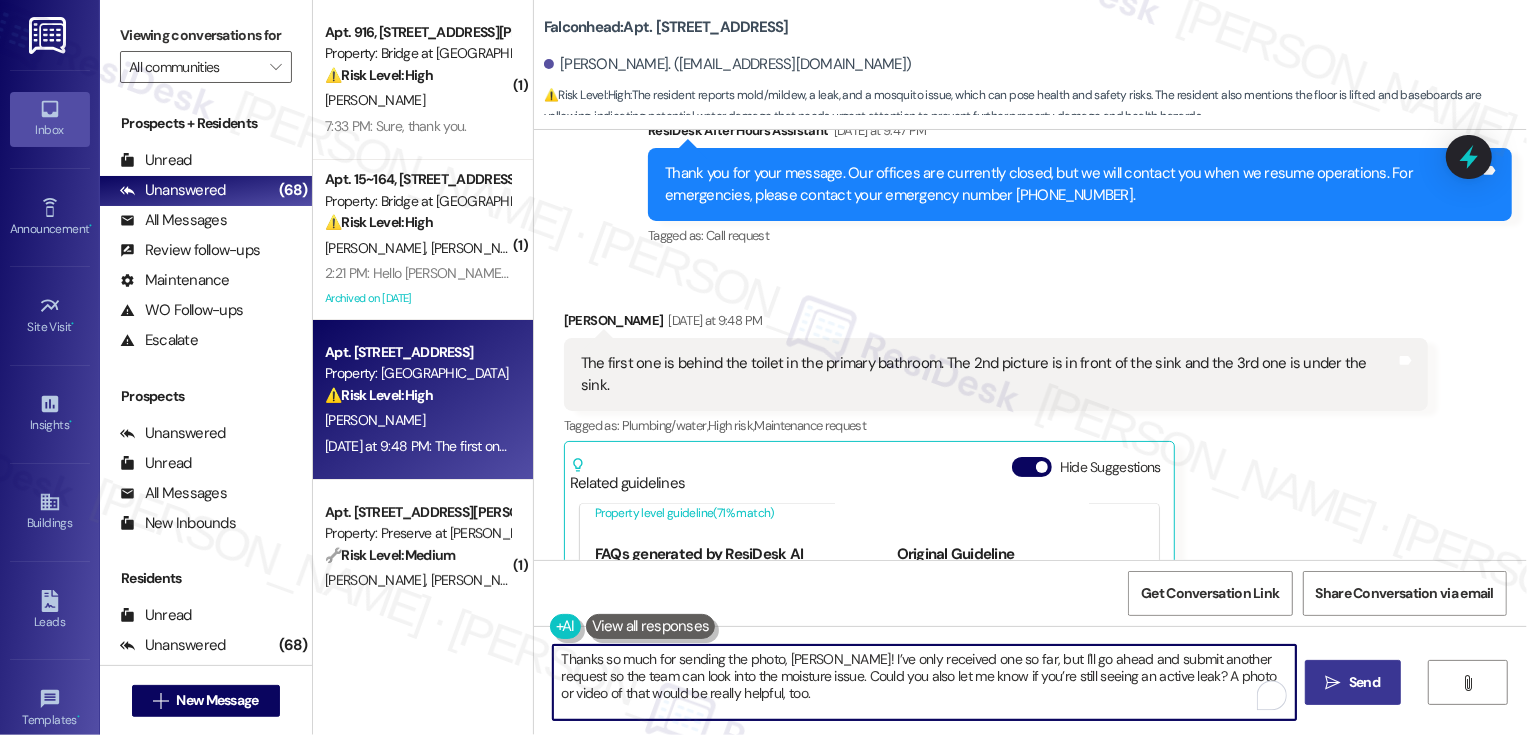 type on "Thanks so much for sending the photo, Juliet! I’ve only received one so far, but I'll go ahead and submit another request so the team can look into the moisture issue. Could you also let me know if you’re still seeing an active leak? A photo or video of that would be really helpful, too.
Please let us know if we have your permission to enter your home. We appreciate your help!" 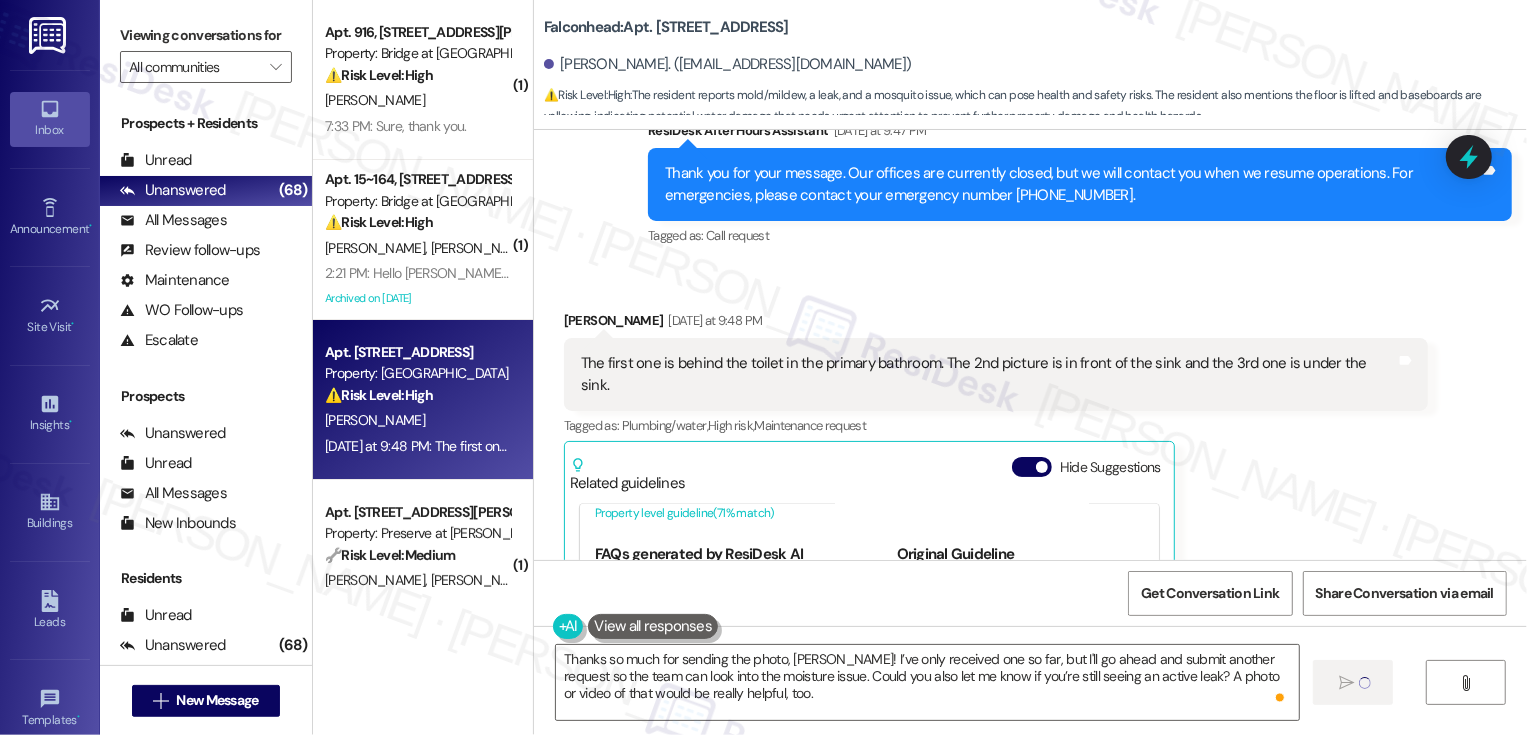 type 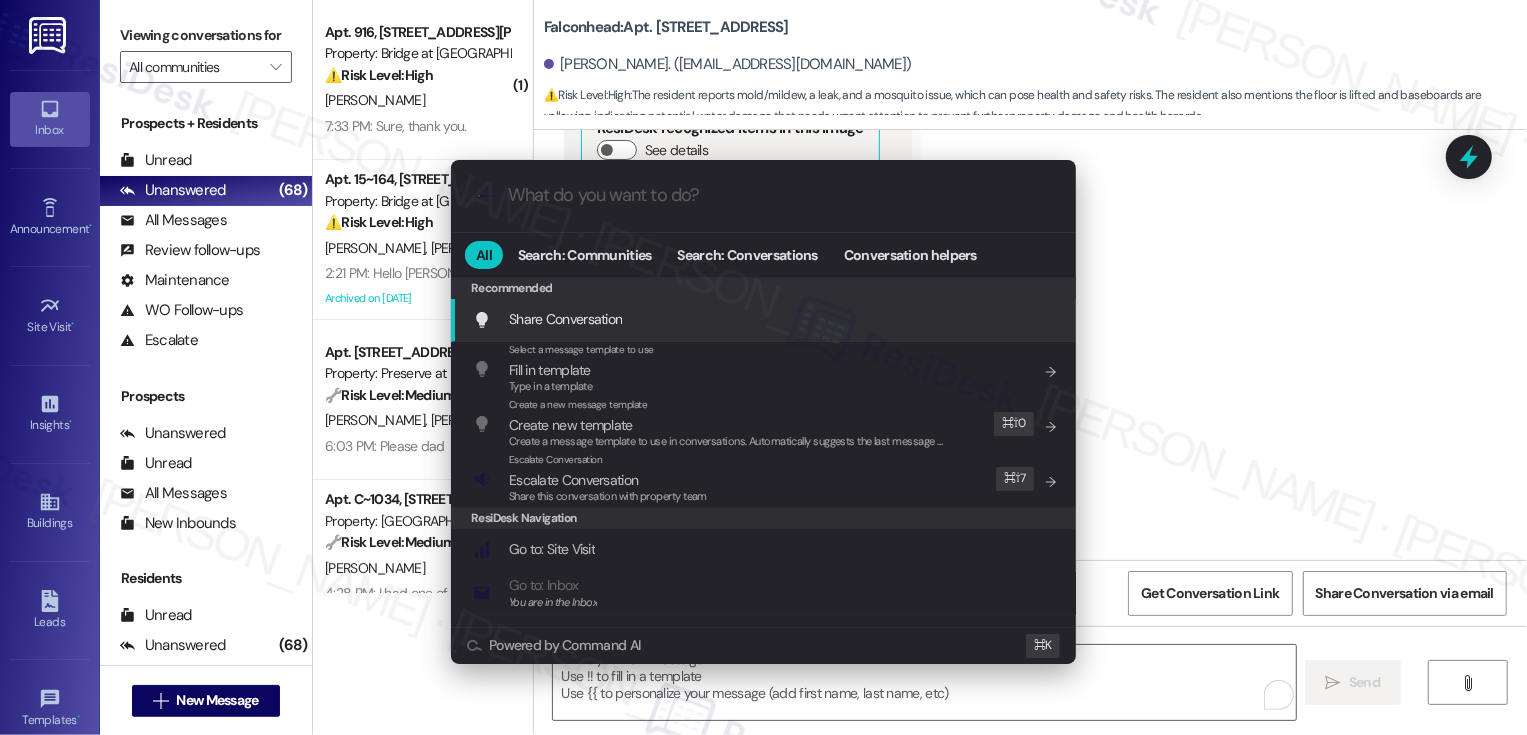scroll, scrollTop: 1884, scrollLeft: 0, axis: vertical 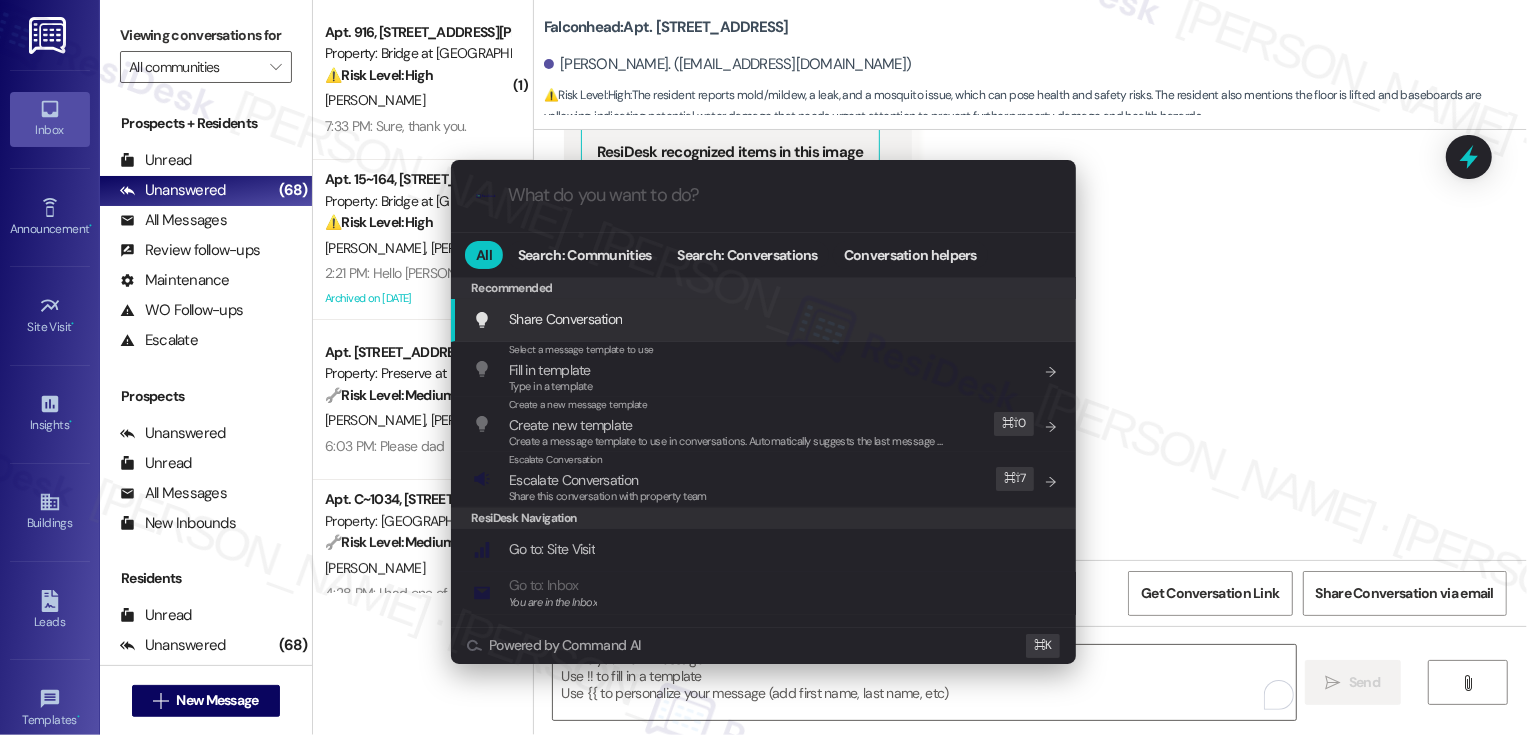 click on ".cls-1{fill:#0a055f;}.cls-2{fill:#0cc4c4;} resideskLogoBlueOrange All Search: Communities Search: Conversations Conversation helpers Recommended Recommended Share Conversation Add shortcut Select a message template to use Fill in template Type in a template Add shortcut Create a new message template Create new template Create a message template to use in conversations. Automatically suggests the last message you sent. Edit ⌘ ⇧ 0 Escalate Conversation Escalate Conversation Share this conversation with property team Edit ⌘ ⇧ 7 ResiDesk Navigation Go to: Site Visit Add shortcut Go to: Inbox You are in the Inbox Add shortcut Go to: Settings Add shortcut Go to: Message Templates Add shortcut Go to: Buildings Add shortcut Help Getting Started: What you can do with ResiDesk Add shortcut Settings Powered by Command AI ⌘ K" at bounding box center [763, 367] 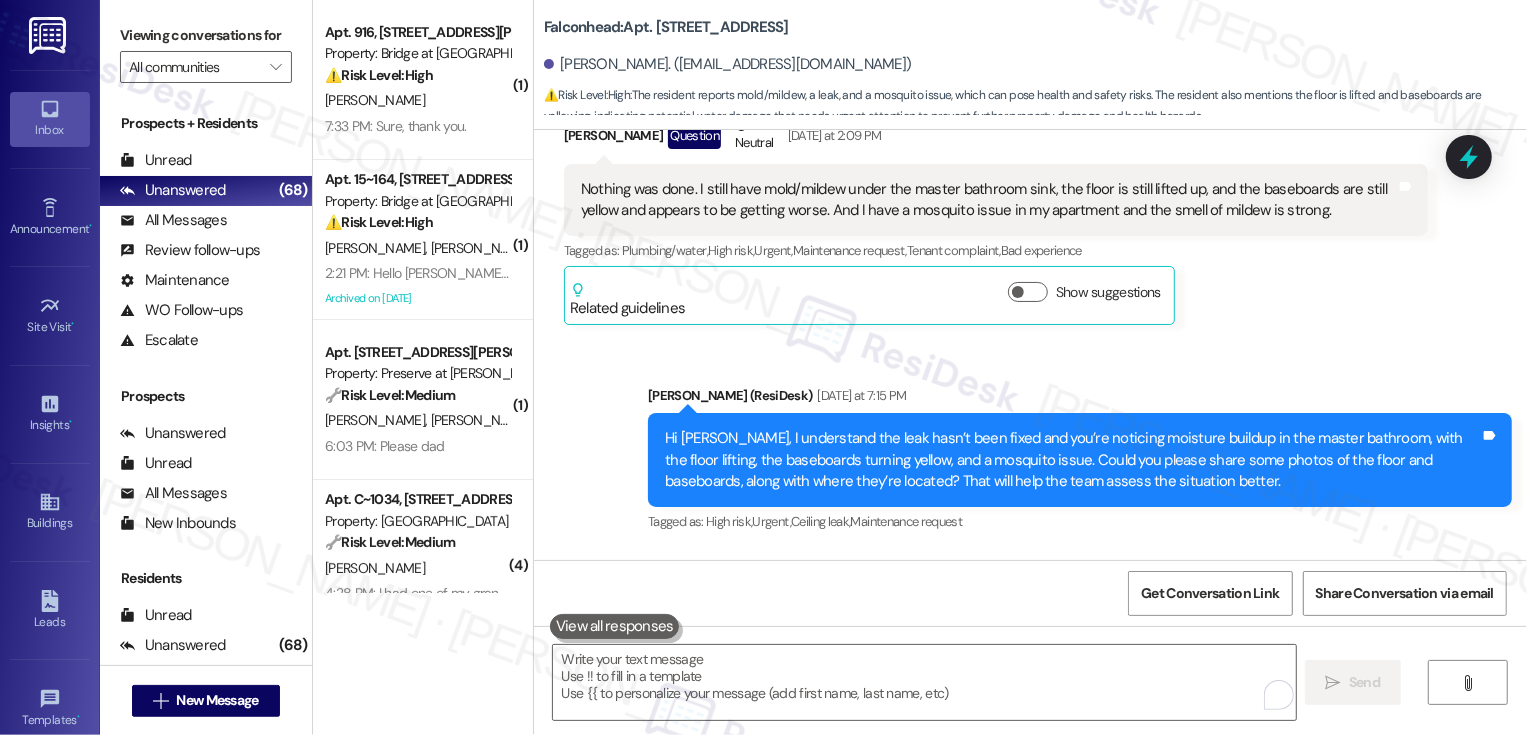 scroll, scrollTop: 1235, scrollLeft: 0, axis: vertical 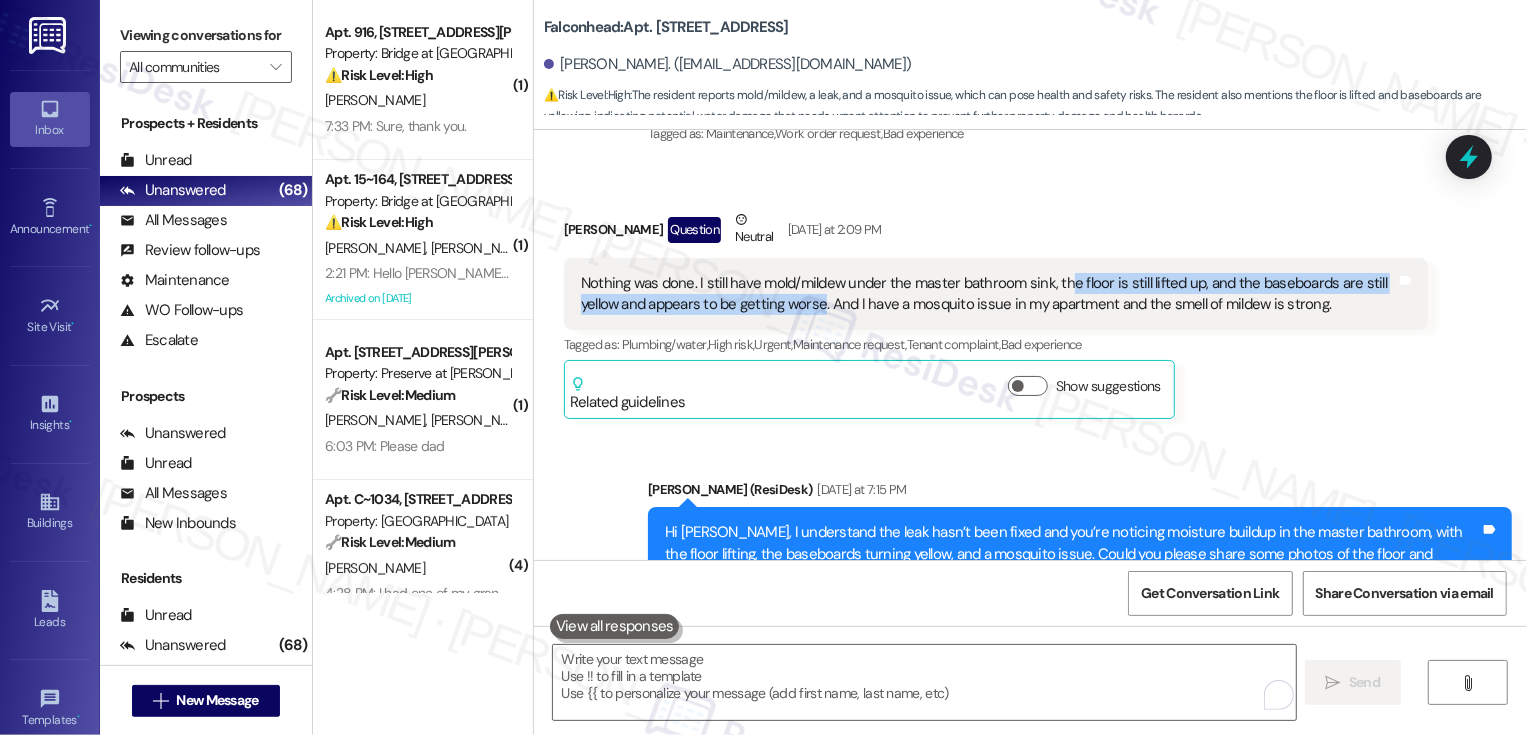 drag, startPoint x: 1050, startPoint y: 289, endPoint x: 810, endPoint y: 312, distance: 241.09956 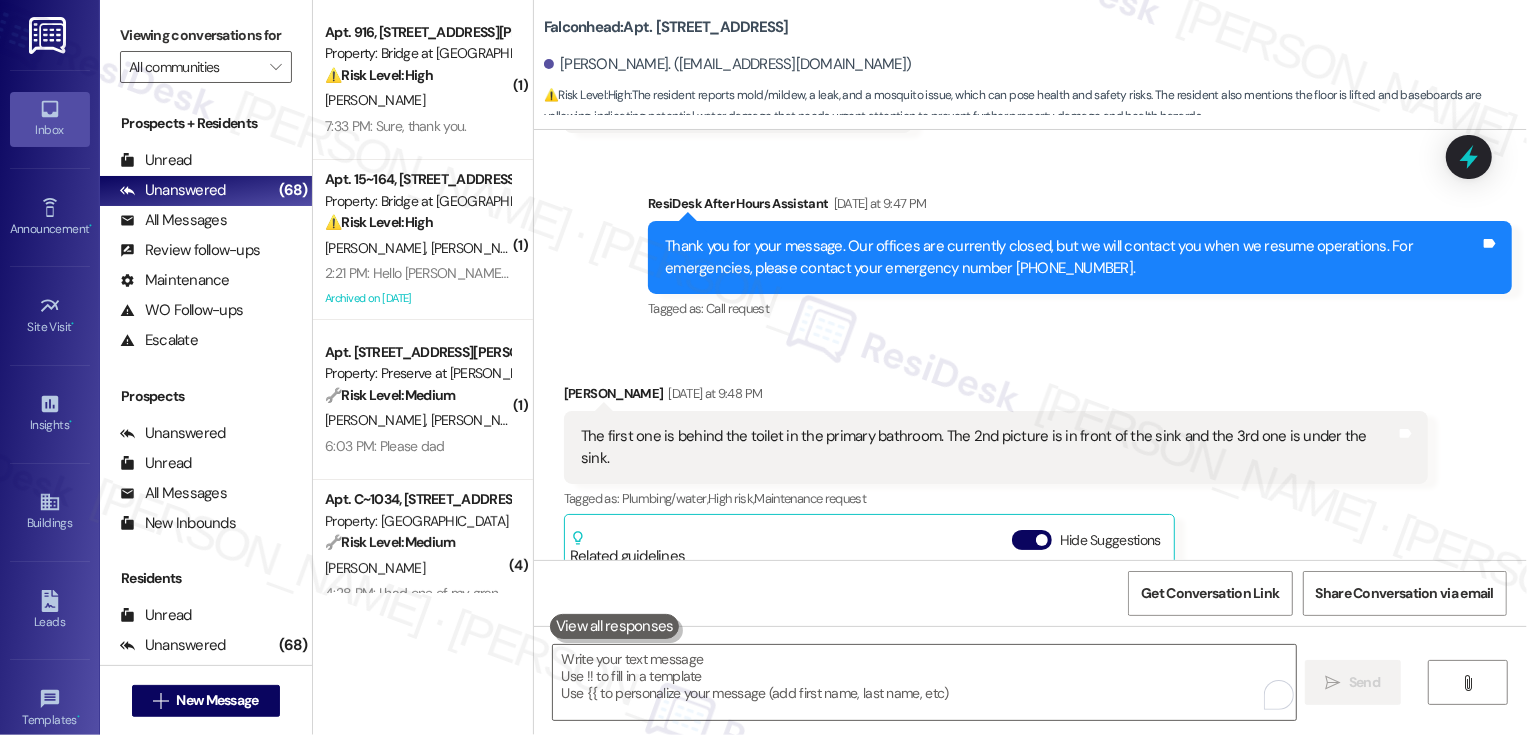 scroll, scrollTop: 2296, scrollLeft: 0, axis: vertical 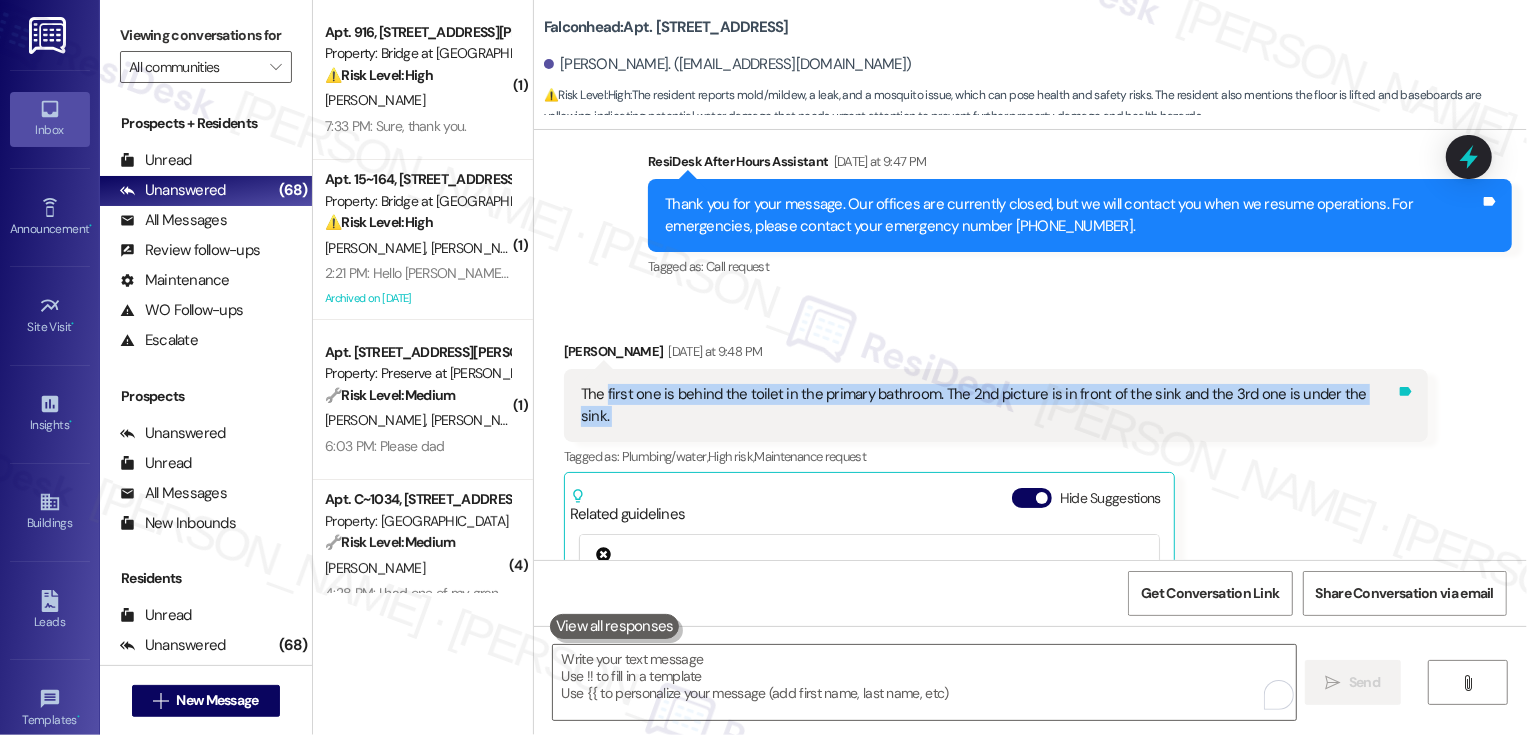 drag, startPoint x: 593, startPoint y: 393, endPoint x: 1365, endPoint y: 384, distance: 772.0524 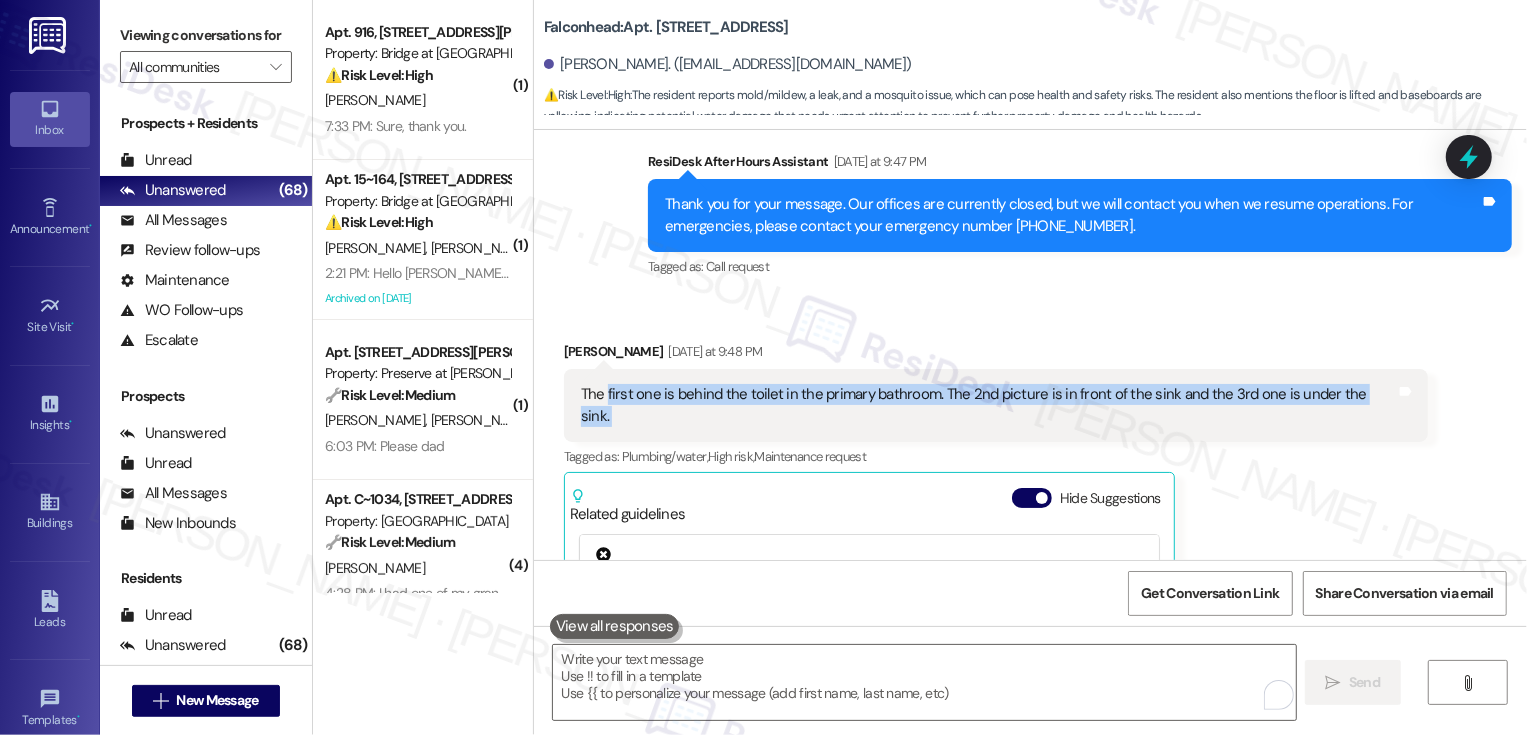 click on "Sent via SMS ResiDesk After Hours Assistant Yesterday at 9:47 PM Thank you for your message. Our offices are currently closed, but we will contact you when we resume operations. For emergencies, please contact your emergency number 737-321-5422. Tags and notes Tagged as:   Call request Click to highlight conversations about Call request" at bounding box center [1030, 201] 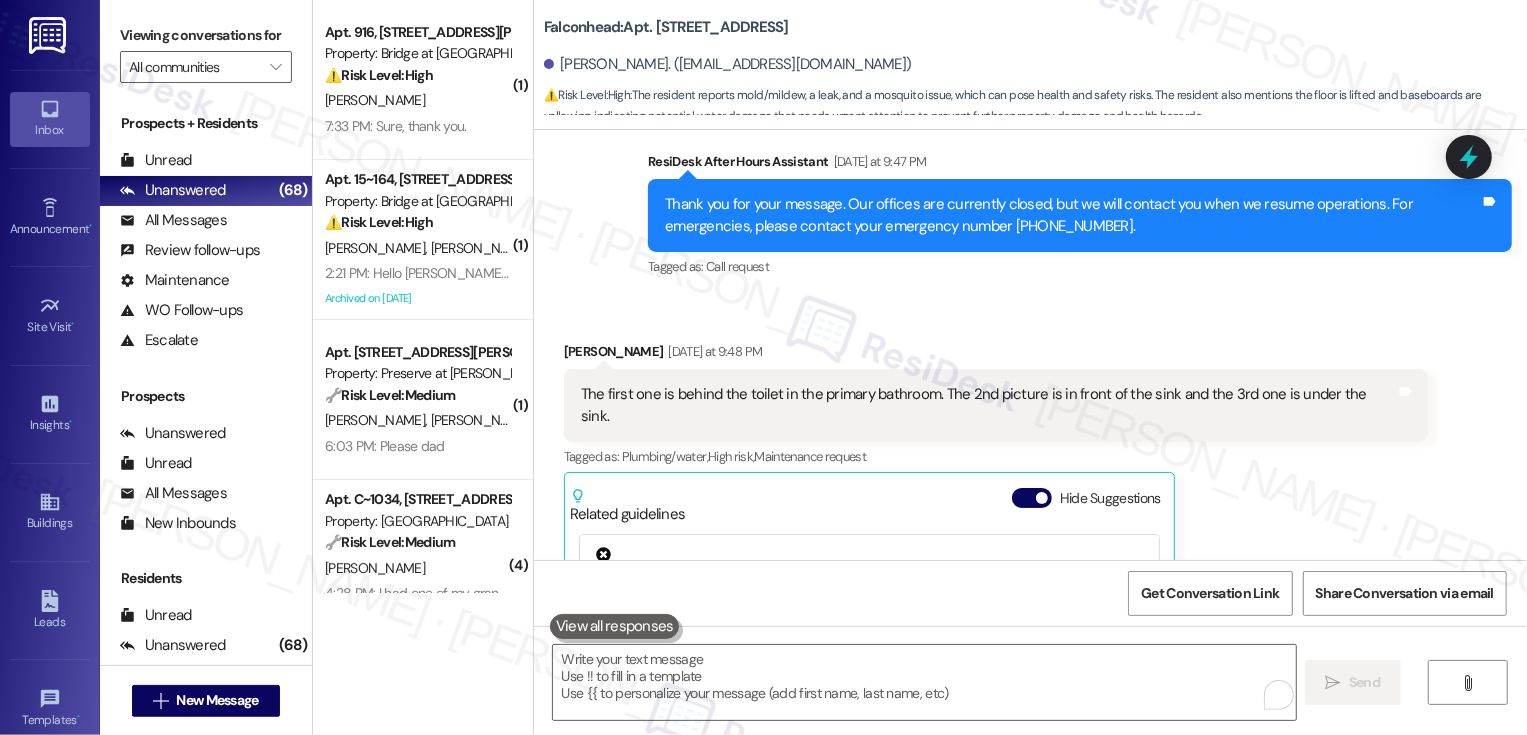 scroll, scrollTop: 2779, scrollLeft: 0, axis: vertical 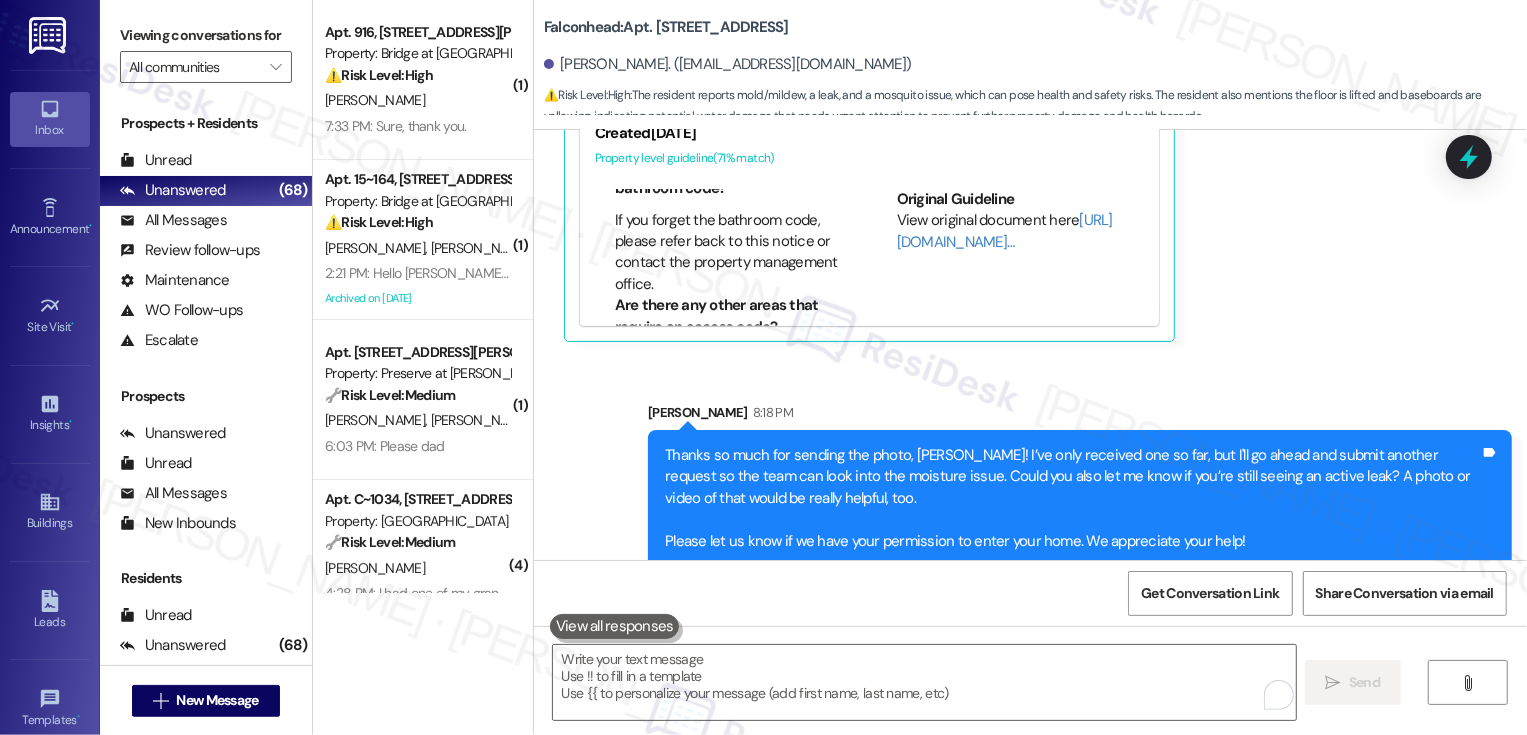click on "Sent via SMS Sarah 8:18 PM Thanks so much for sending the photo, Juliet! I’ve only received one so far, but I'll go ahead and submit another request so the team can look into the moisture issue. Could you also let me know if you’re still seeing an active leak? A photo or video of that would be really helpful, too.
Please let us know if we have your permission to enter your home. We appreciate your help! Tags and notes" at bounding box center (1030, 469) 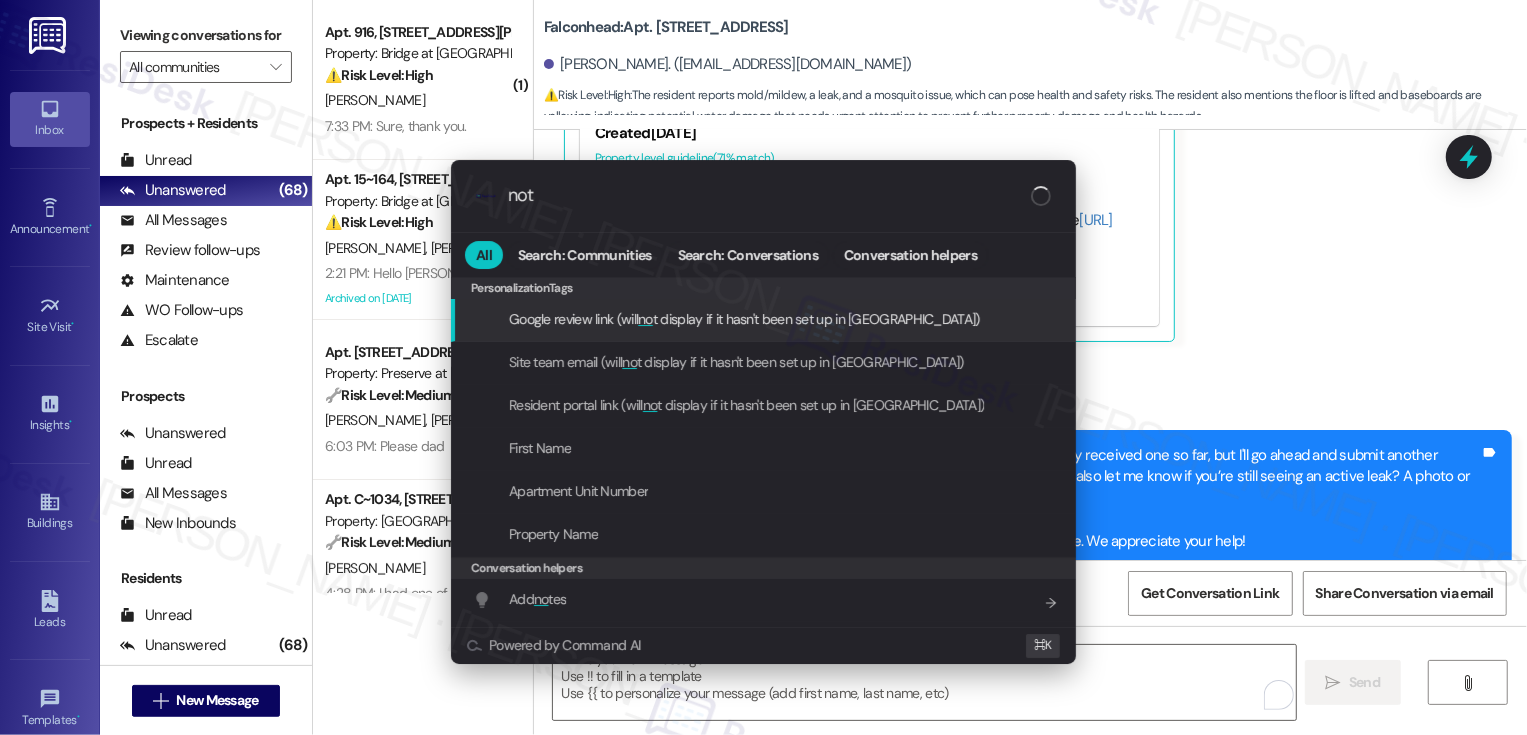 type on "note" 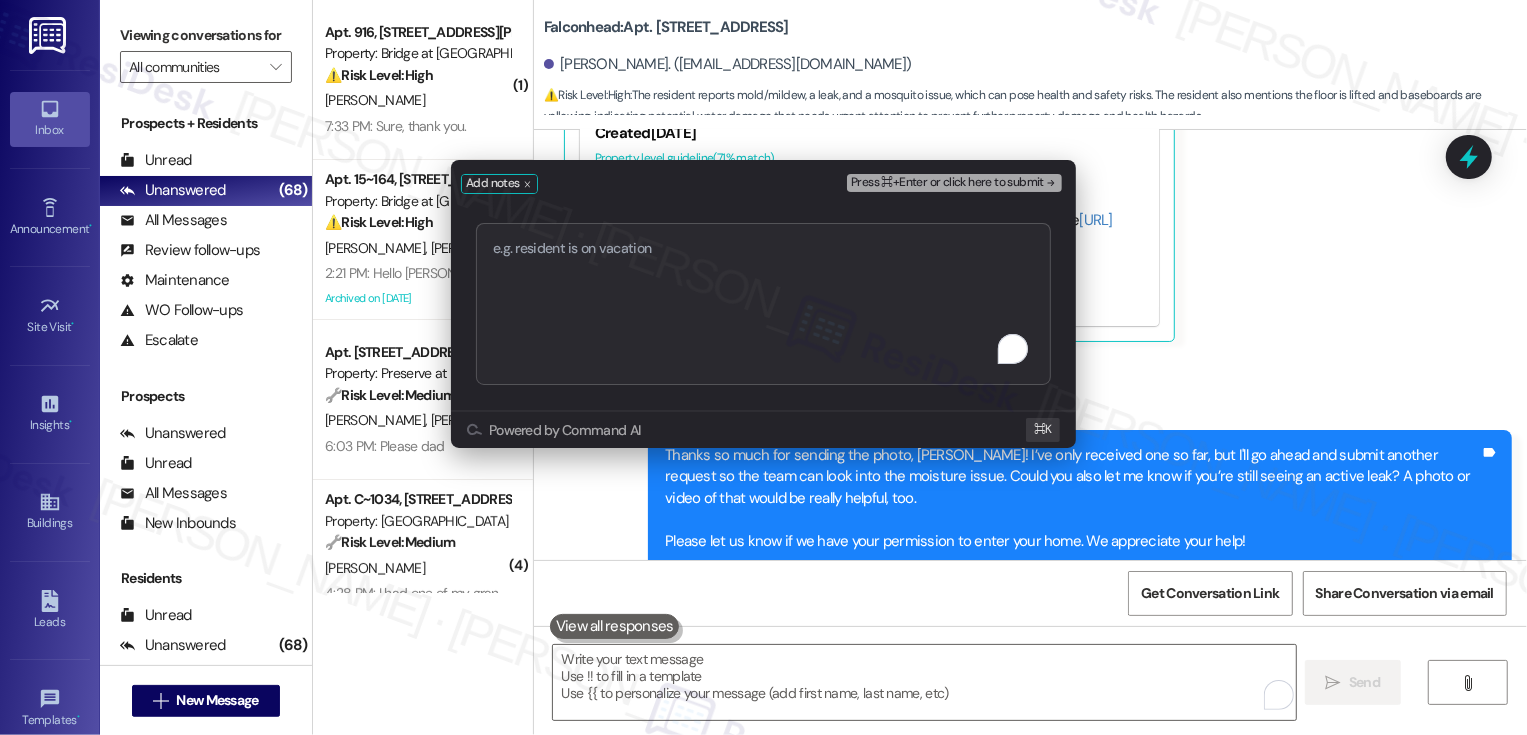 type on "Work order 7042 added successfully!" 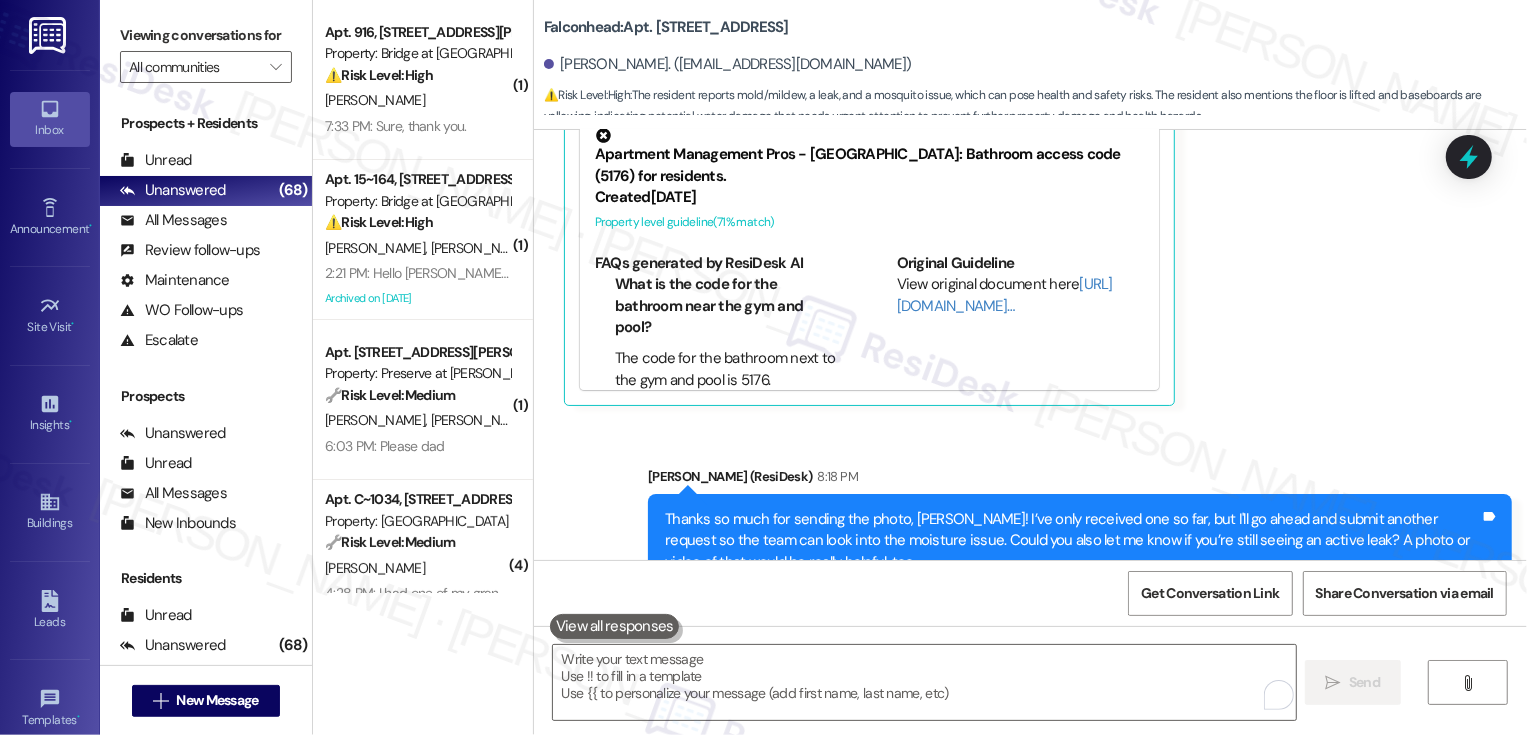 scroll, scrollTop: 2999, scrollLeft: 0, axis: vertical 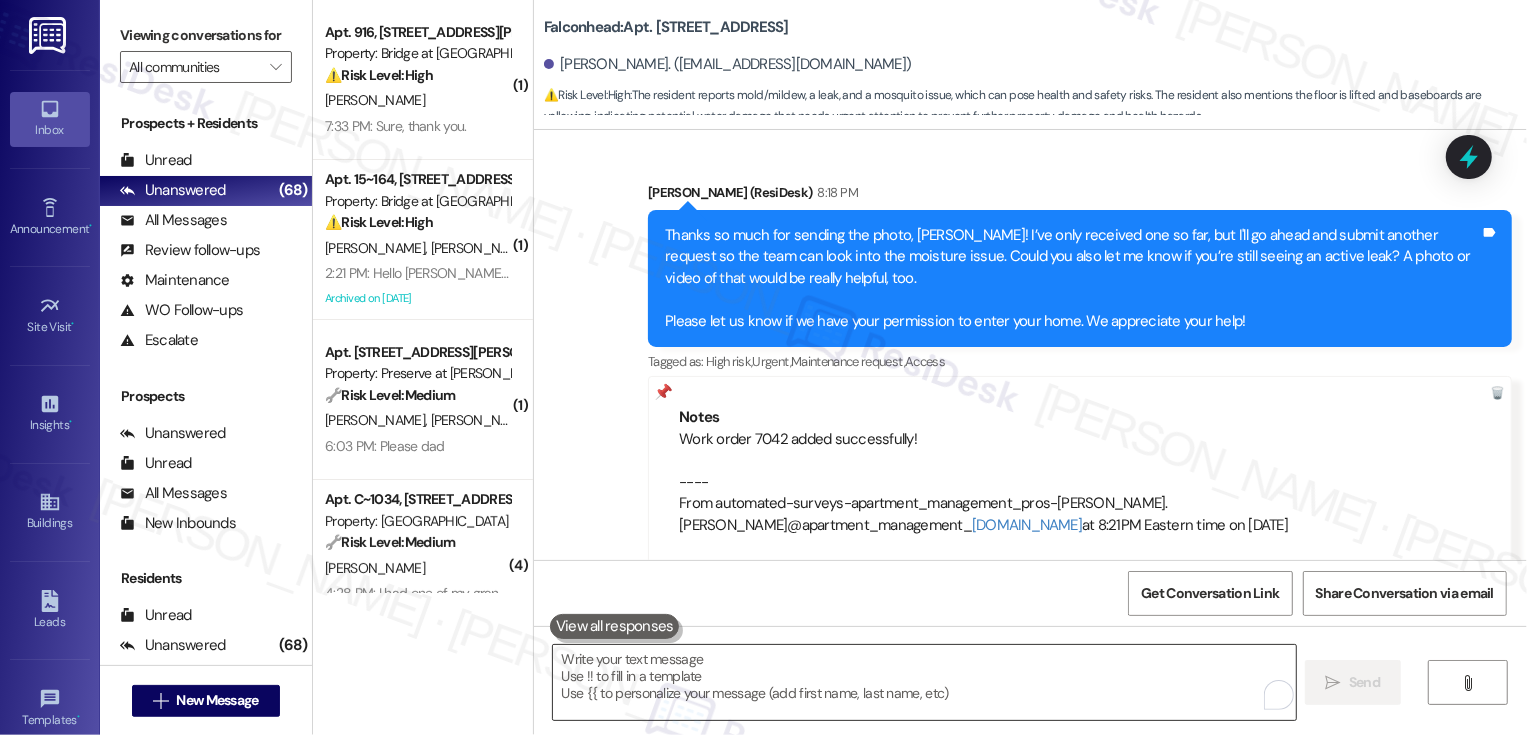 click at bounding box center (924, 682) 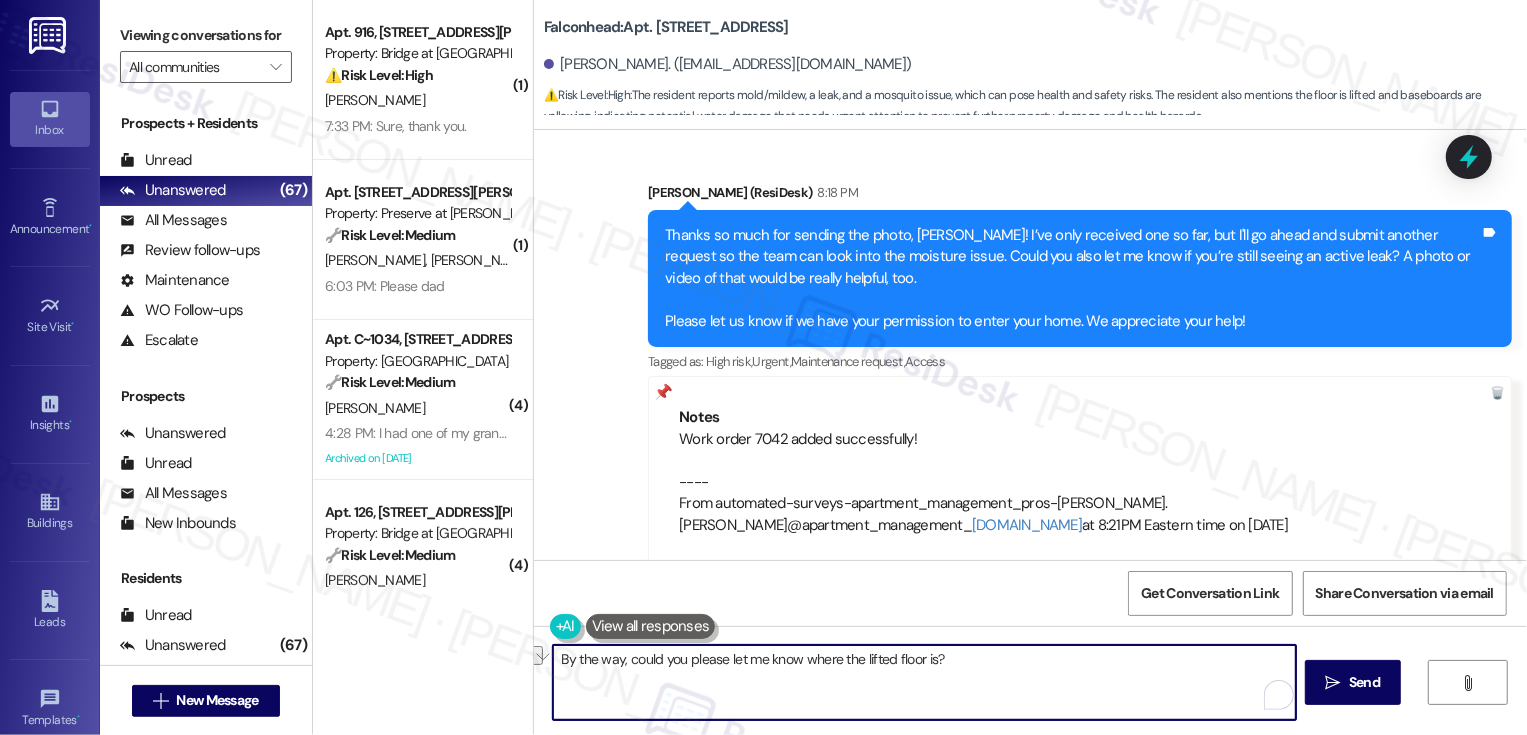 paste on "let me know where exactly the lifted floor is located?" 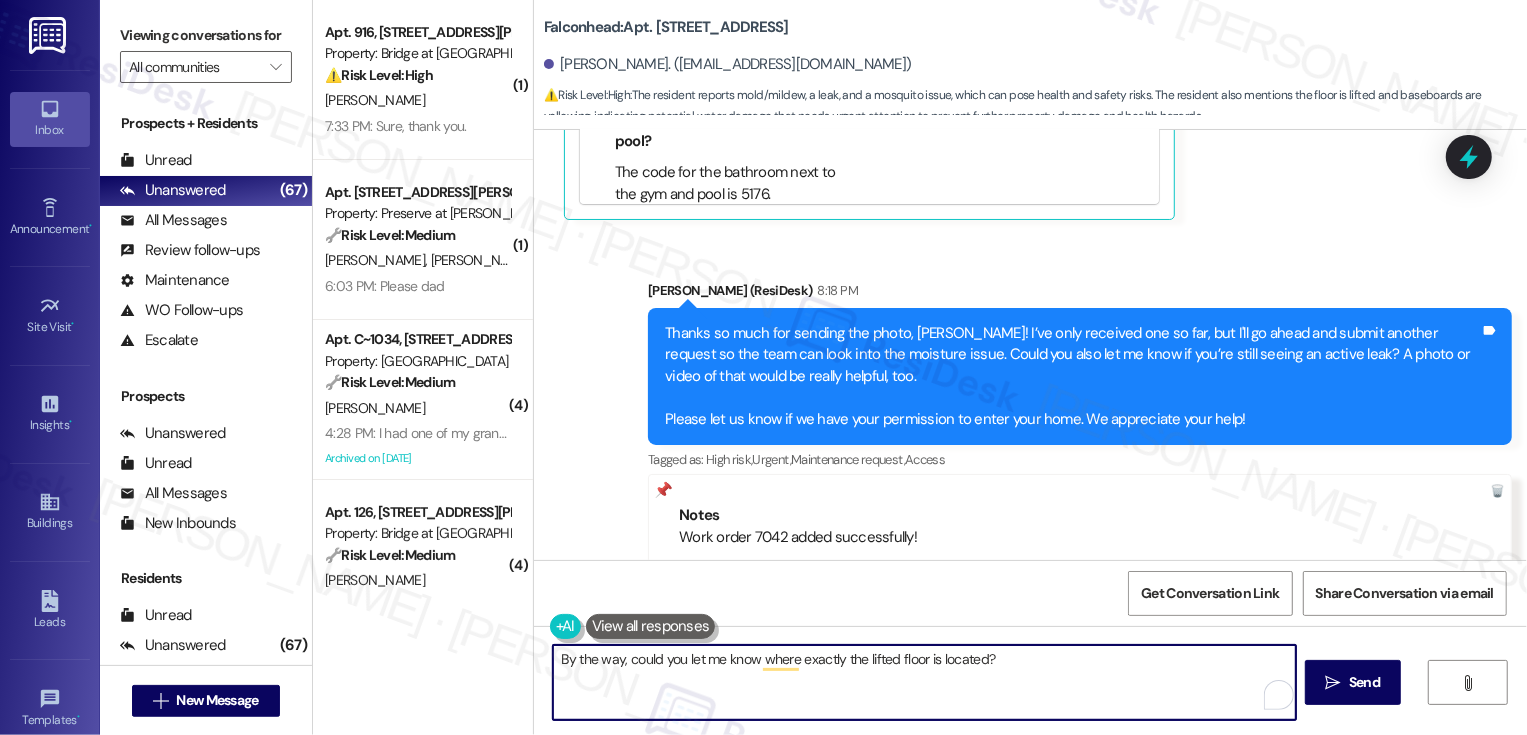 scroll, scrollTop: 2999, scrollLeft: 0, axis: vertical 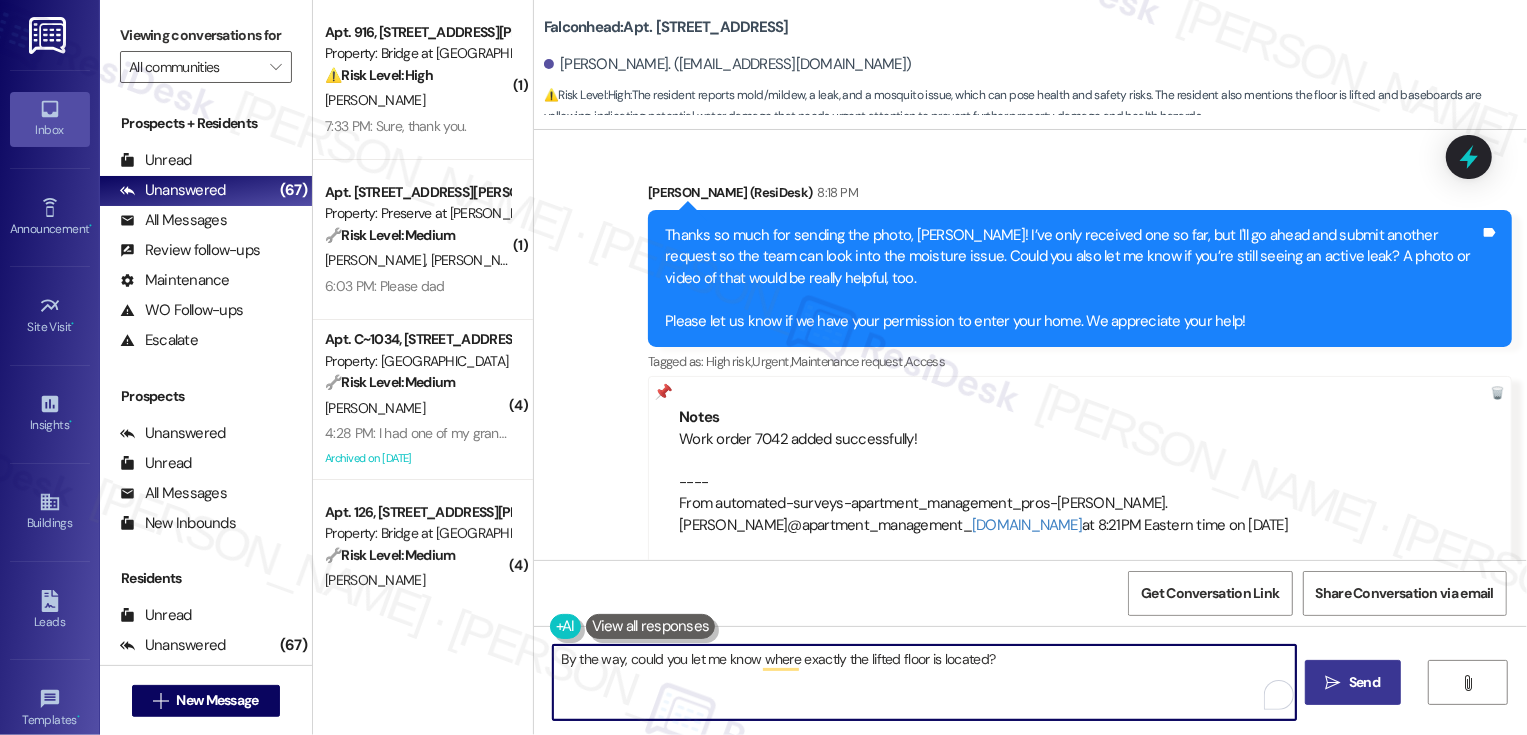 type on "By the way, could you let me know where exactly the lifted floor is located?" 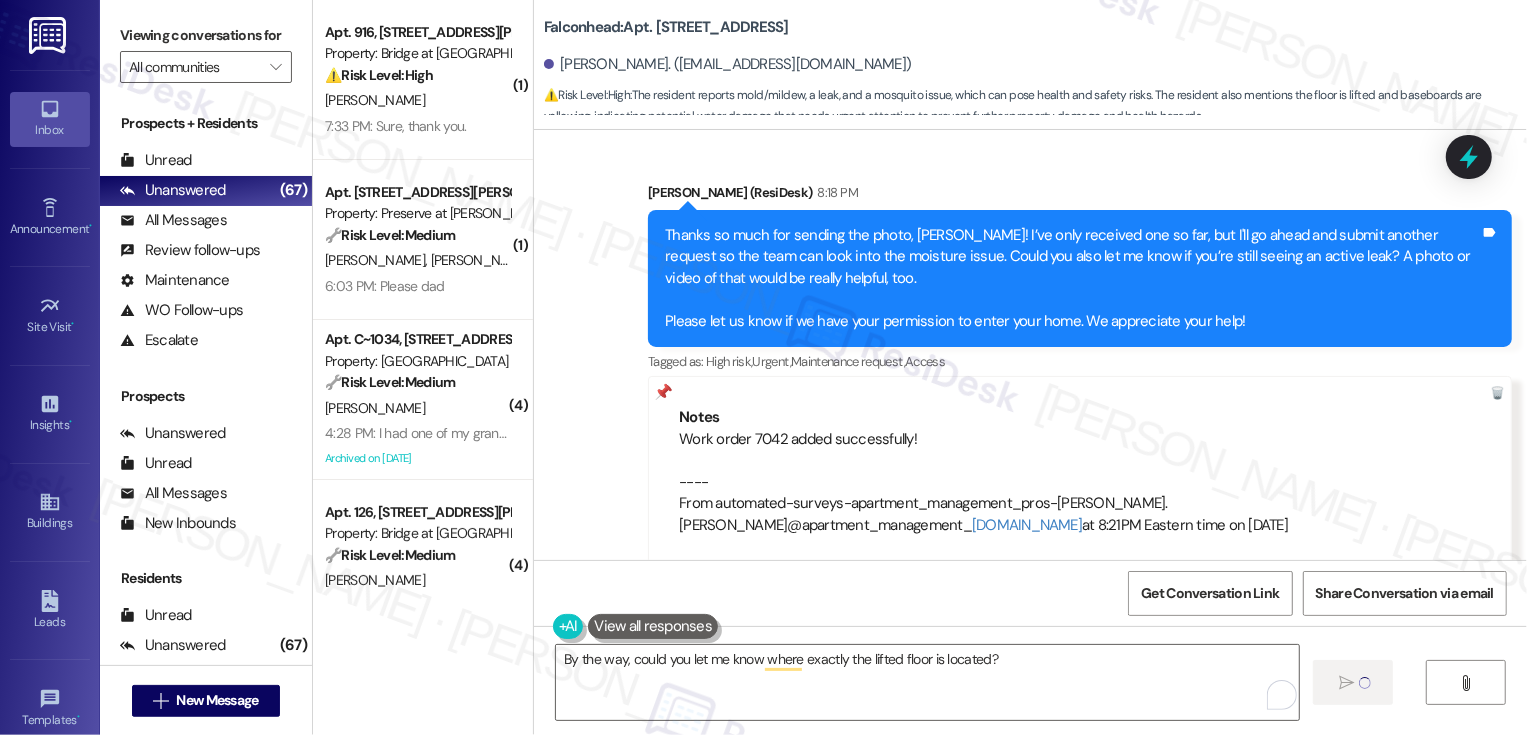 type 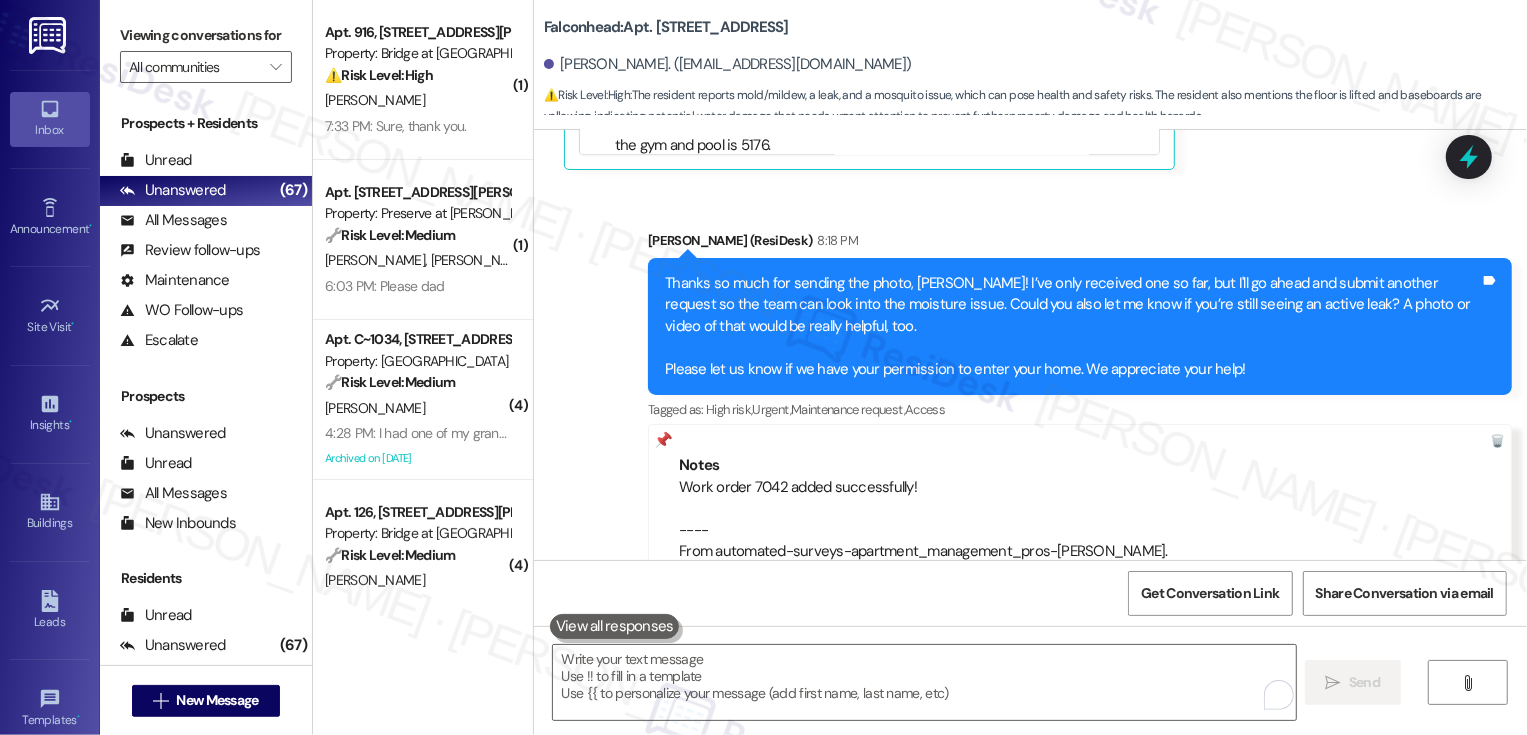 scroll, scrollTop: 2730, scrollLeft: 0, axis: vertical 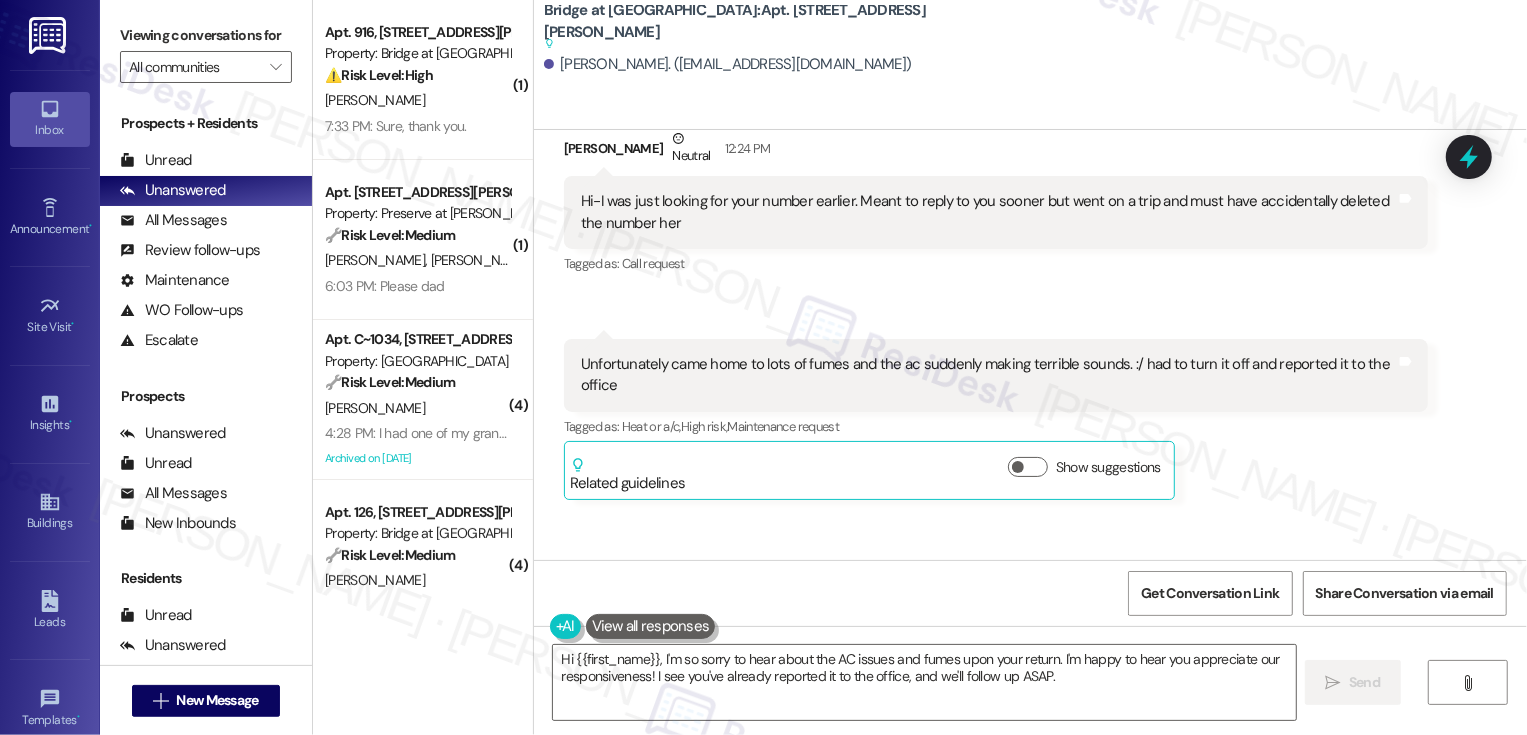 click at bounding box center [744, 43] 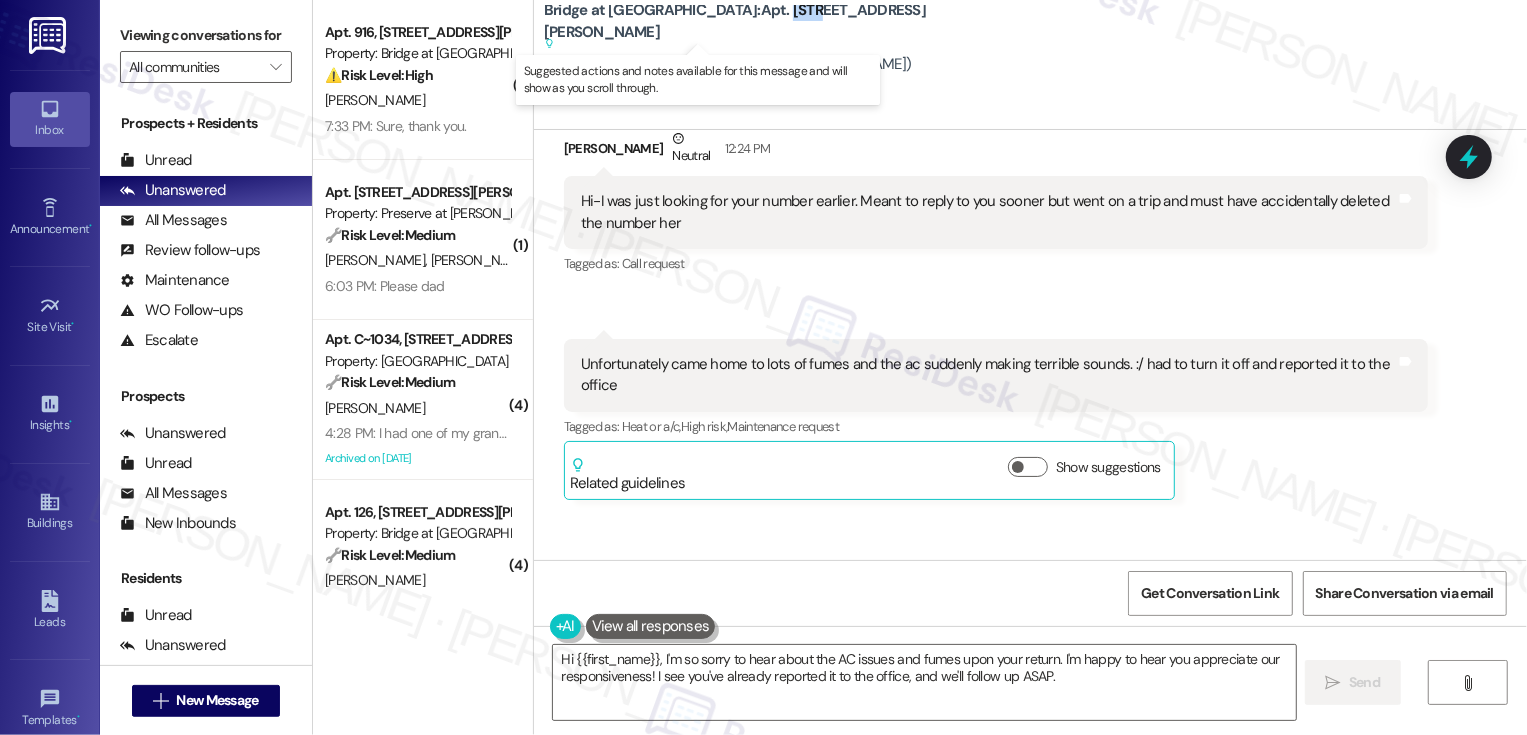 copy on "1014" 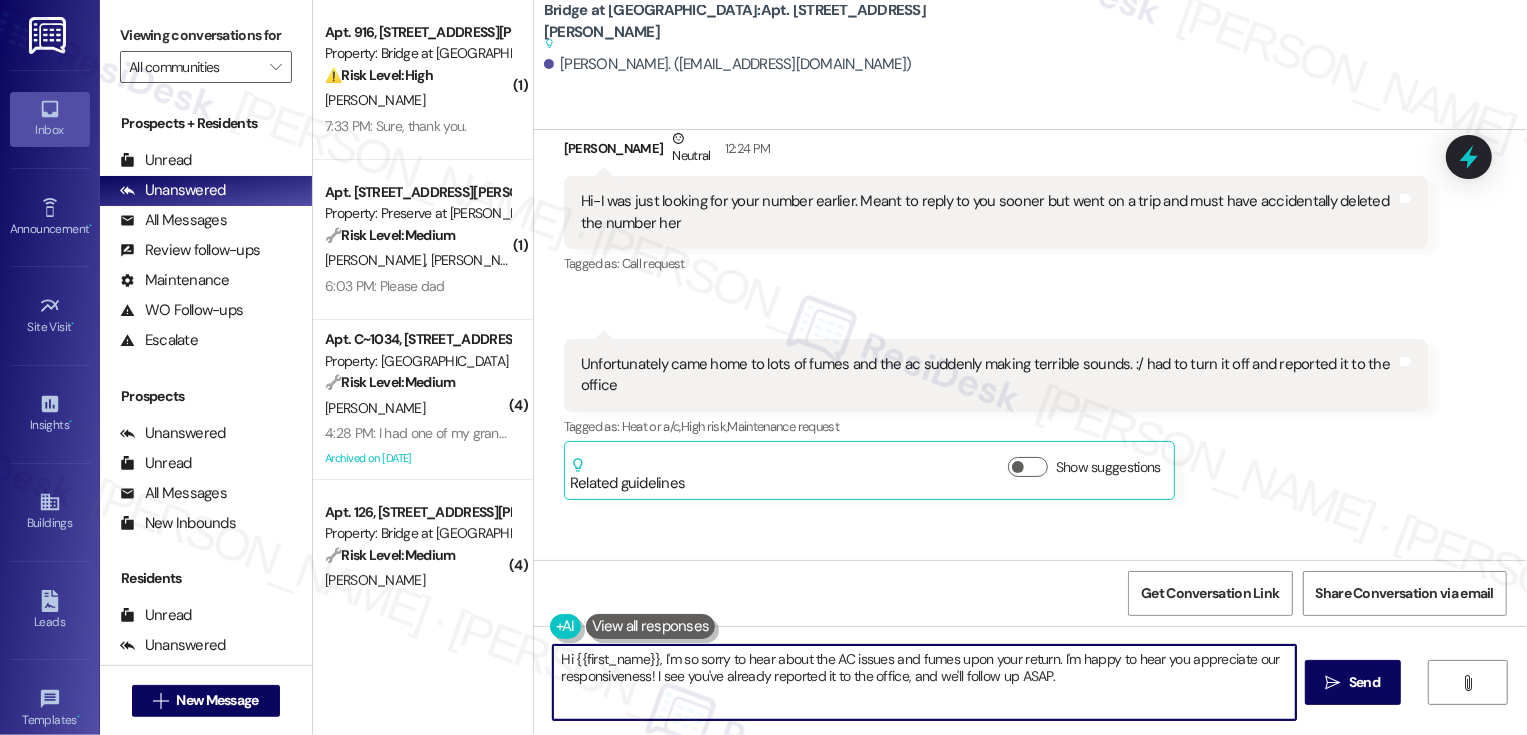 click on "Hi {{first_name}}, I'm so sorry to hear about the AC issues and fumes upon your return. I'm happy to hear you appreciate our responsiveness! I see you've already reported it to the office, and we'll follow up ASAP." at bounding box center [924, 682] 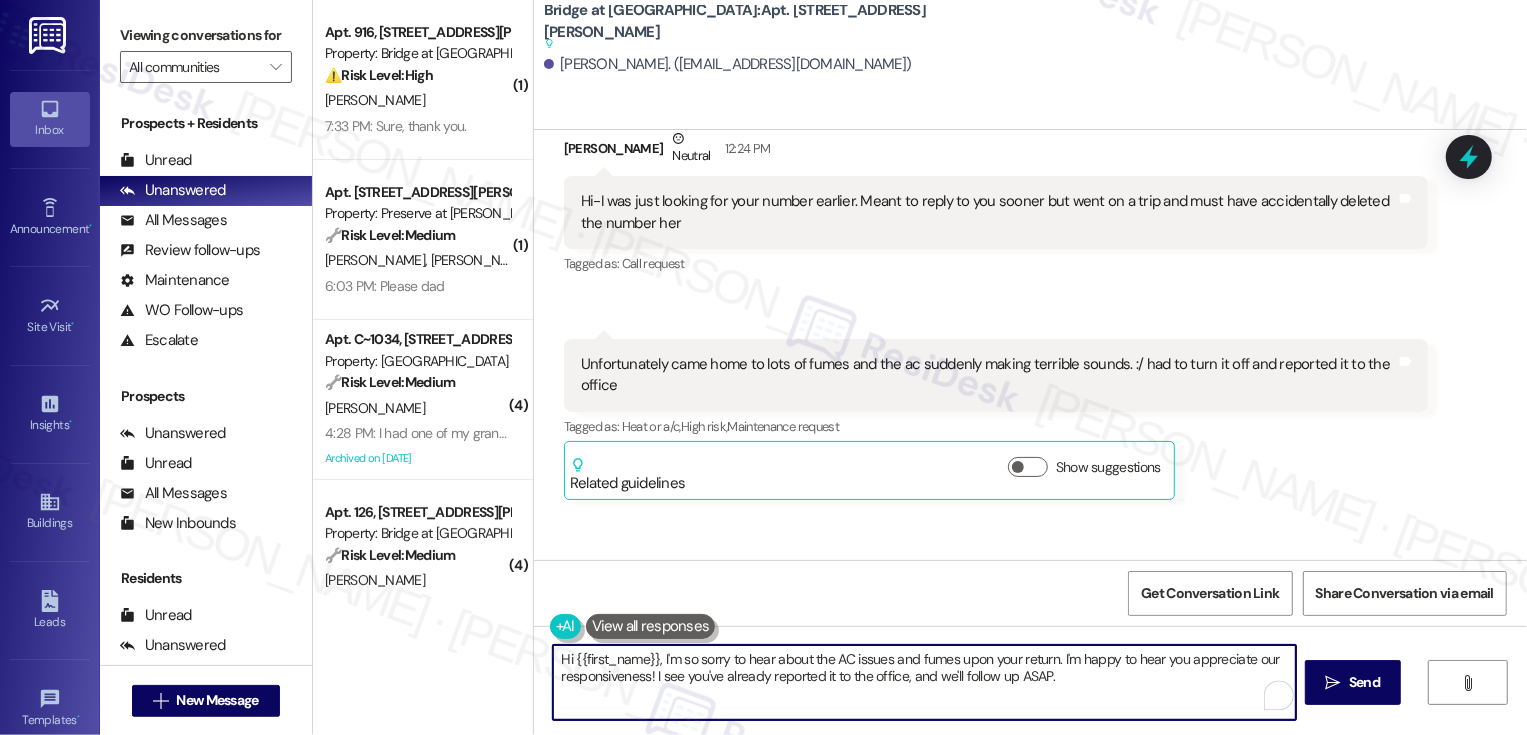 drag, startPoint x: 1053, startPoint y: 658, endPoint x: 1070, endPoint y: 687, distance: 33.61547 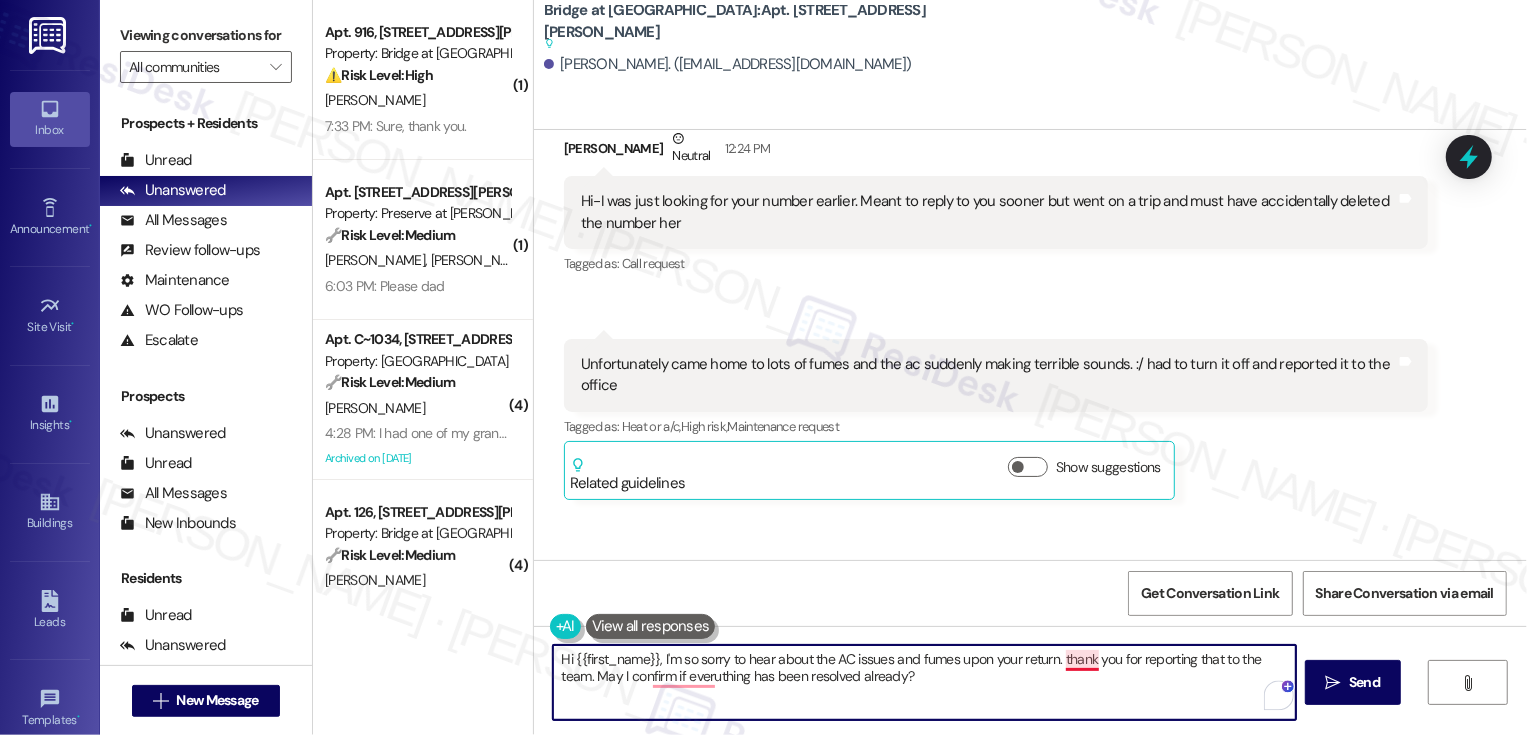 click on "Hi {{first_name}}, I'm so sorry to hear about the AC issues and fumes upon your return. thank you for reporting that to the team. May I confirm if everuthing has been resolved already?" at bounding box center [924, 682] 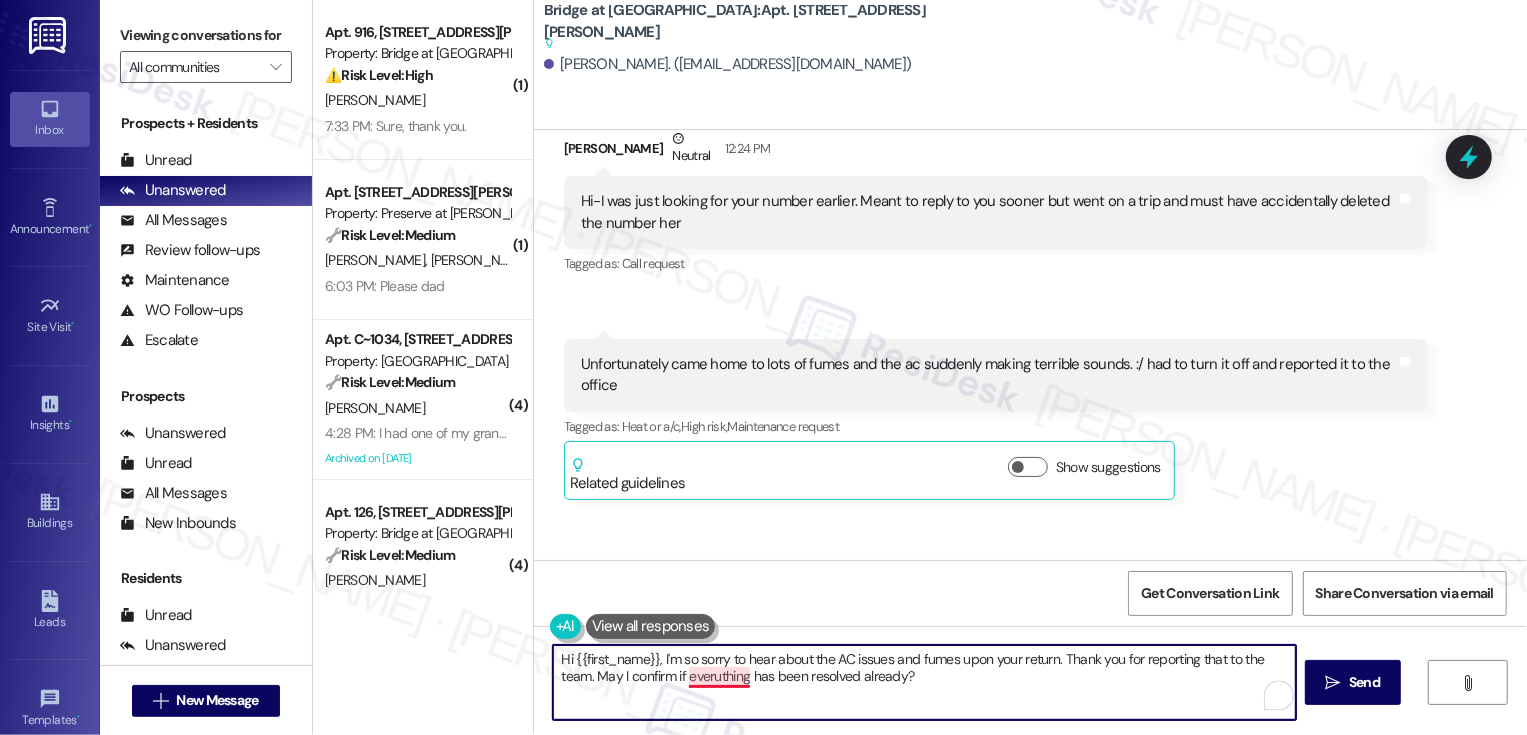 click on "Hi {{first_name}}, I'm so sorry to hear about the AC issues and fumes upon your return. Thank you for reporting that to the team. May I confirm if everuthing has been resolved already?" at bounding box center (924, 682) 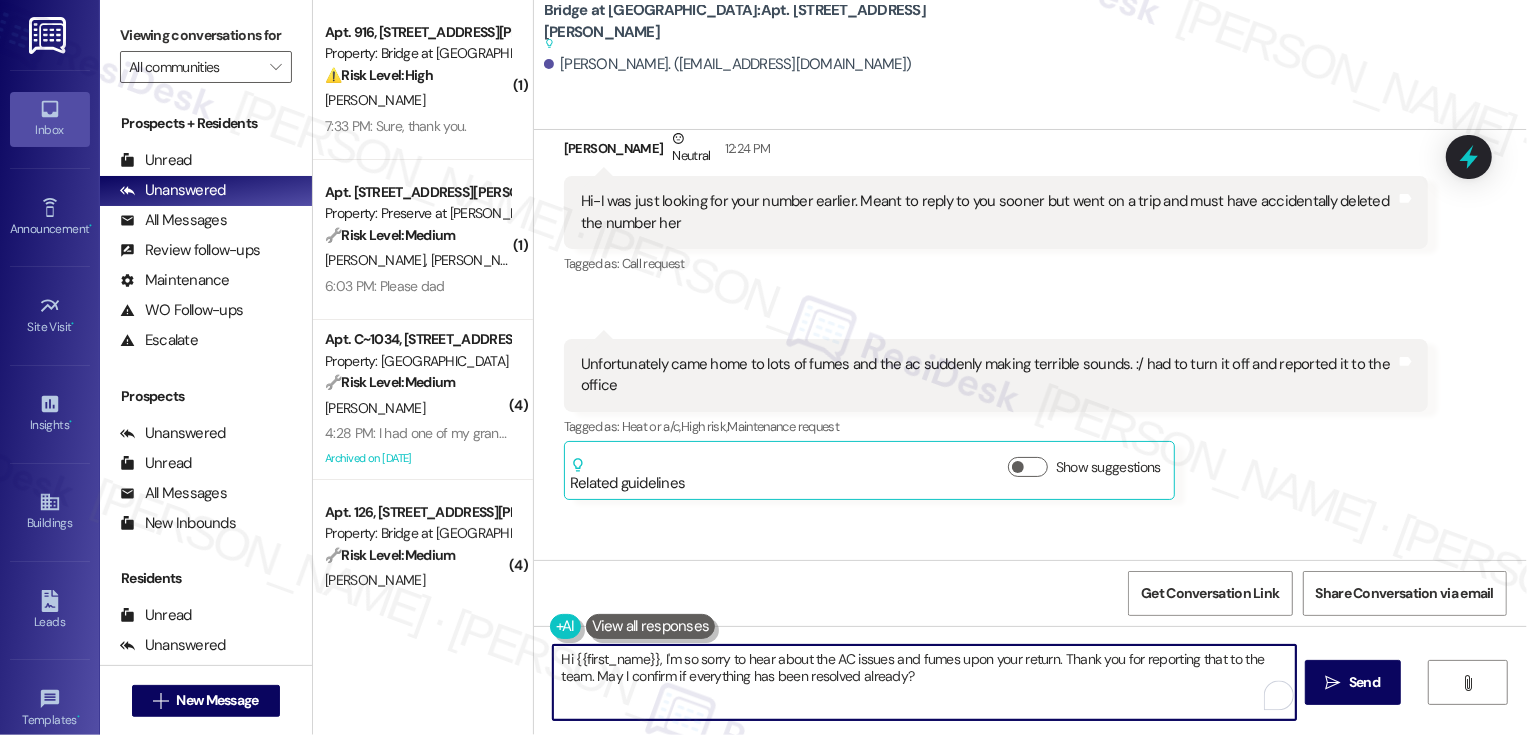 click on "Hi {{first_name}}, I'm so sorry to hear about the AC issues and fumes upon your return. Thank you for reporting that to the team. May I confirm if everything has been resolved already?" at bounding box center (924, 682) 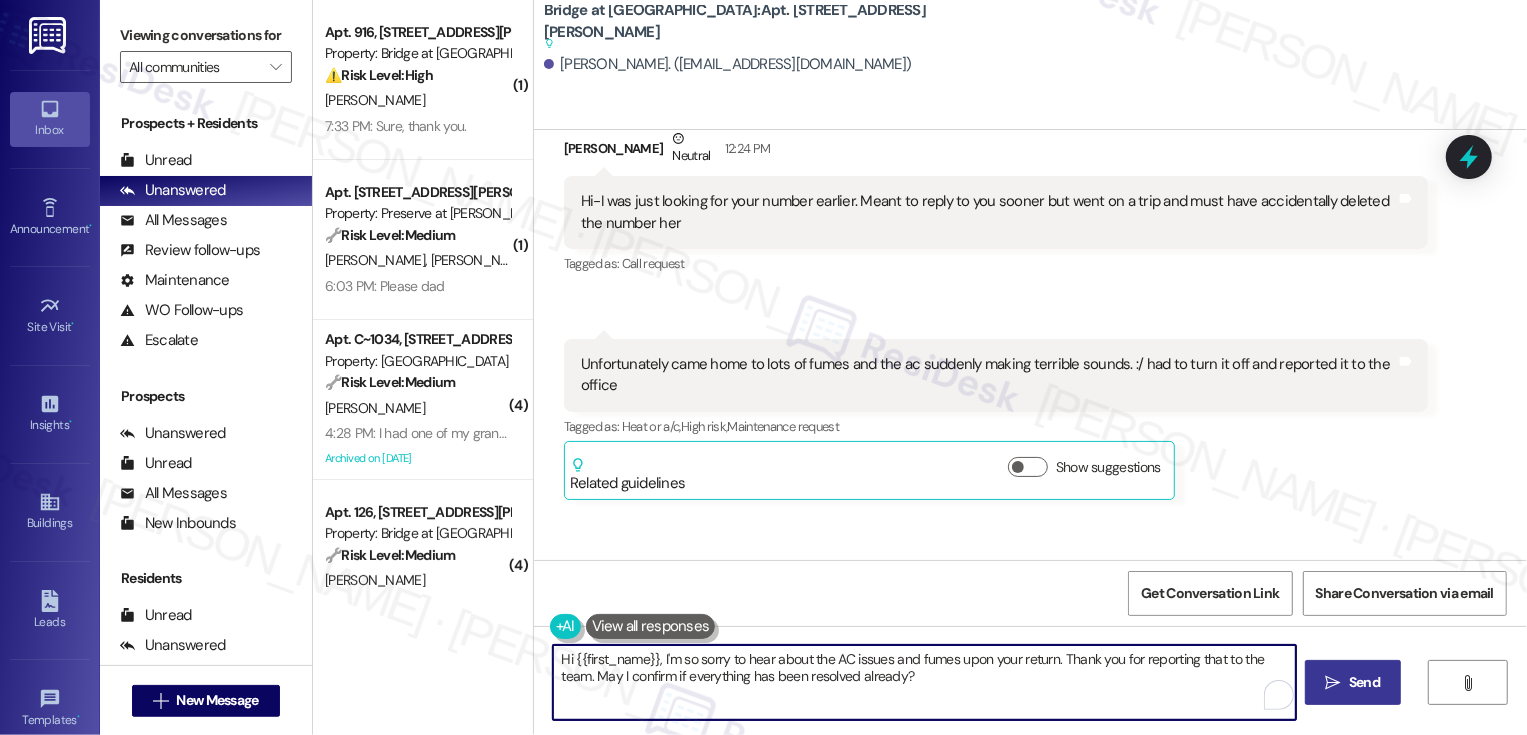 type on "Hi {{first_name}}, I'm so sorry to hear about the AC issues and fumes upon your return. Thank you for reporting that to the team. May I confirm if everything has been resolved already?" 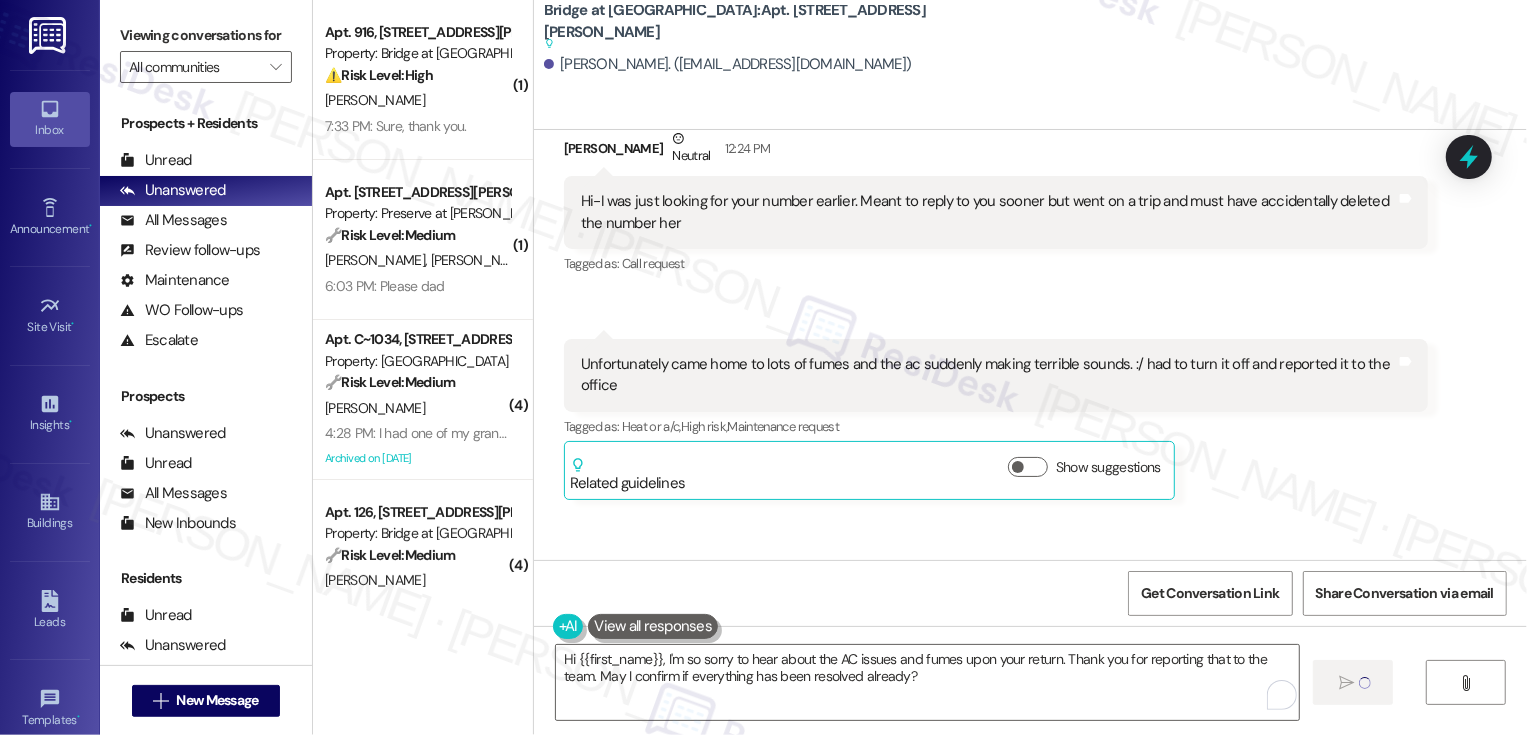 type 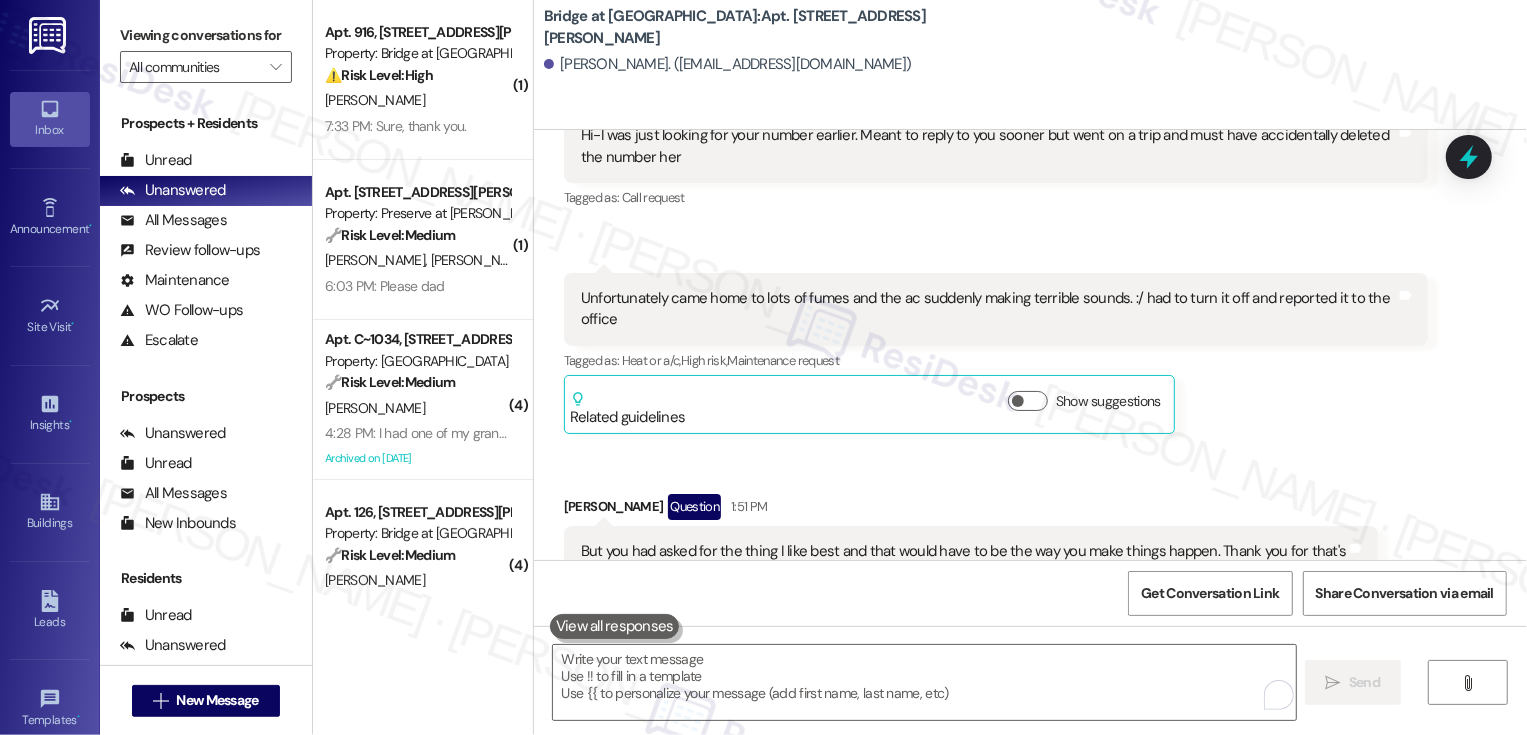 scroll, scrollTop: 13712, scrollLeft: 0, axis: vertical 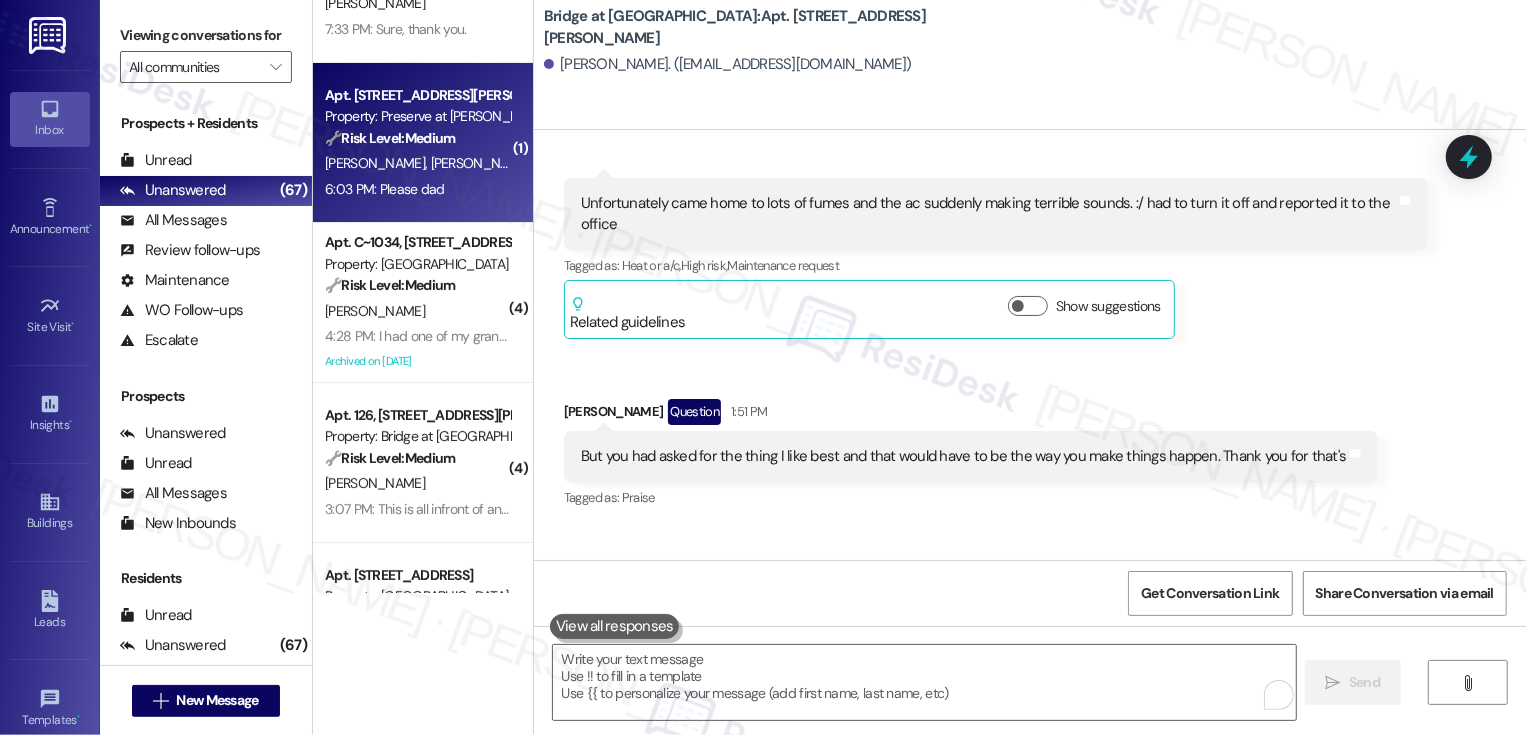 click on "6:03 PM: Please dad [DEMOGRAPHIC_DATA]:03 PM: Please dad" at bounding box center [417, 189] 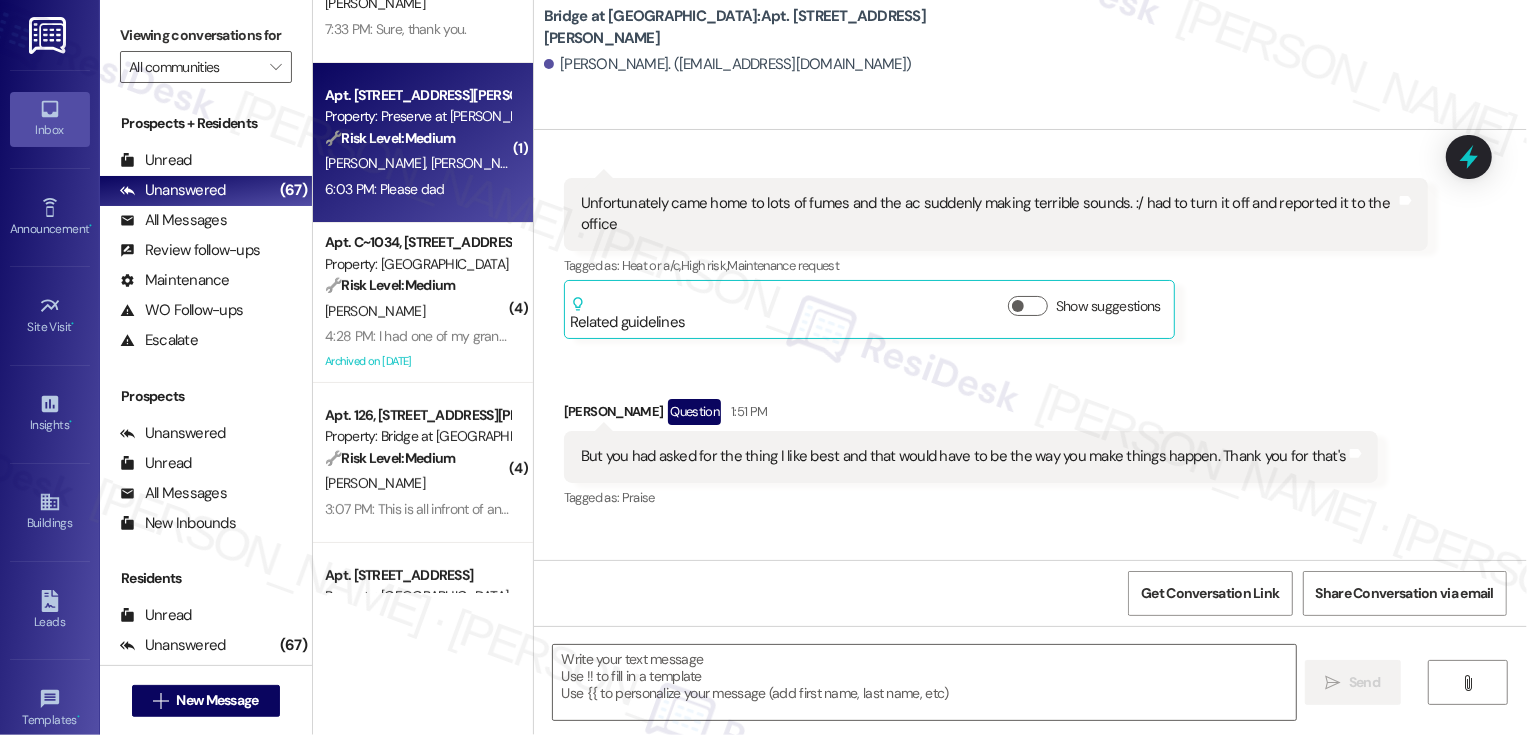 click on "6:03 PM: Please dad [DEMOGRAPHIC_DATA]:03 PM: Please dad" at bounding box center (417, 189) 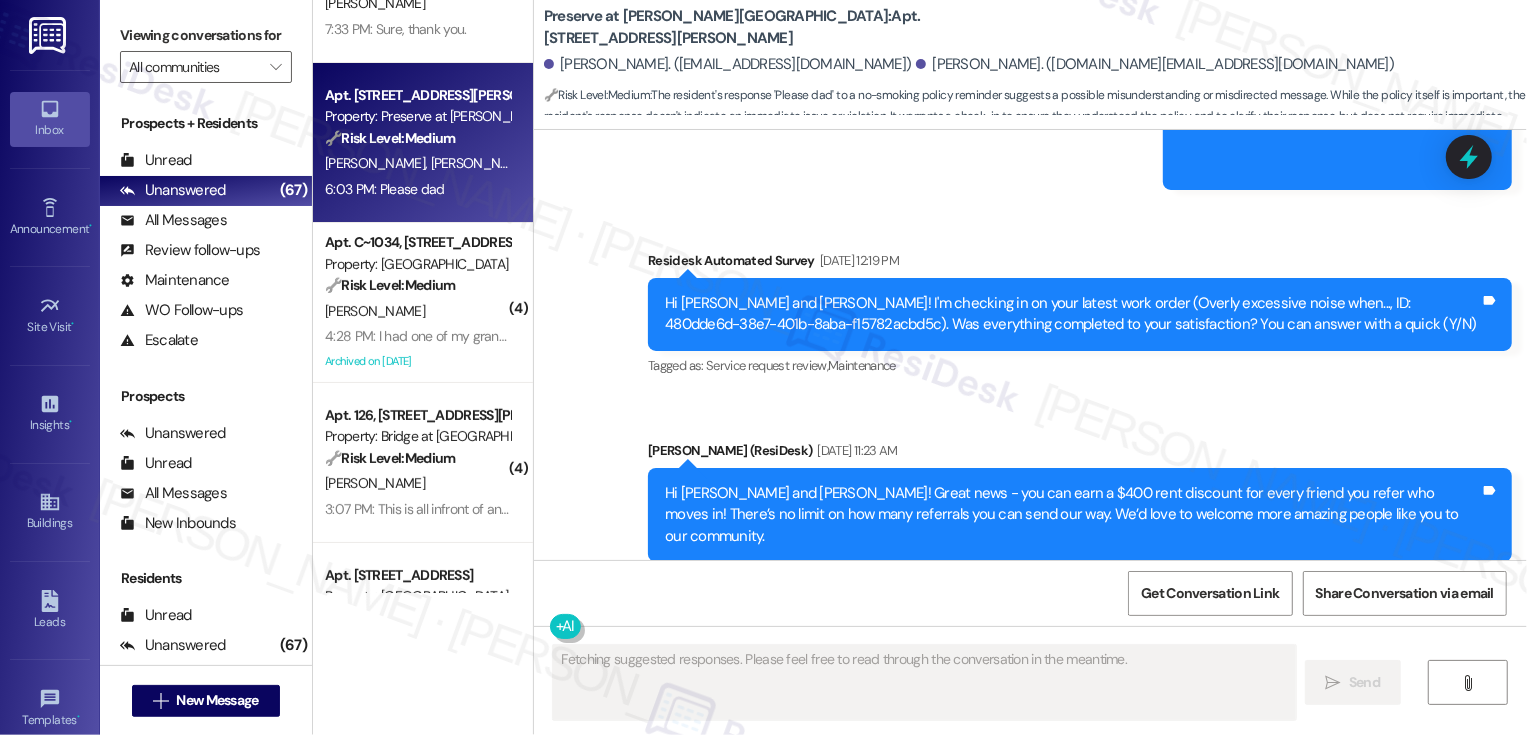 scroll, scrollTop: 6094, scrollLeft: 0, axis: vertical 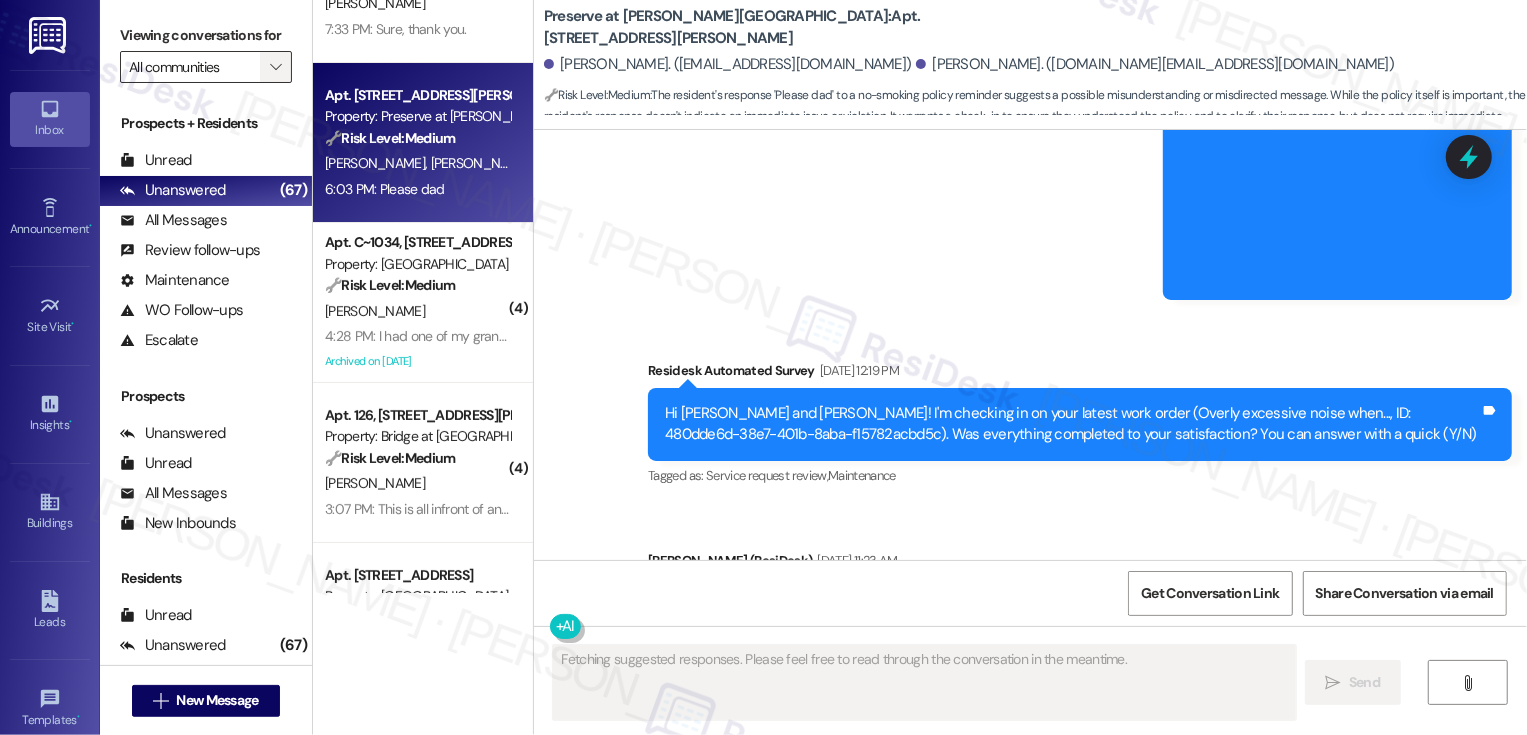 click on "" at bounding box center [275, 67] 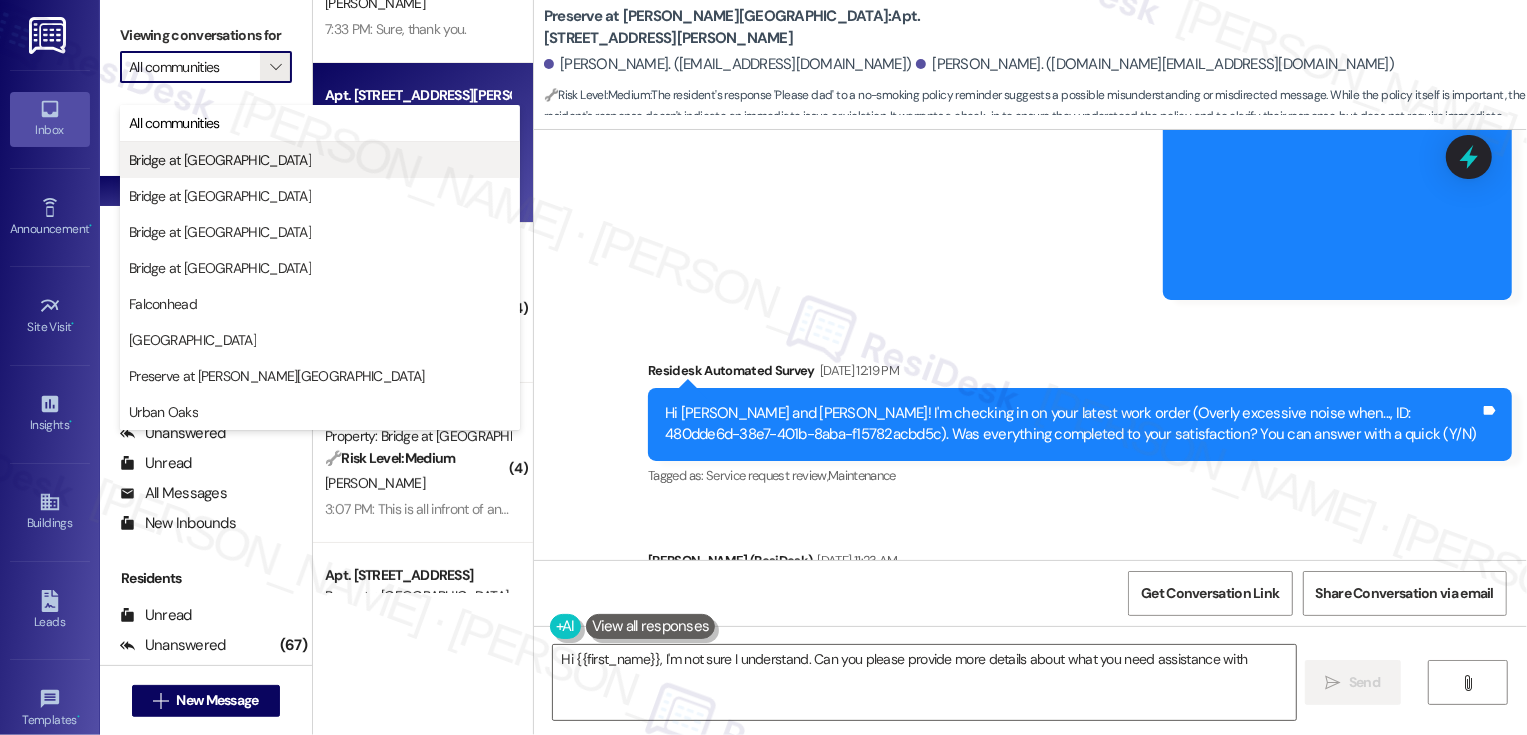 type on "Hi {{first_name}}, I'm not sure I understand. Can you please provide more details about what you need assistance with?" 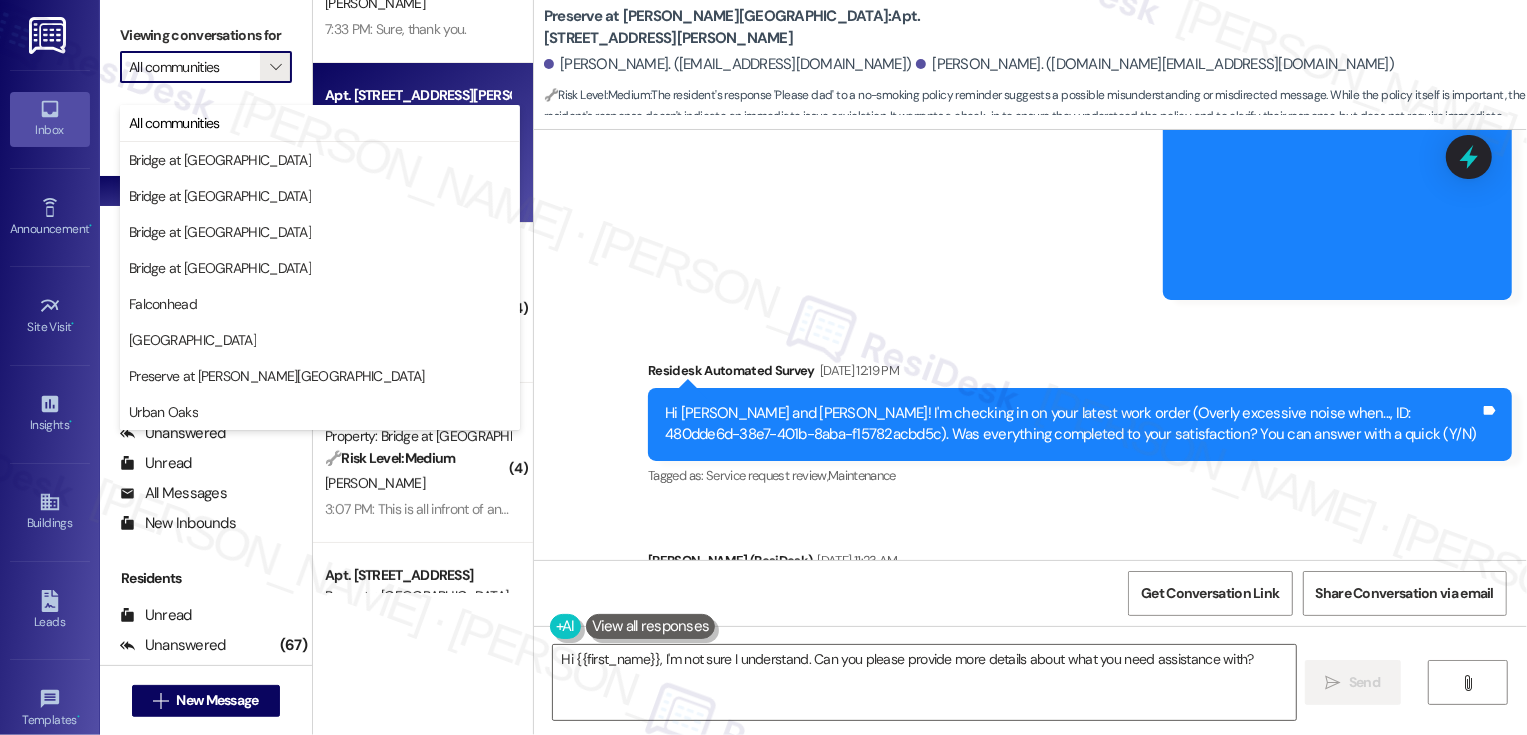 click on "Sent via SMS [PERSON_NAME]   (ResiDesk) [DATE] 11:48 AM Great to hear you're happy, [PERSON_NAME] and [PERSON_NAME]! So glad you're enjoying the pool again. If there's anything else, don't hesitate to reach out! Tags and notes Tagged as:   Amenities ,  Click to highlight conversations about Amenities Praise ,  Click to highlight conversations about Praise Pool Click to highlight conversations about Pool Announcement, sent via SMS [PERSON_NAME]   (ResiDesk) [DATE] 3:10 PM Hi [PERSON_NAME] and [PERSON_NAME]!
🐾 Pet Policy Reminder & Found Dog Alert
Please remember to follow all guidelines outlined in our community pet policy to help ensure a safe and respectful environment for everyone. Thank you! Tags and notes Tagged as:   Pet policy Click to highlight conversations about Pet policy Announcement, sent via SMS [PERSON_NAME]   (ResiDesk) [DATE] 2:56 PM Hi [PERSON_NAME] and [PERSON_NAME],
The main property gate is now working! Please remember to use your gate code to access the property.
Gate Code: 4585
Thank you! Tagged as:" at bounding box center [1030, -949] 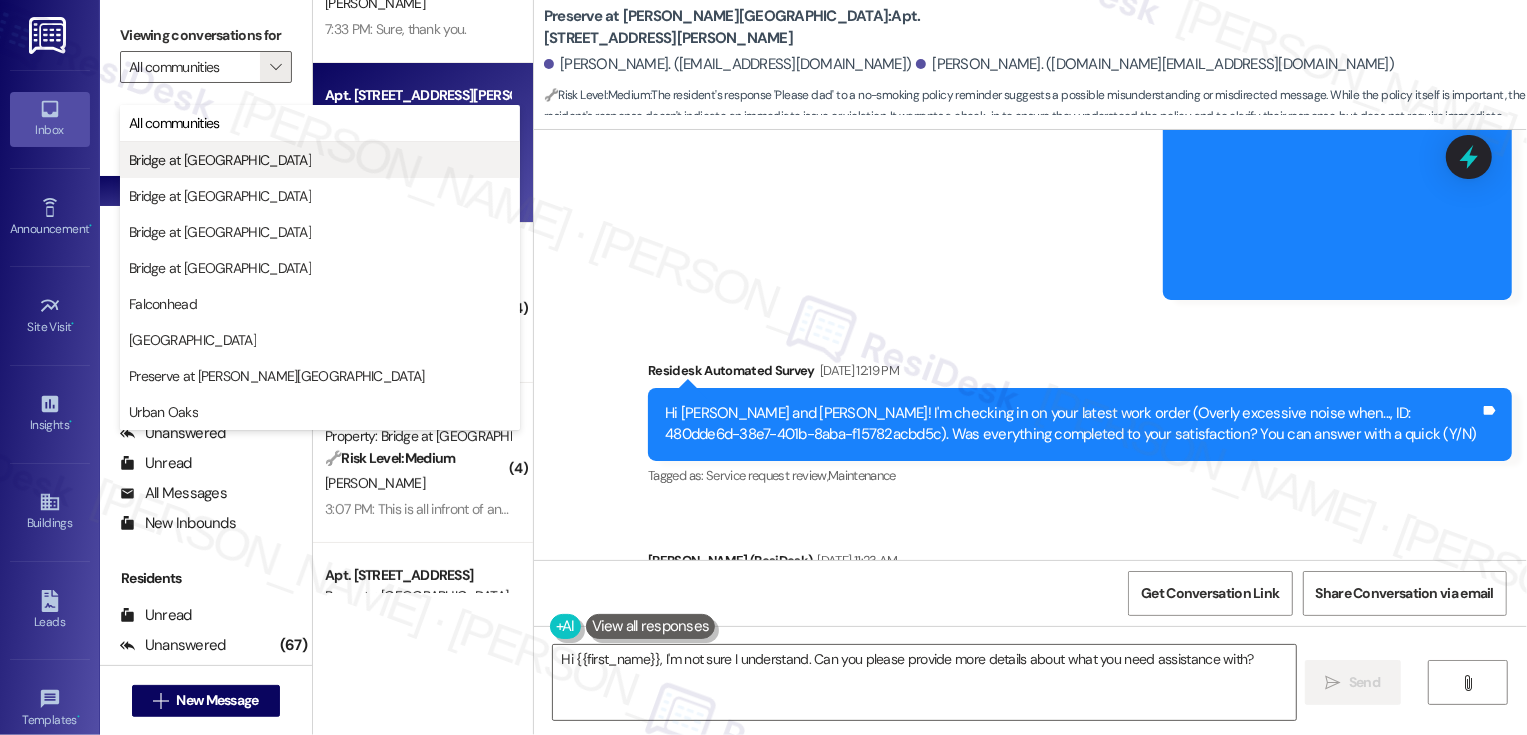 click on "Bridge at [GEOGRAPHIC_DATA]" at bounding box center [220, 160] 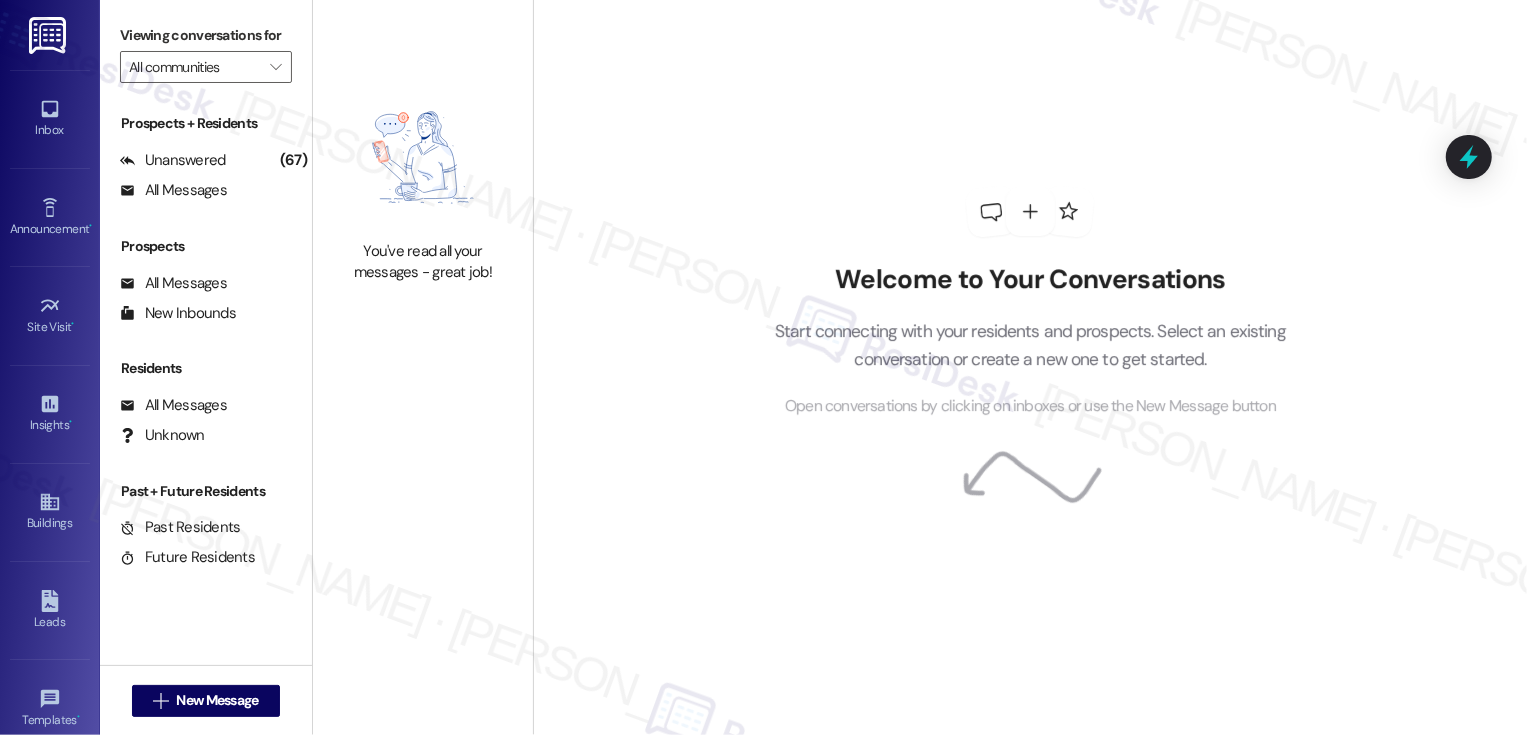 type on "Bridge at [GEOGRAPHIC_DATA]" 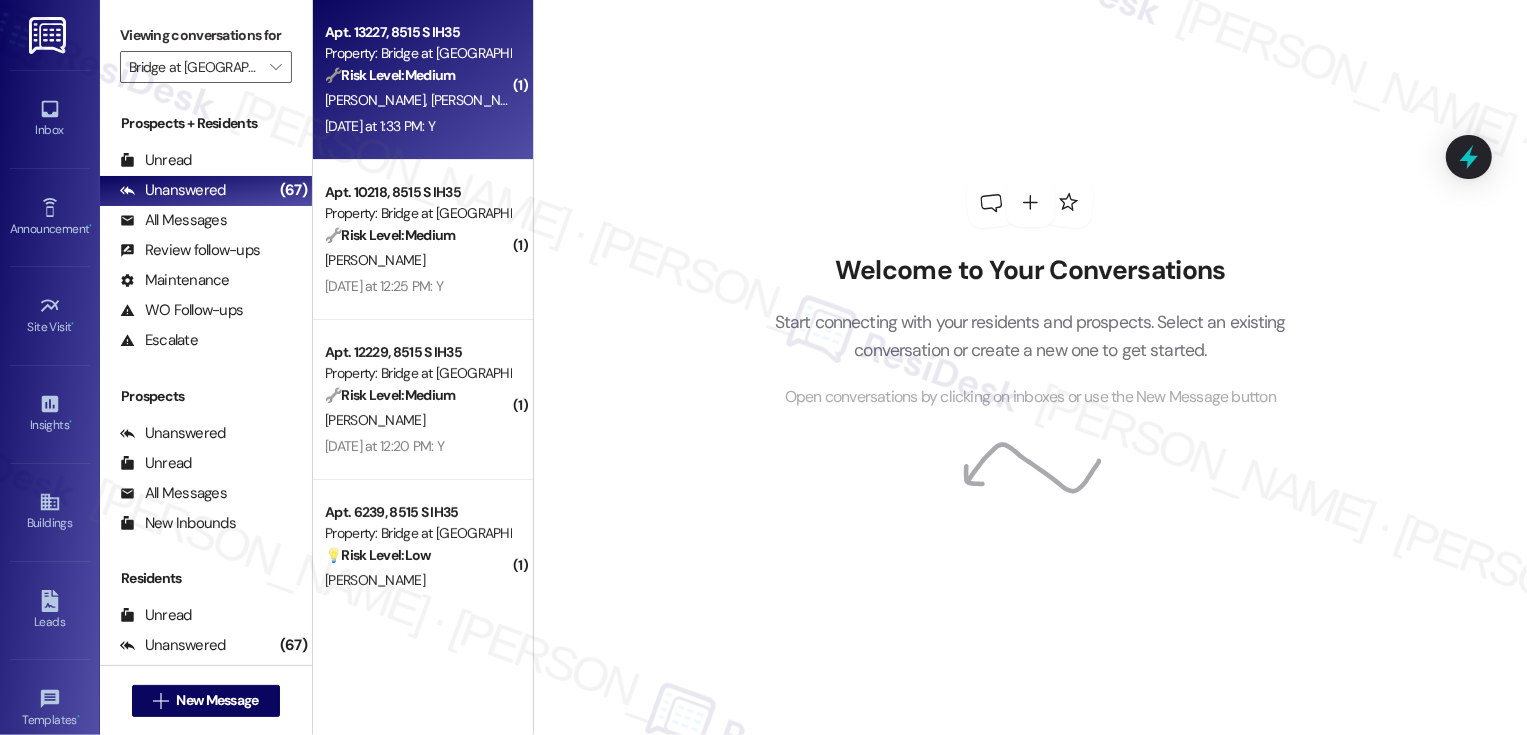 click on "[DATE] at 1:33 PM: Y [DATE] at 1:33 PM: Y" at bounding box center [417, 126] 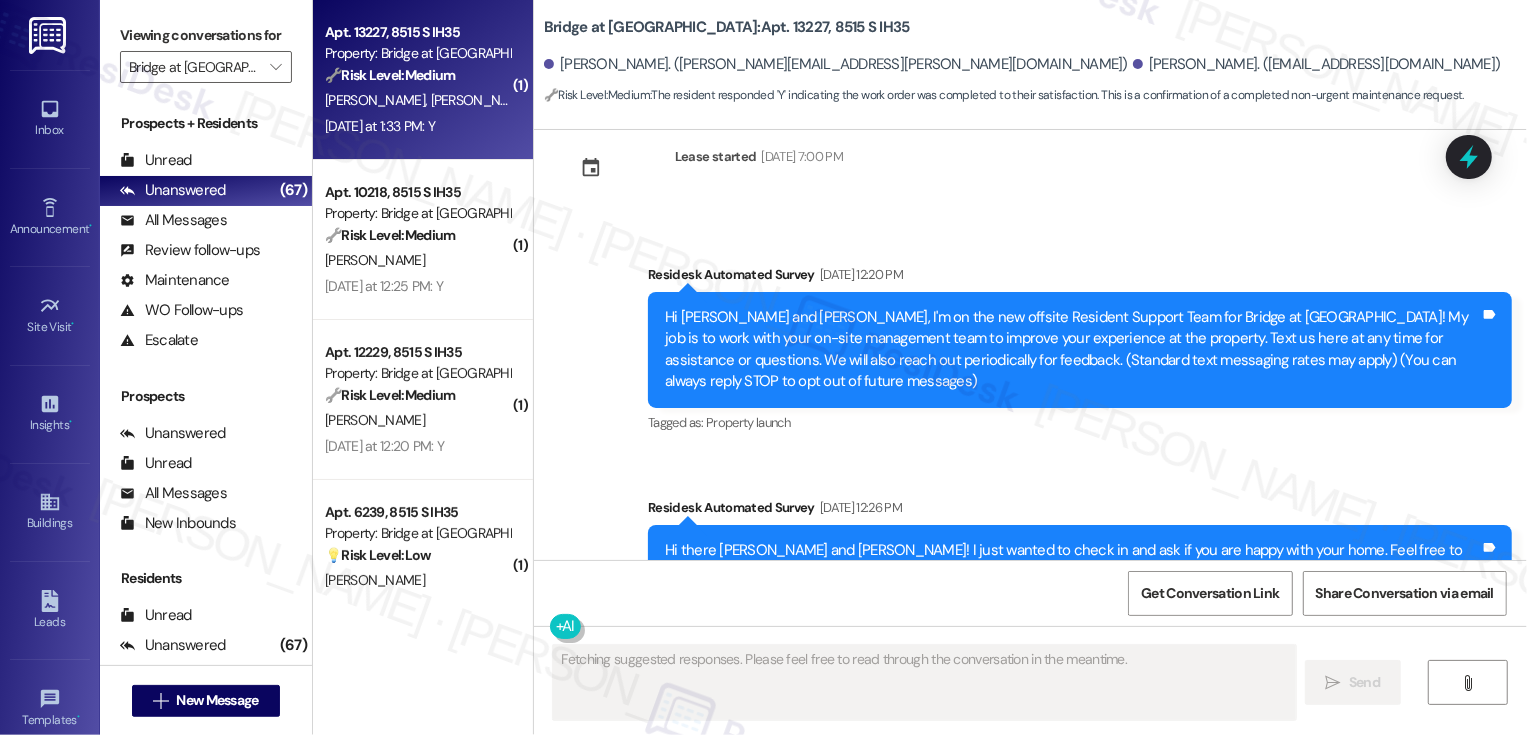 scroll, scrollTop: 485, scrollLeft: 0, axis: vertical 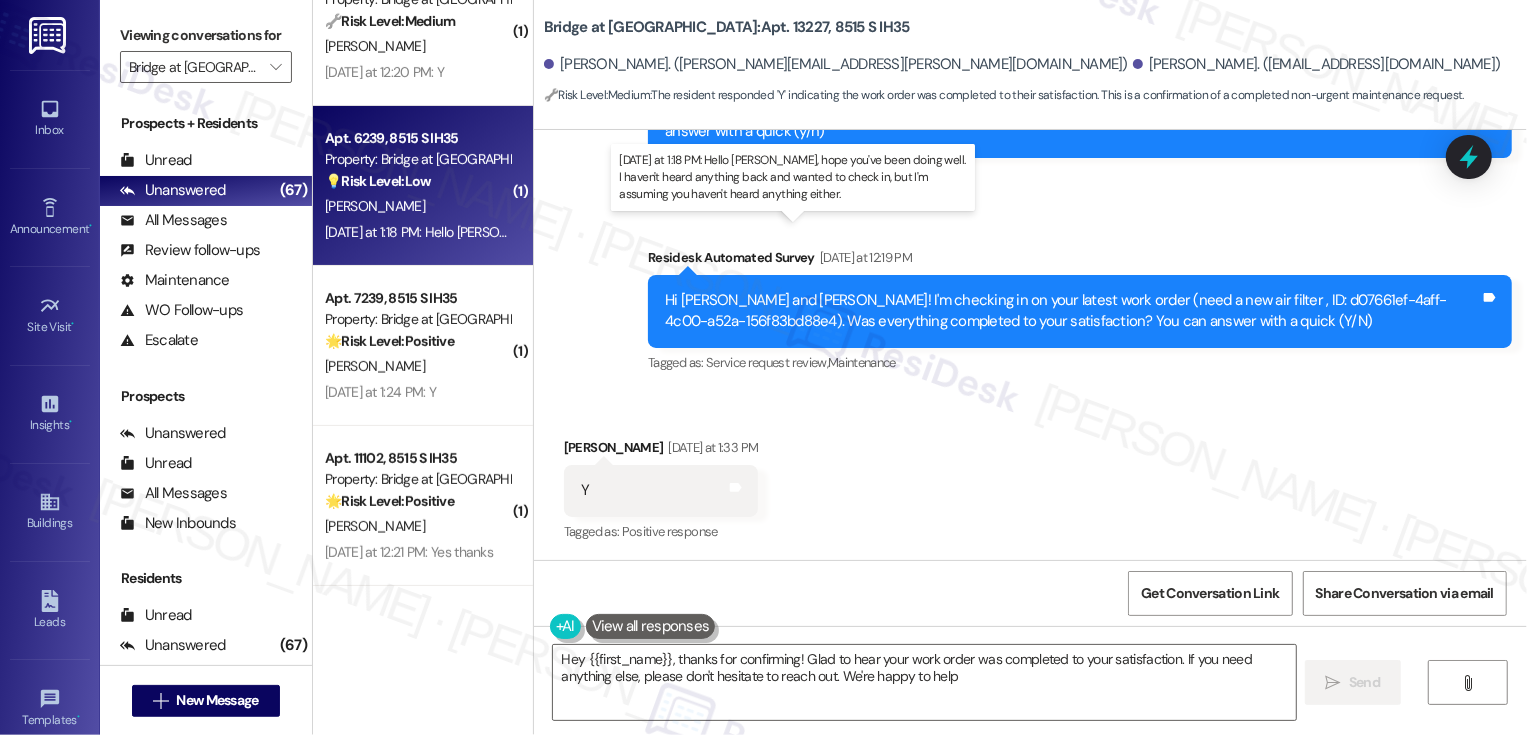 type on "Hey {{first_name}}, thanks for confirming! Glad to hear your work order was completed to your satisfaction. If you need anything else, please don't hesitate to reach out. We're happy to help!" 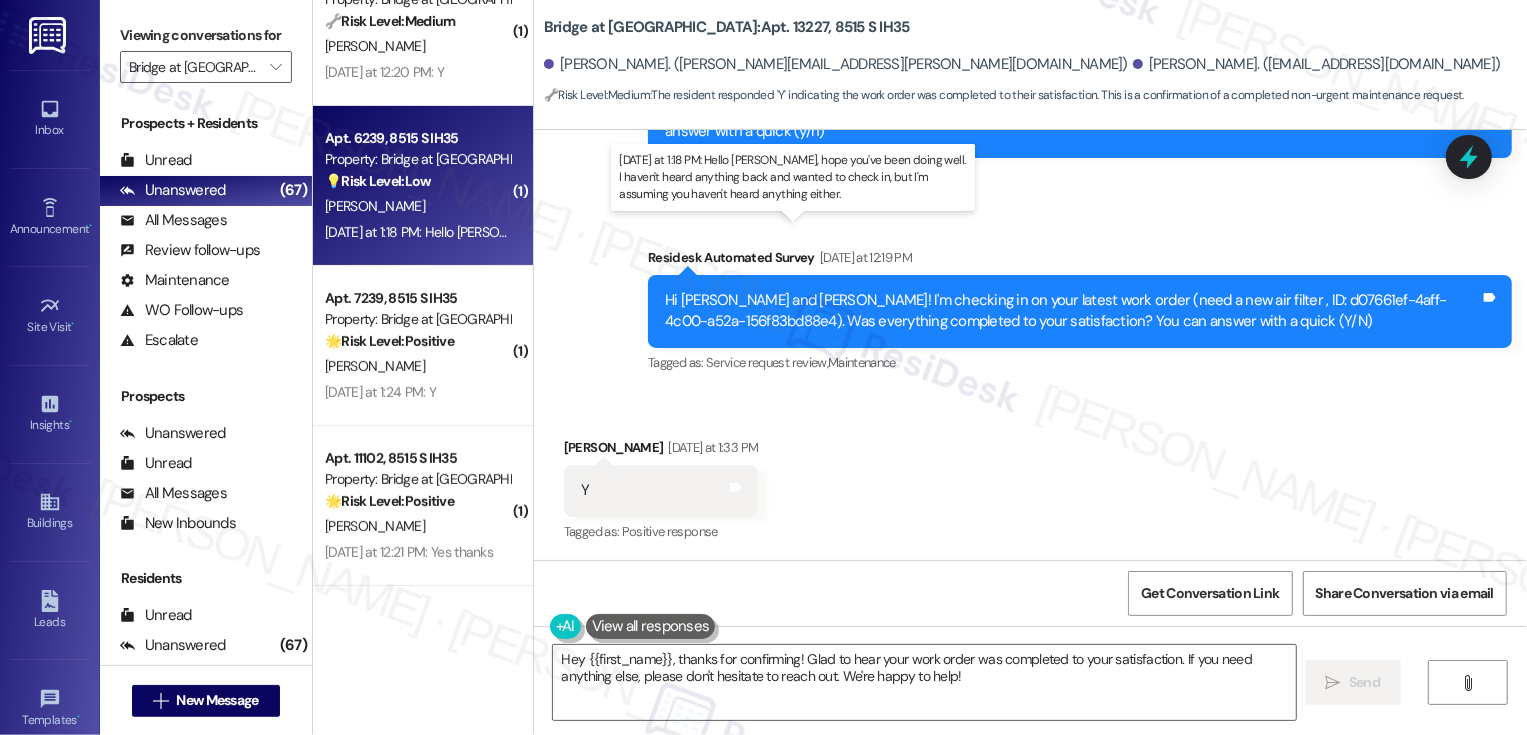 click on "[DATE] at 1:18 PM: Hello [PERSON_NAME], hope you've been doing well. I haven't heard anything back and wanted to check in, but I'm assuming you haven't heard anything either. [DATE] at 1:18 PM: Hello [PERSON_NAME], hope you've been doing well. I haven't heard anything back and wanted to check in, but I'm assuming you haven't heard anything either." at bounding box center [833, 232] 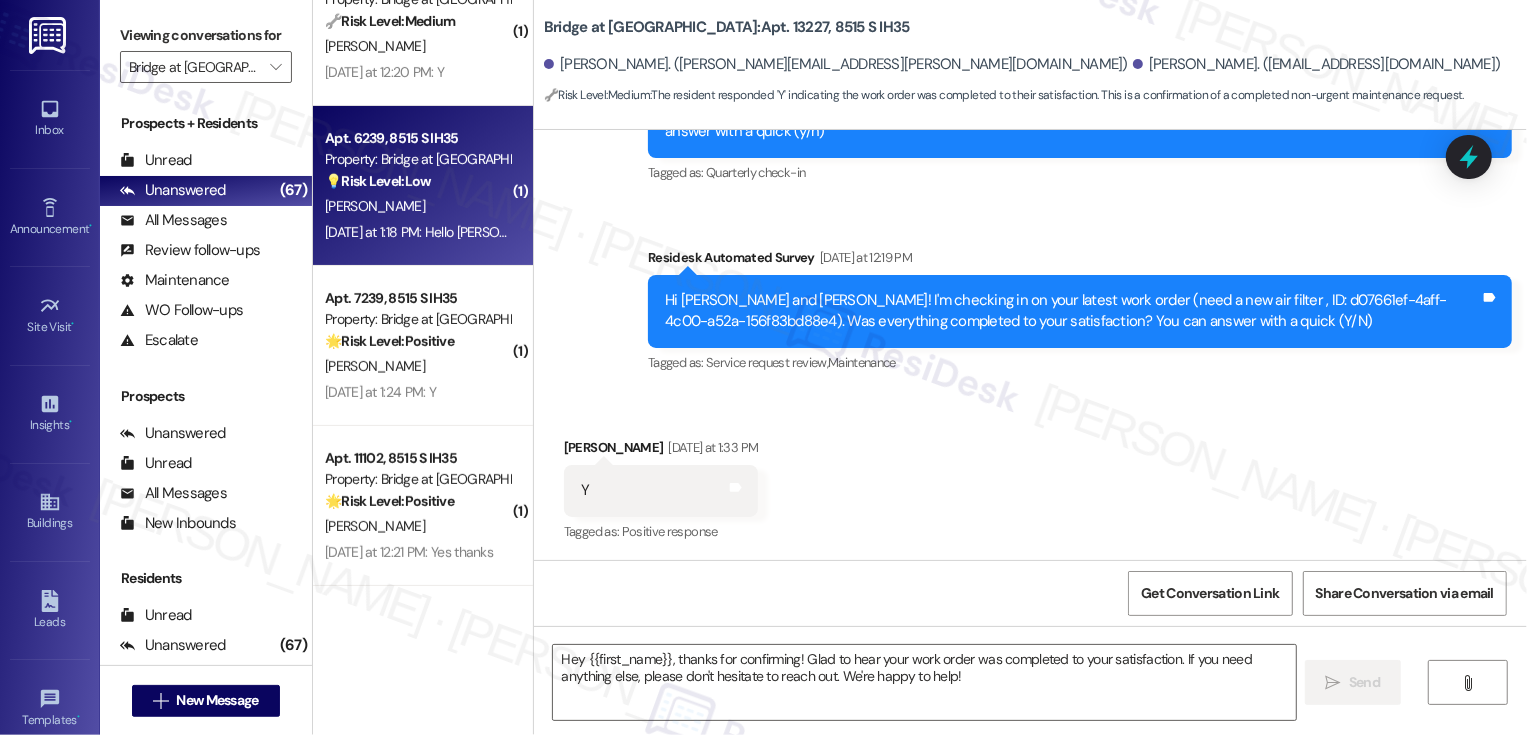 type on "Fetching suggested responses. Please feel free to read through the conversation in the meantime." 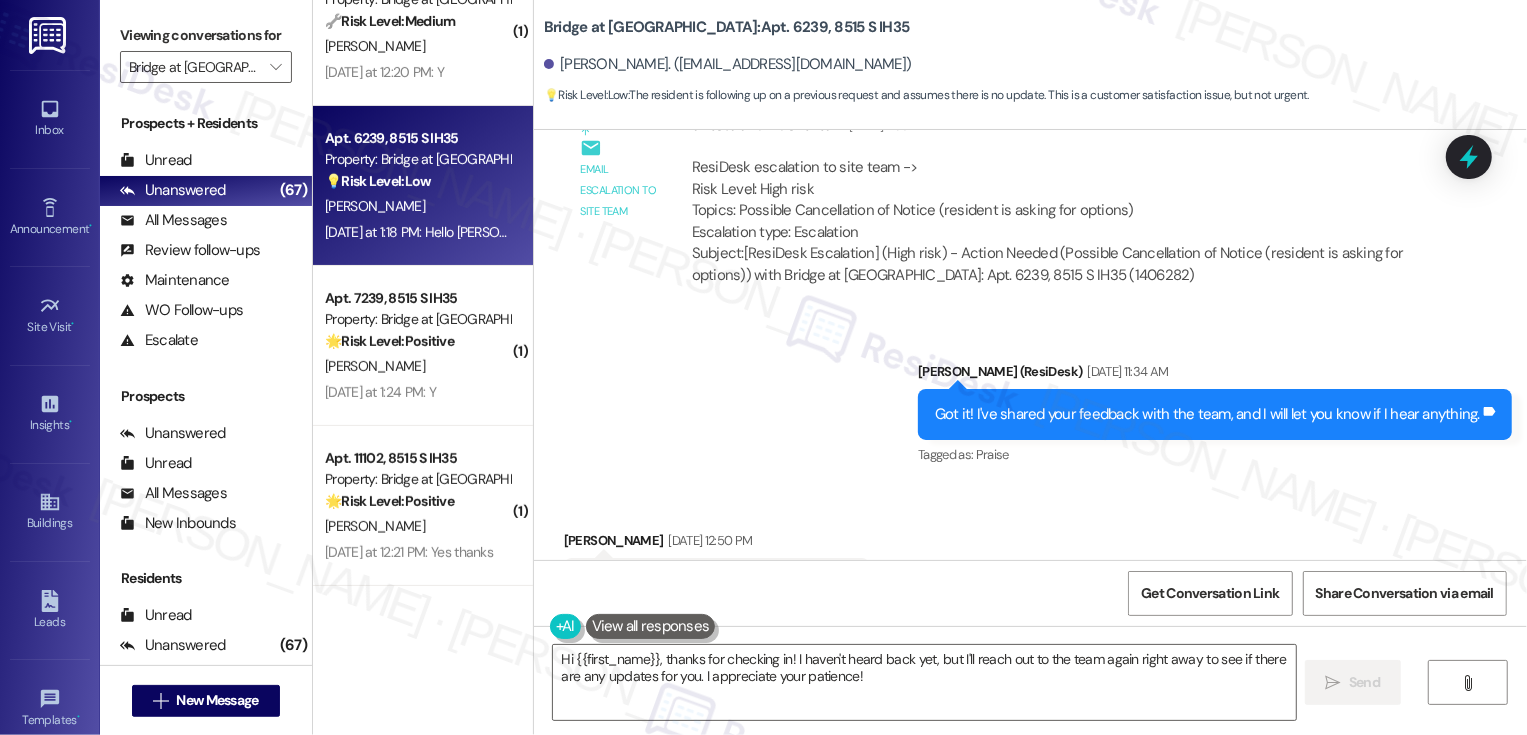 scroll, scrollTop: 6321, scrollLeft: 0, axis: vertical 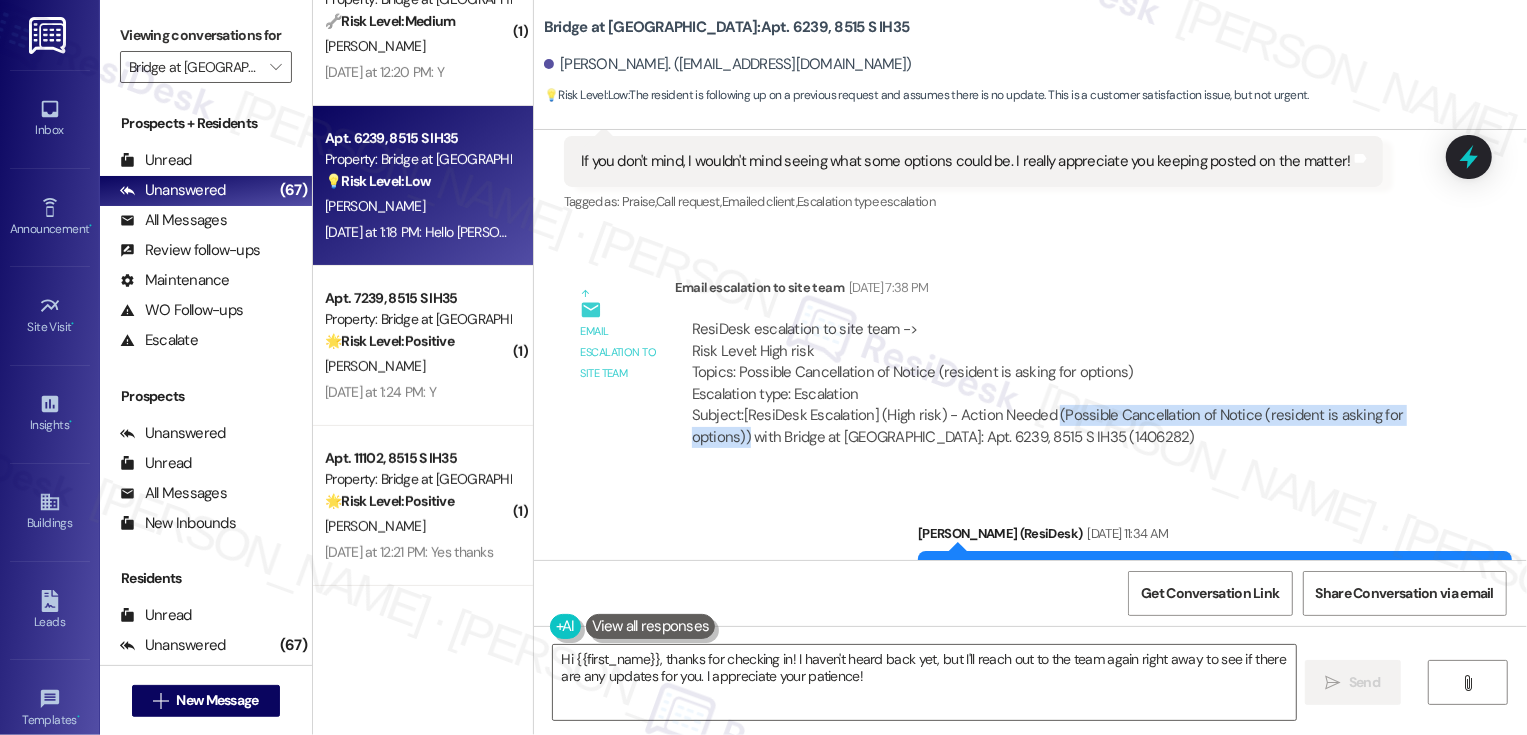 drag, startPoint x: 1037, startPoint y: 349, endPoint x: 735, endPoint y: 378, distance: 303.3892 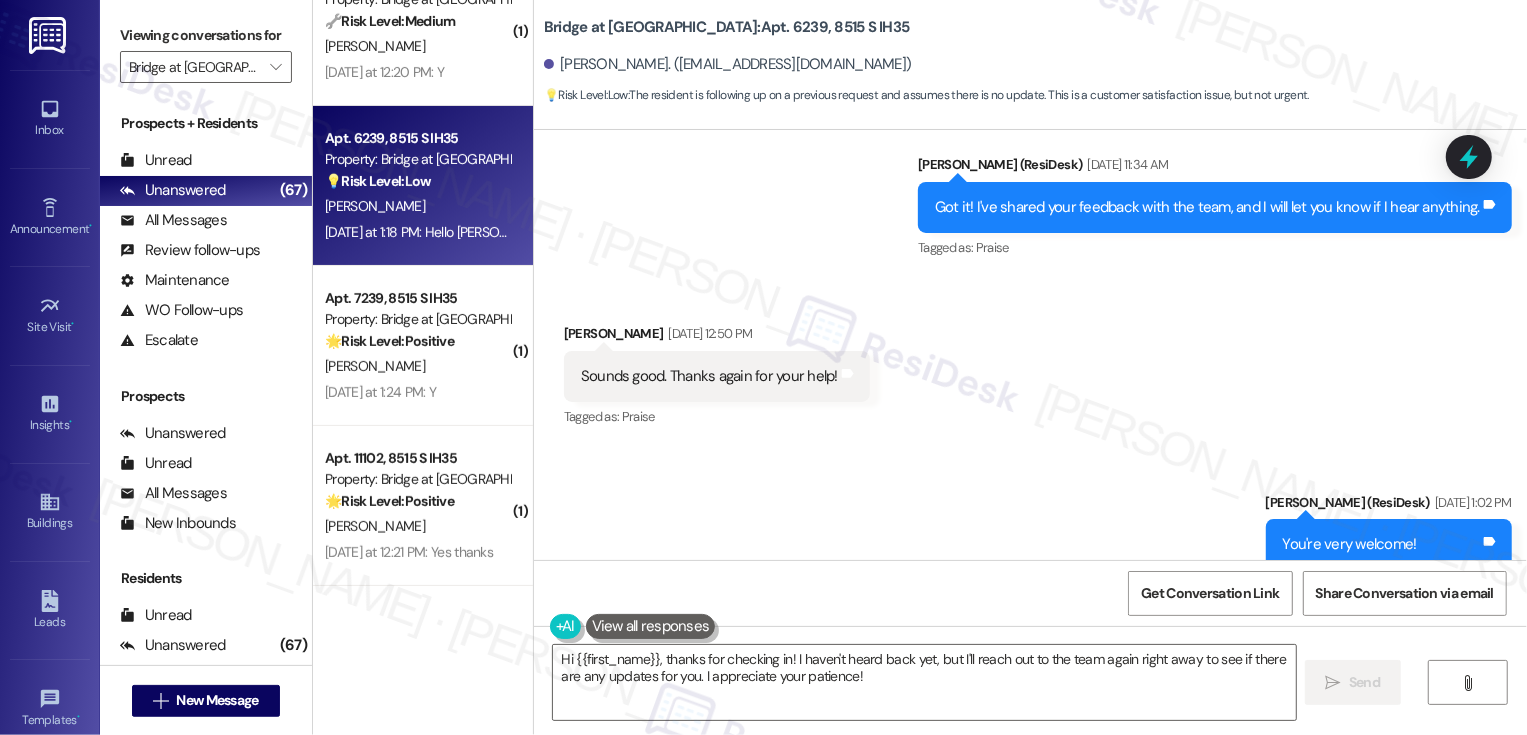 scroll, scrollTop: 6875, scrollLeft: 0, axis: vertical 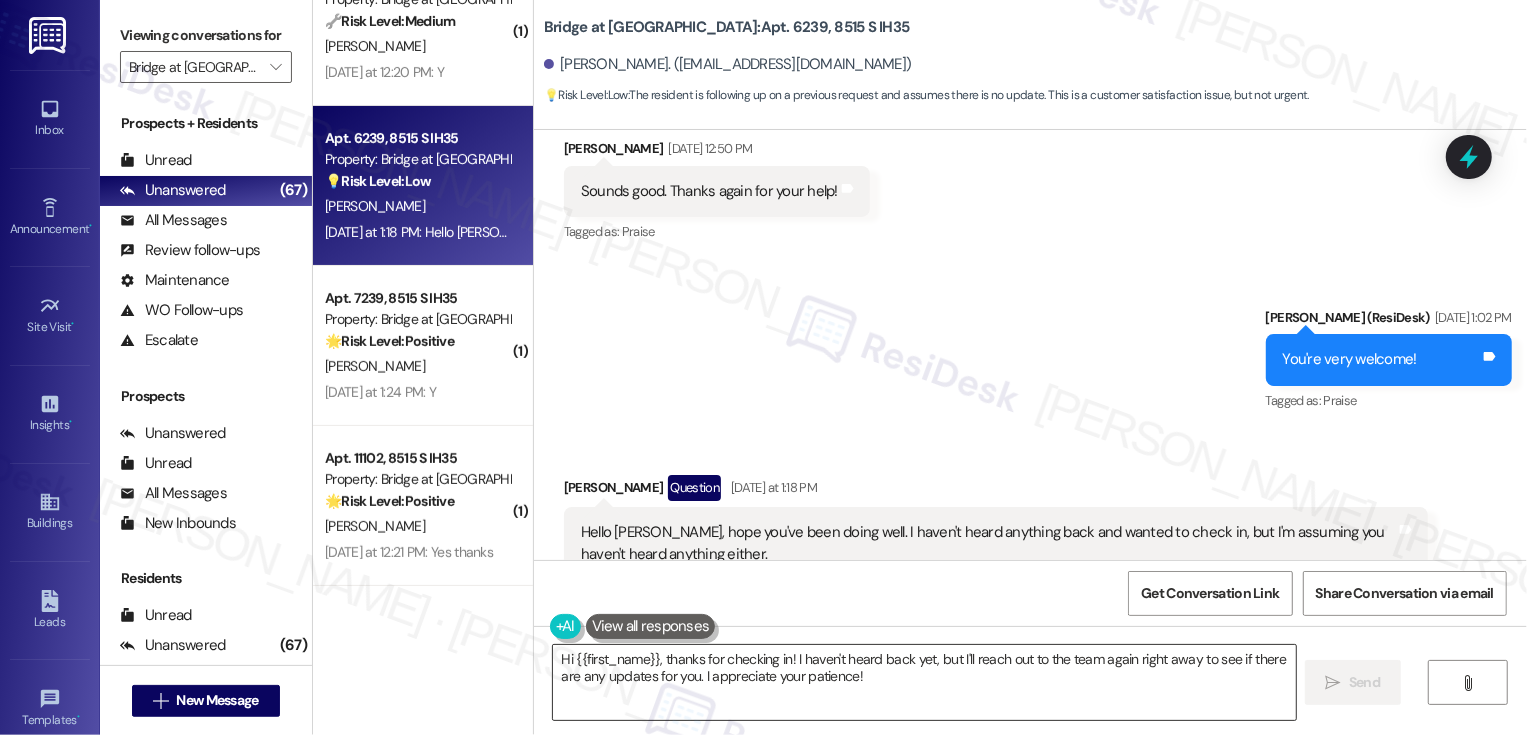 click on "Hi {{first_name}}, thanks for checking in! I haven't heard back yet, but I'll reach out to the team again right away to see if there are any updates for you. I appreciate your patience!" at bounding box center (924, 682) 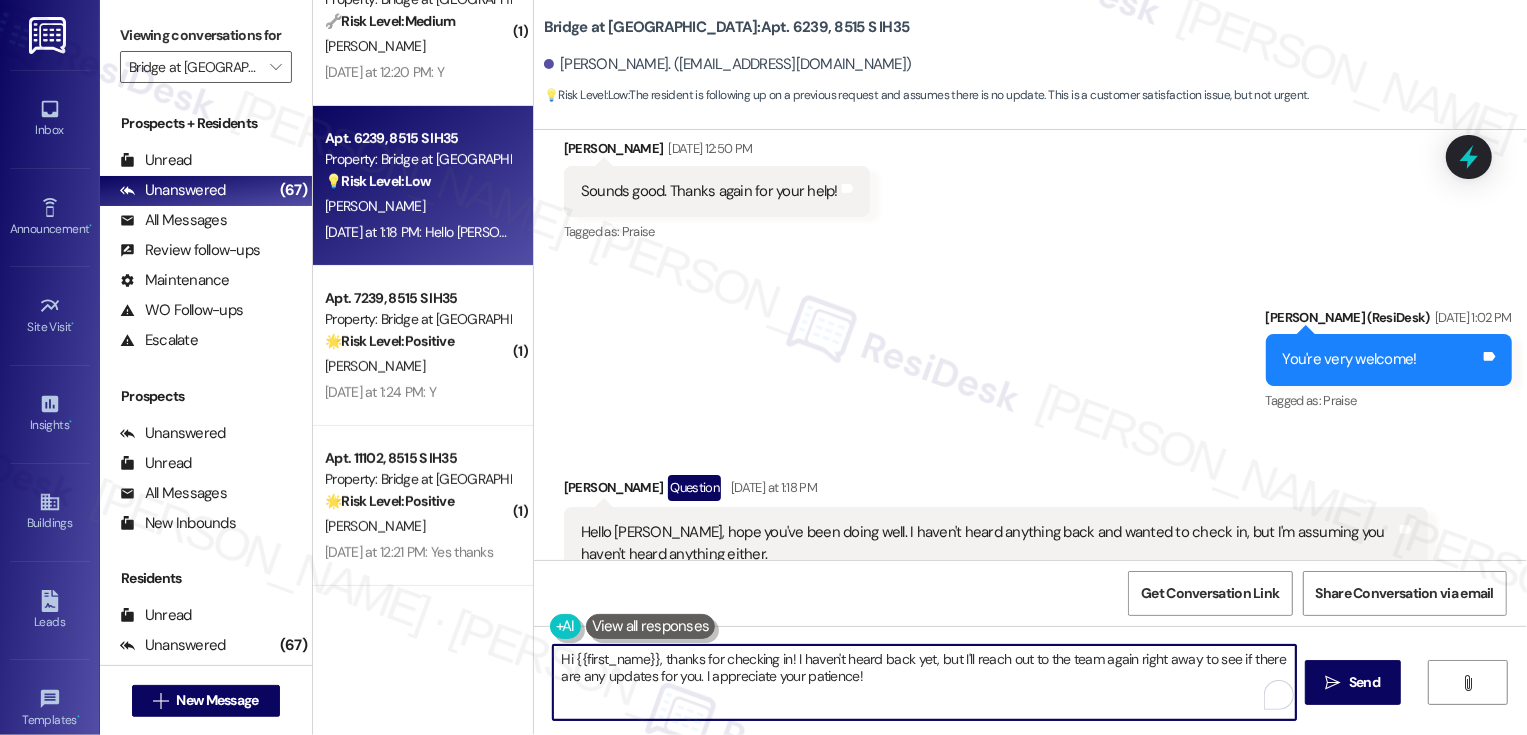 drag, startPoint x: 1127, startPoint y: 659, endPoint x: 1183, endPoint y: 661, distance: 56.0357 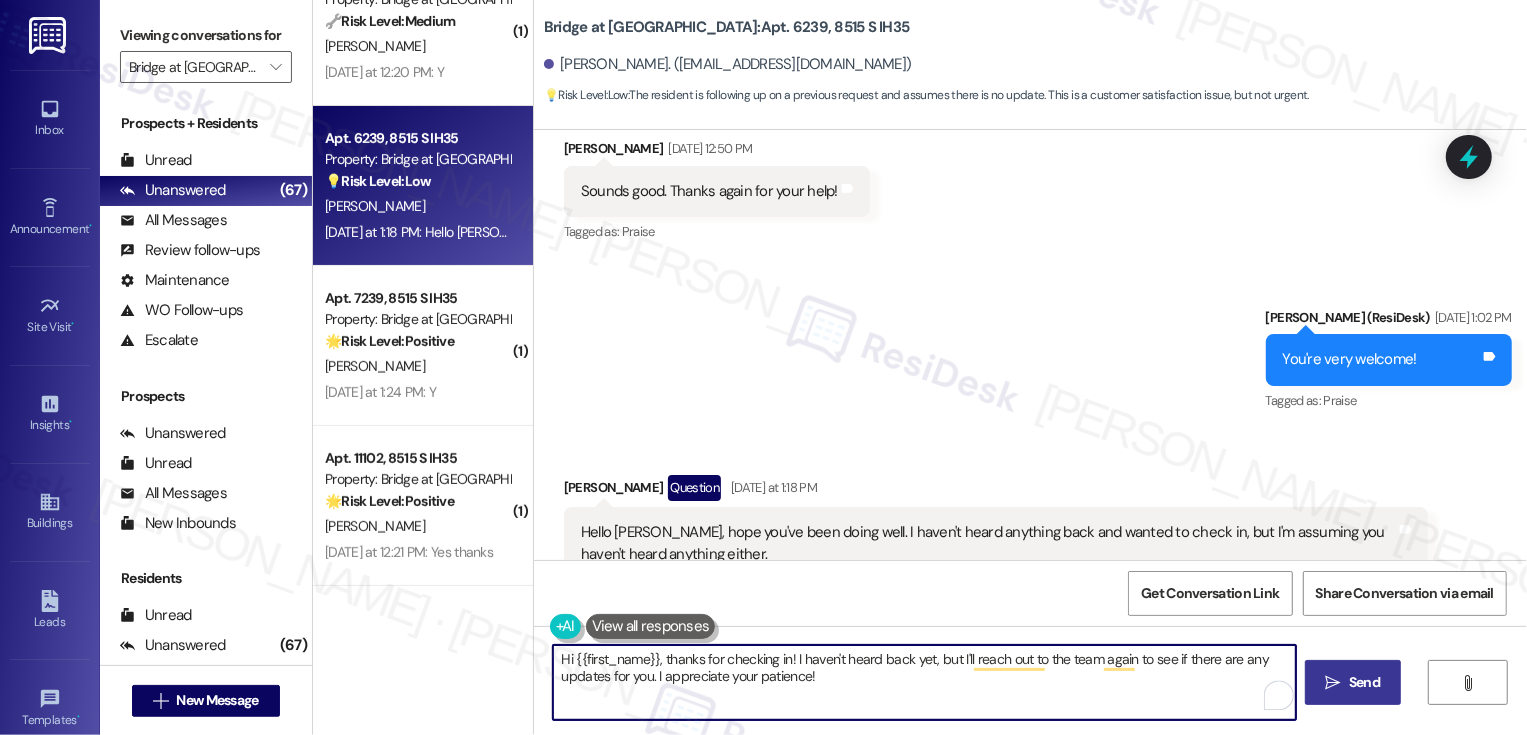 type on "Hi {{first_name}}, thanks for checking in! I haven't heard back yet, but I'll reach out to the team again to see if there are any updates for you. I appreciate your patience!" 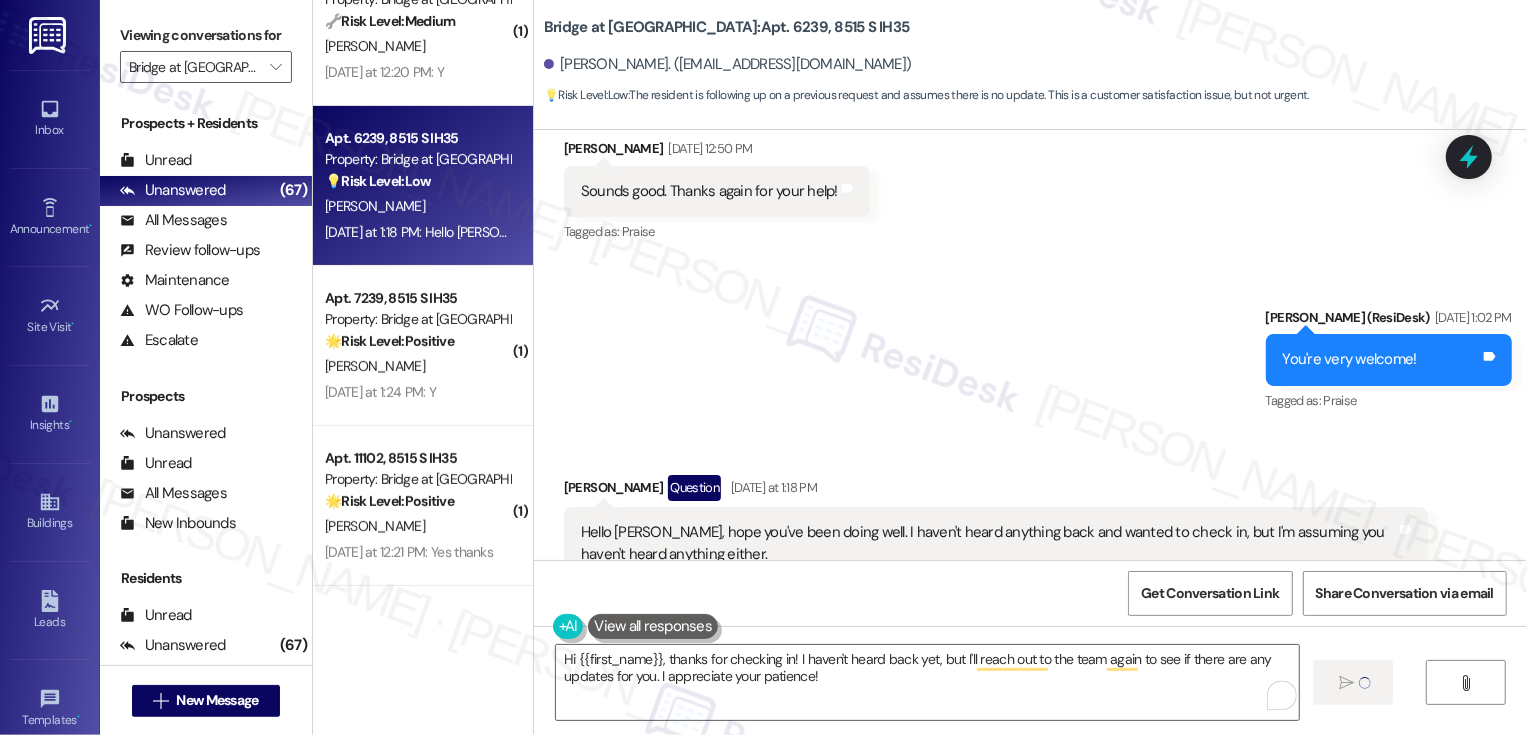 type 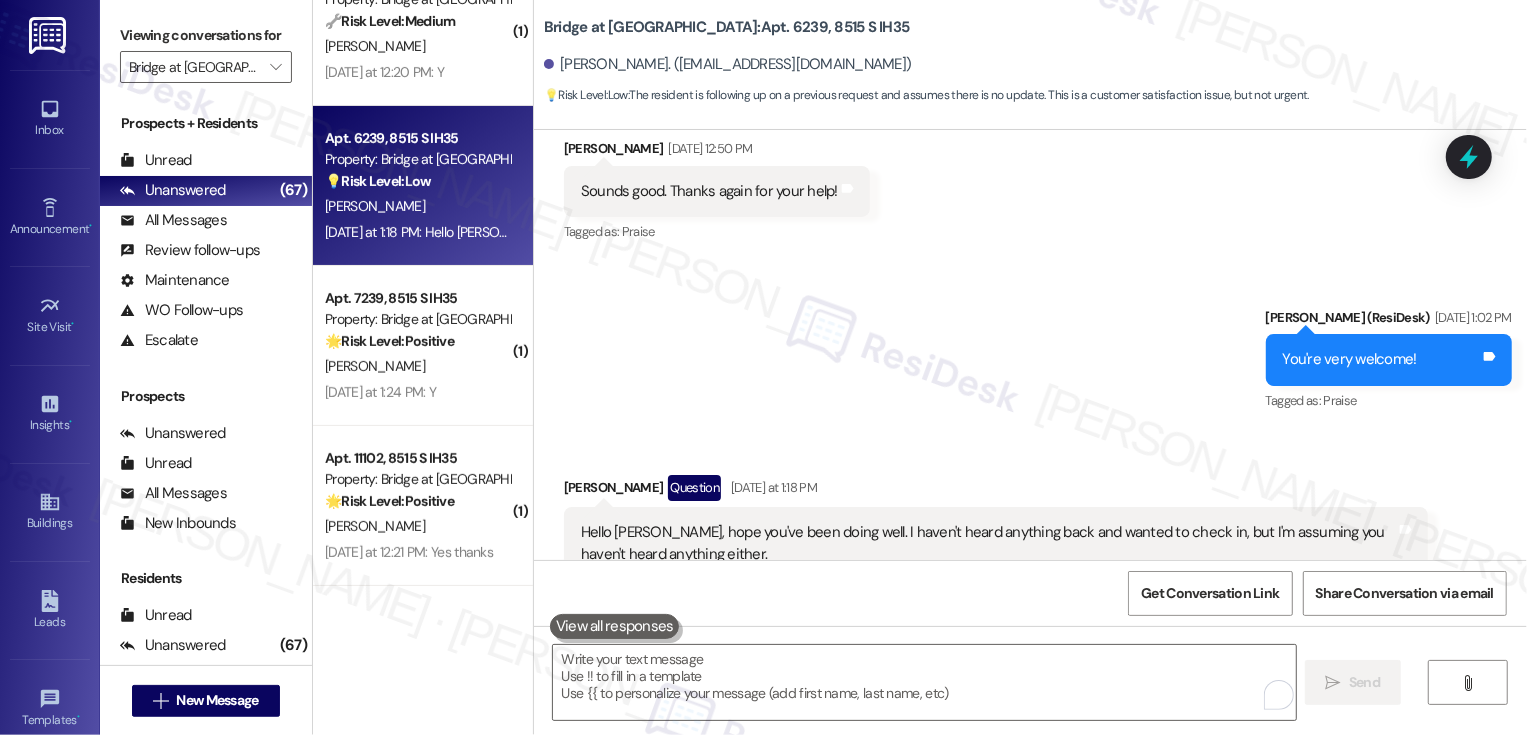 scroll, scrollTop: 6874, scrollLeft: 0, axis: vertical 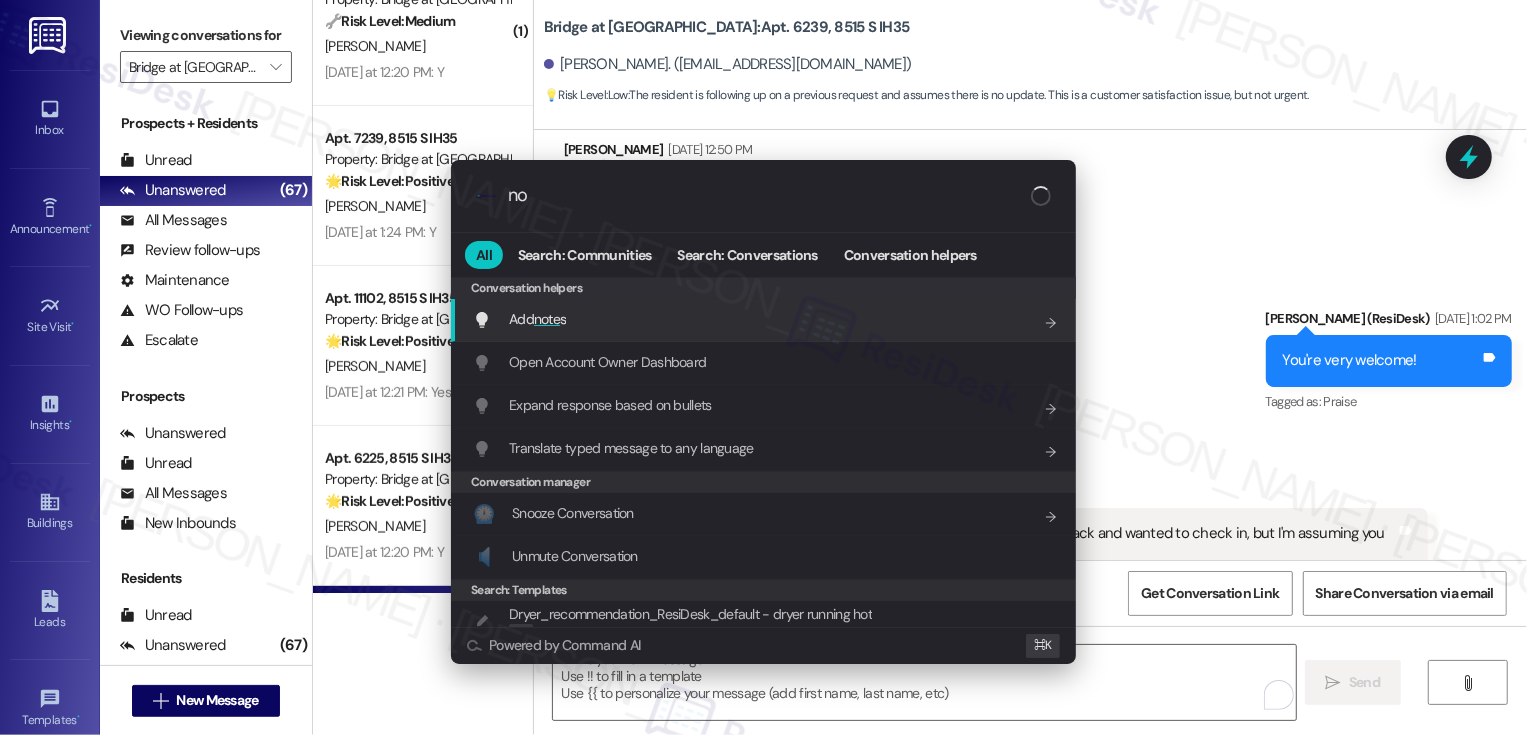 type on "n" 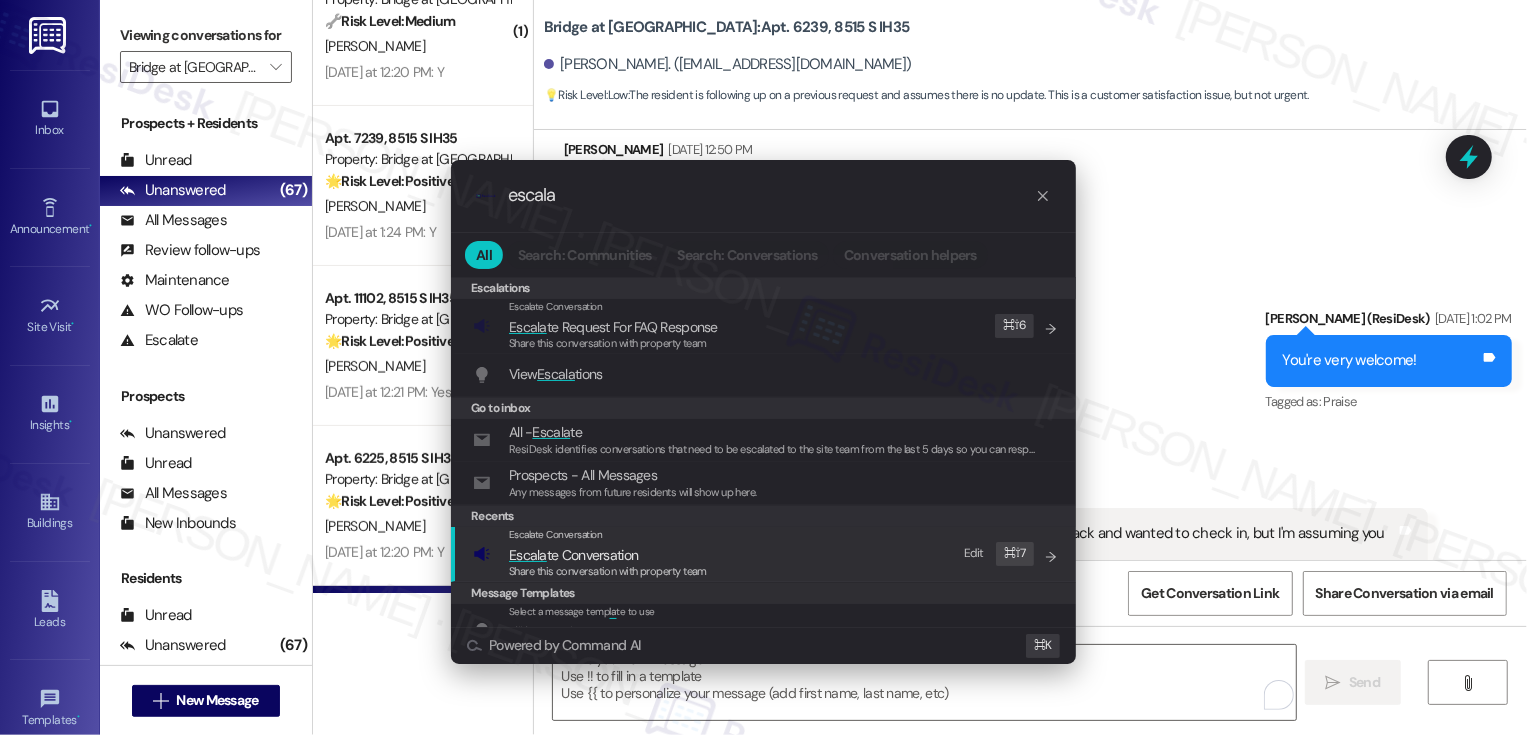 type on "escala" 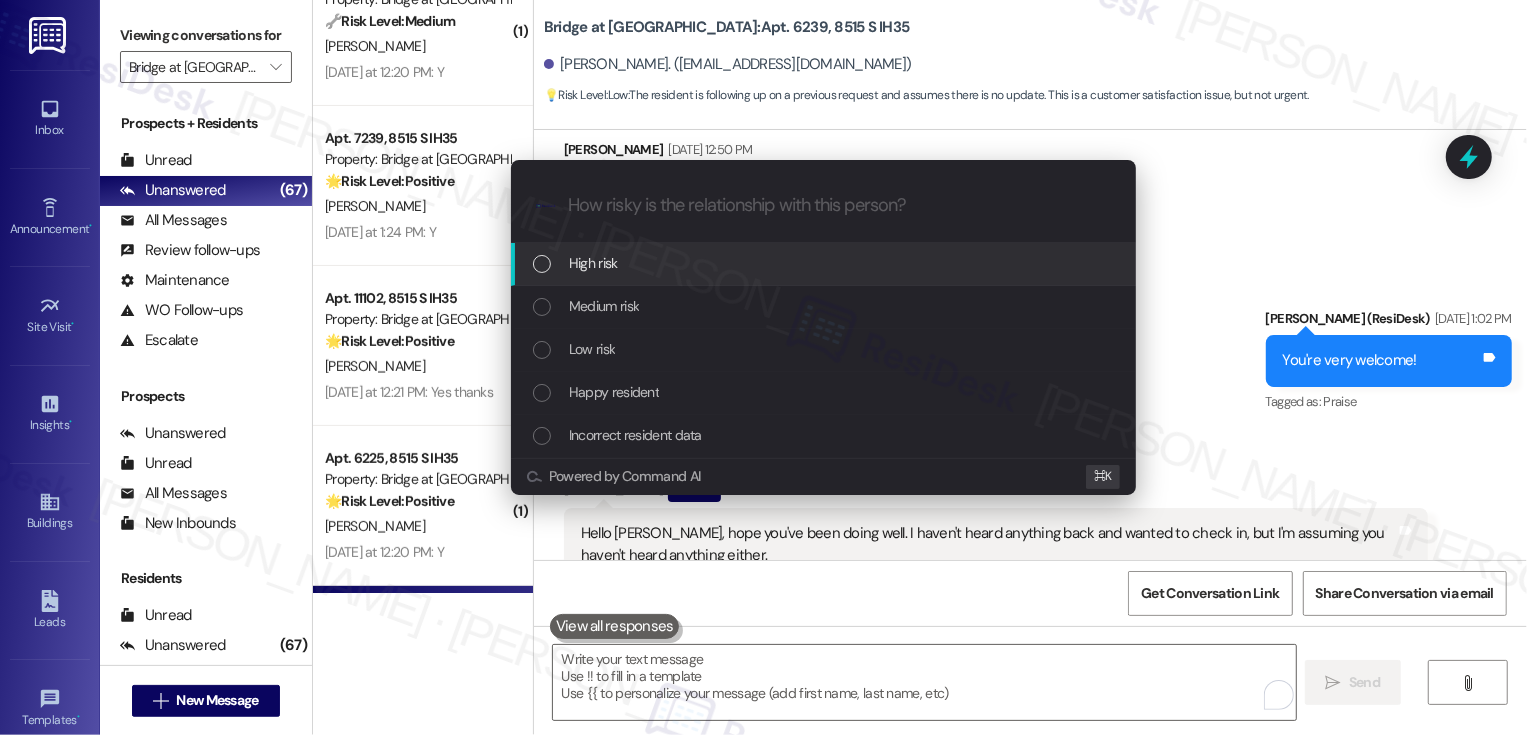 click on "High risk" at bounding box center (593, 263) 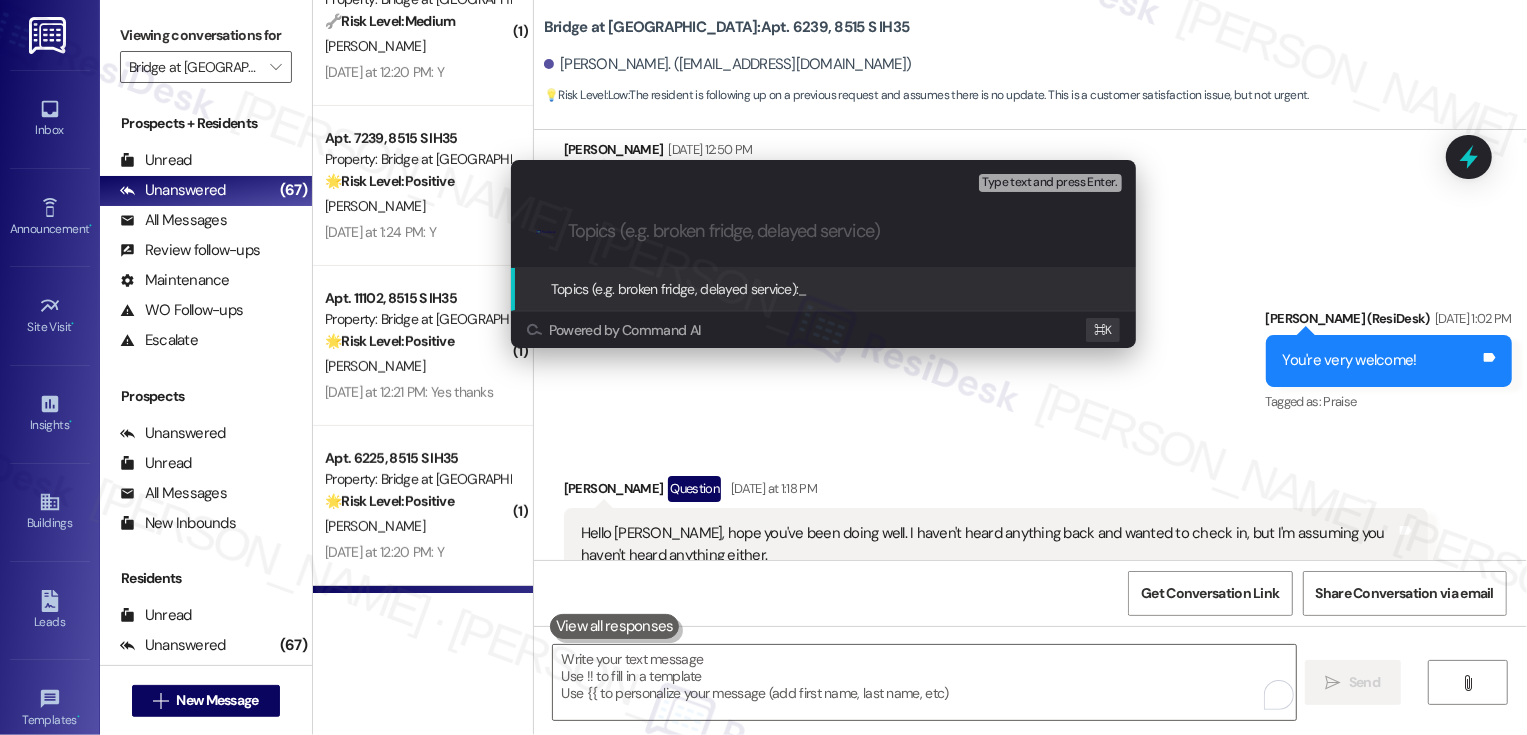 paste on "(Possible Cancellation of Notice (resident is asking for options))" 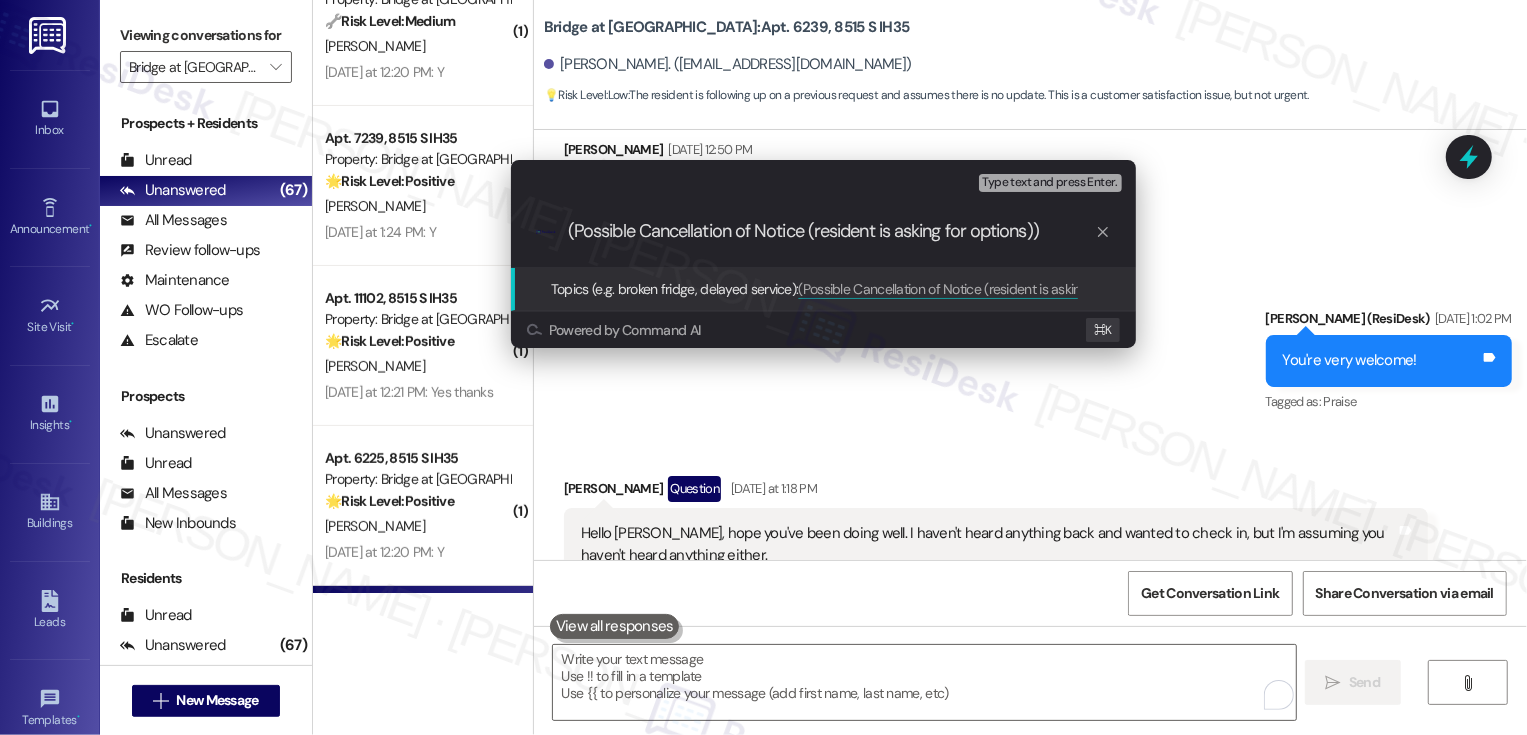 drag, startPoint x: 573, startPoint y: 232, endPoint x: 548, endPoint y: 232, distance: 25 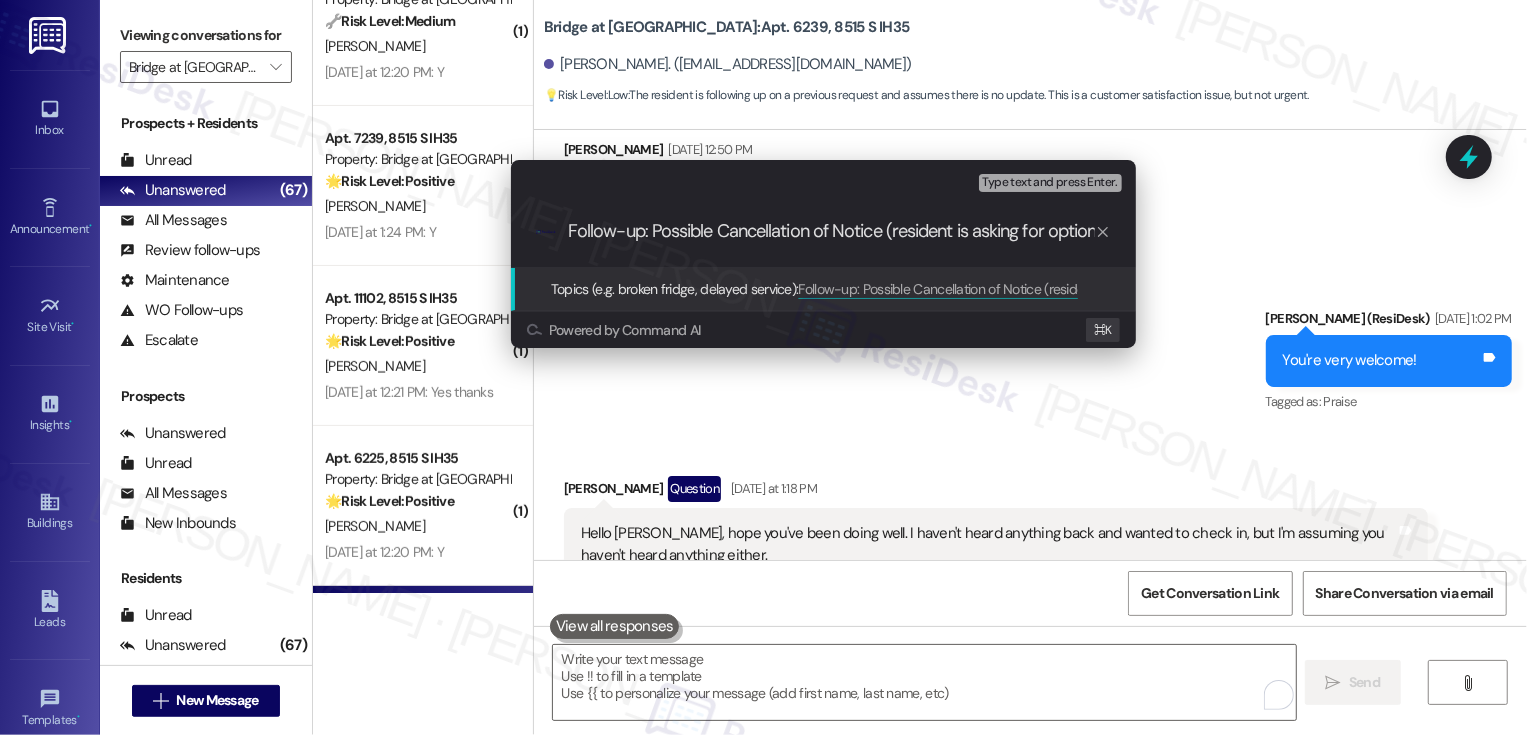 scroll, scrollTop: 0, scrollLeft: 25, axis: horizontal 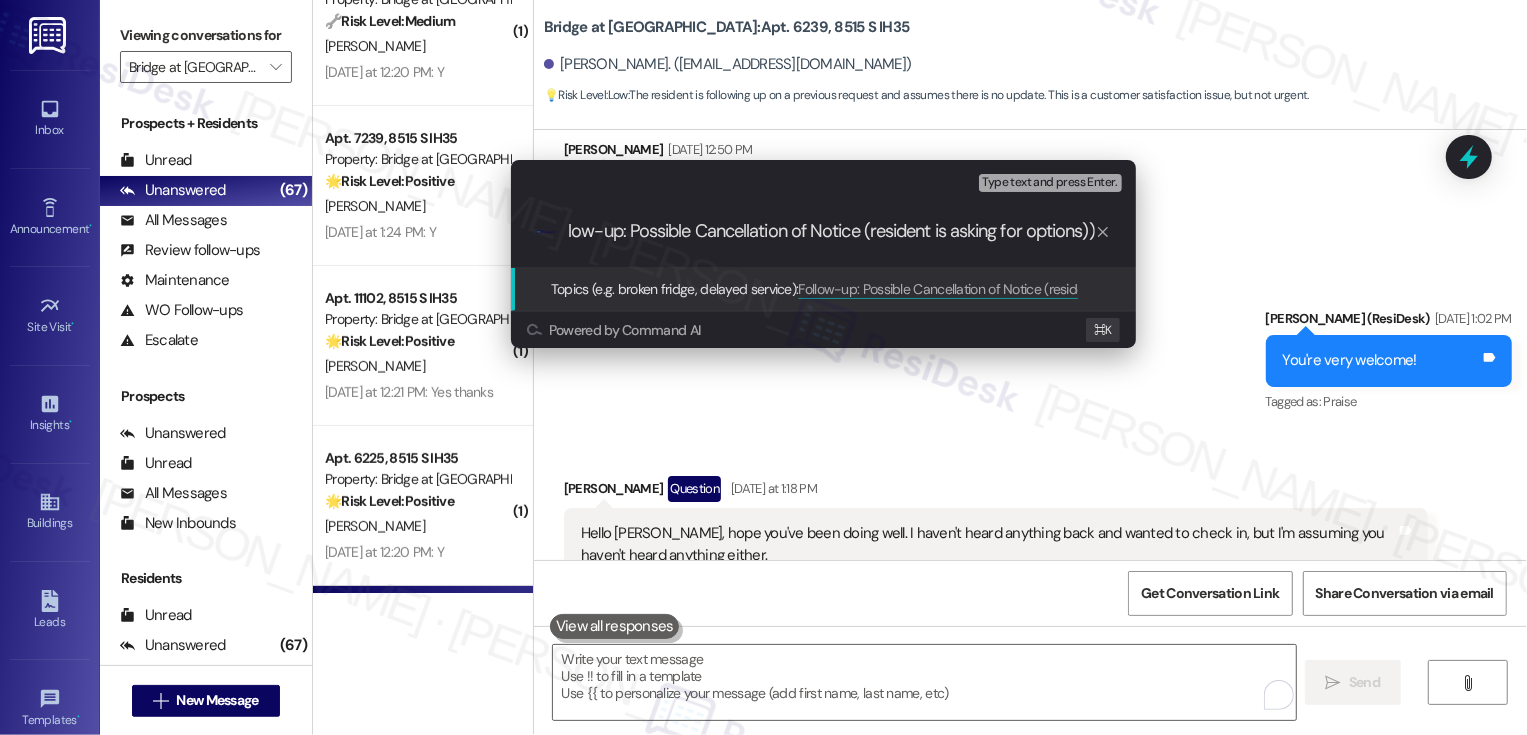 drag, startPoint x: 938, startPoint y: 228, endPoint x: 1170, endPoint y: 258, distance: 233.93161 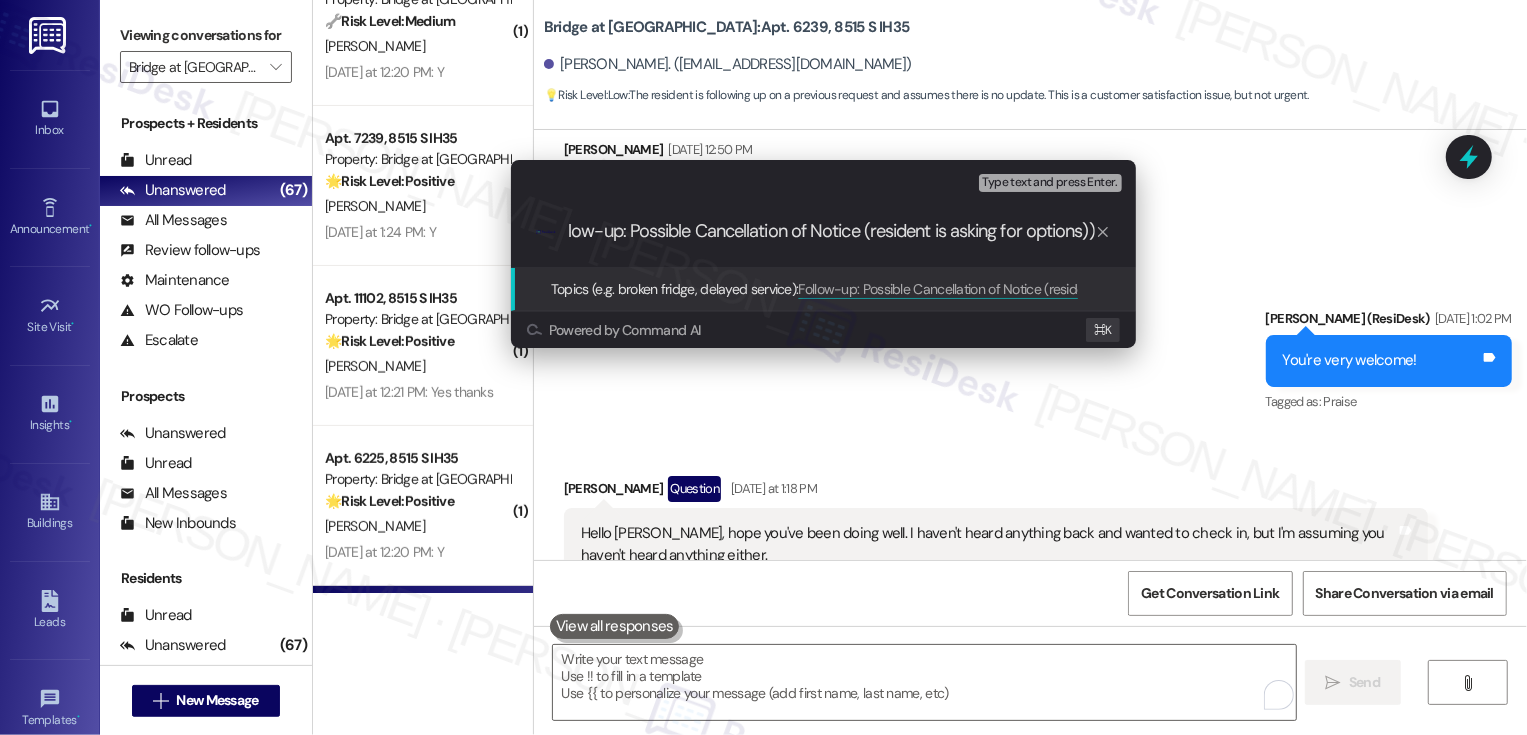 click on "Follow-up: Possible Cancellation of Notice (resident is asking for options))" at bounding box center (831, 231) 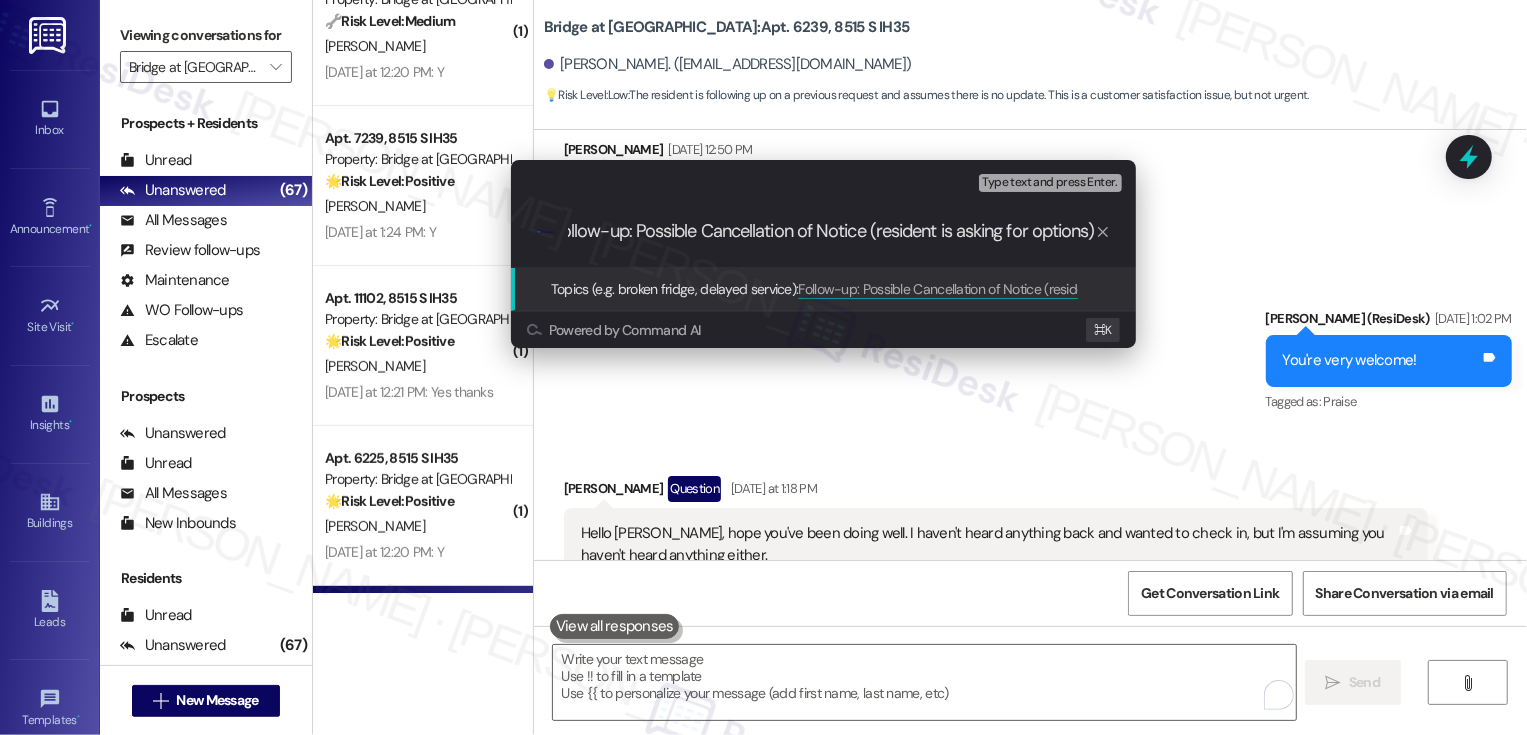 scroll, scrollTop: 0, scrollLeft: 19, axis: horizontal 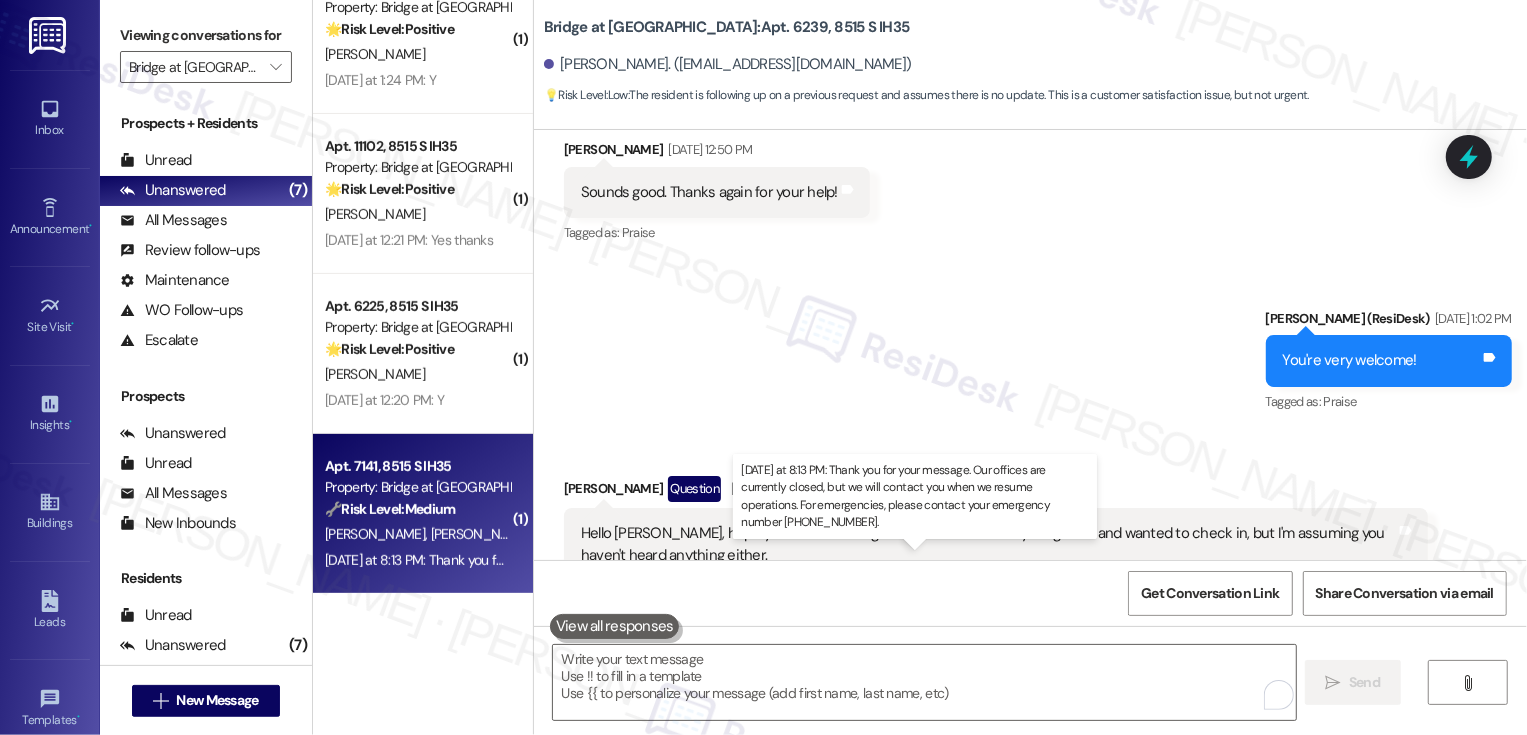 click on "[DATE] at 8:13 PM: Thank you for your message. Our offices are currently closed, but we will contact you when we resume operations. For emergencies, please contact your emergency number [PHONE_NUMBER]. [DATE] at 8:13 PM: Thank you for your message. Our offices are currently closed, but we will contact you when we resume operations. For emergencies, please contact your emergency number [PHONE_NUMBER]." at bounding box center (936, 560) 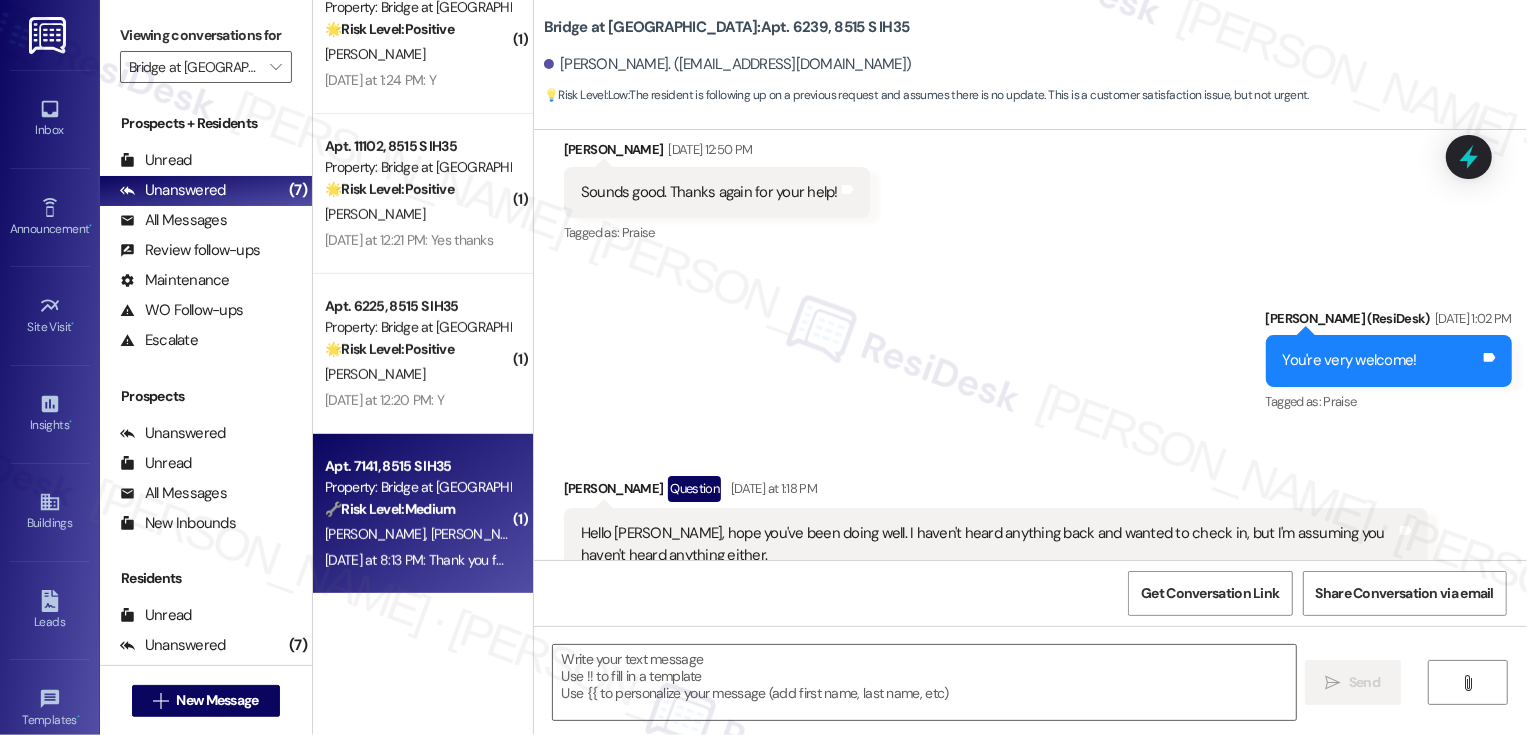 click on "[DATE] at 8:13 PM: Thank you for your message. Our offices are currently closed, but we will contact you when we resume operations. For emergencies, please contact your emergency number [PHONE_NUMBER]. [DATE] at 8:13 PM: Thank you for your message. Our offices are currently closed, but we will contact you when we resume operations. For emergencies, please contact your emergency number [PHONE_NUMBER]." at bounding box center [936, 560] 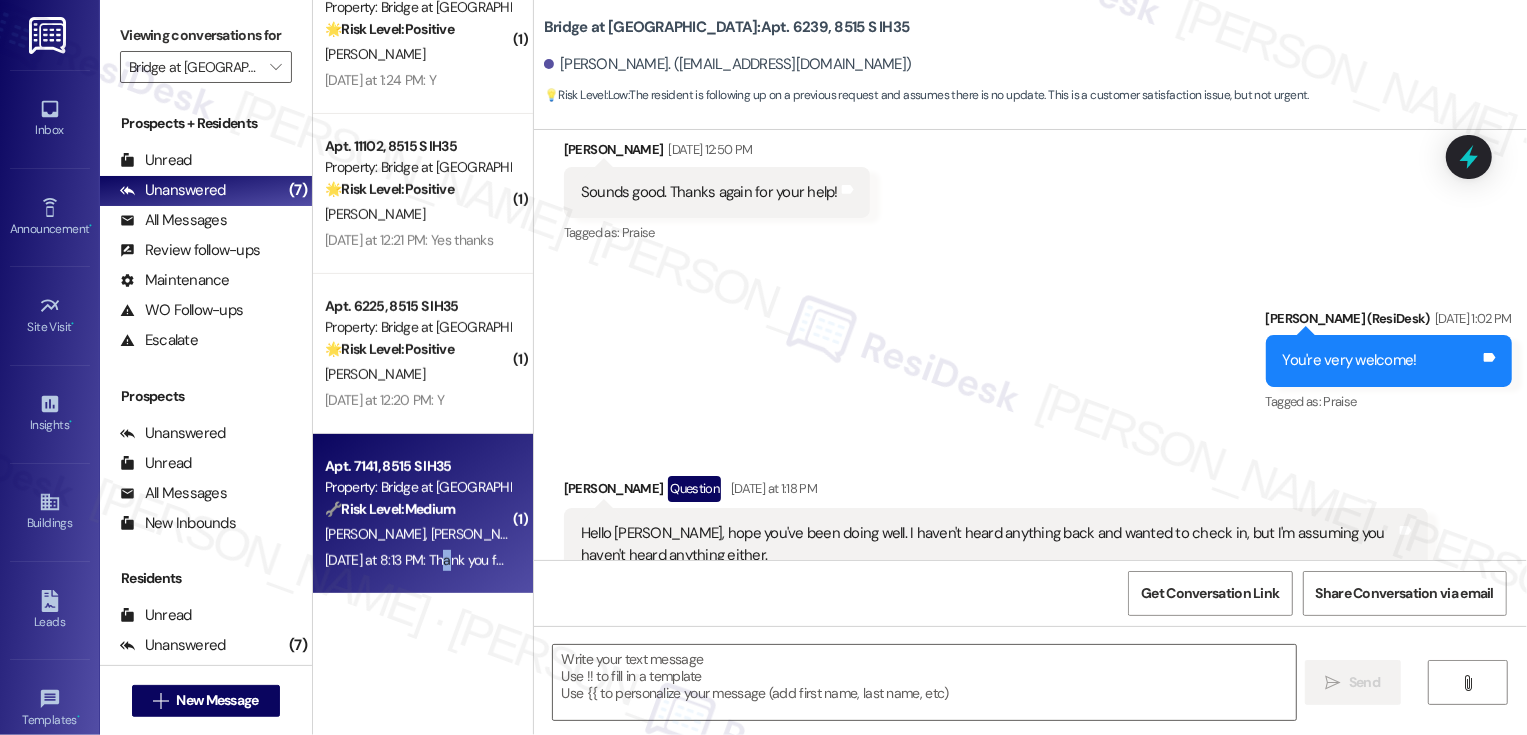 type on "Fetching suggested responses. Please feel free to read through the conversation in the meantime." 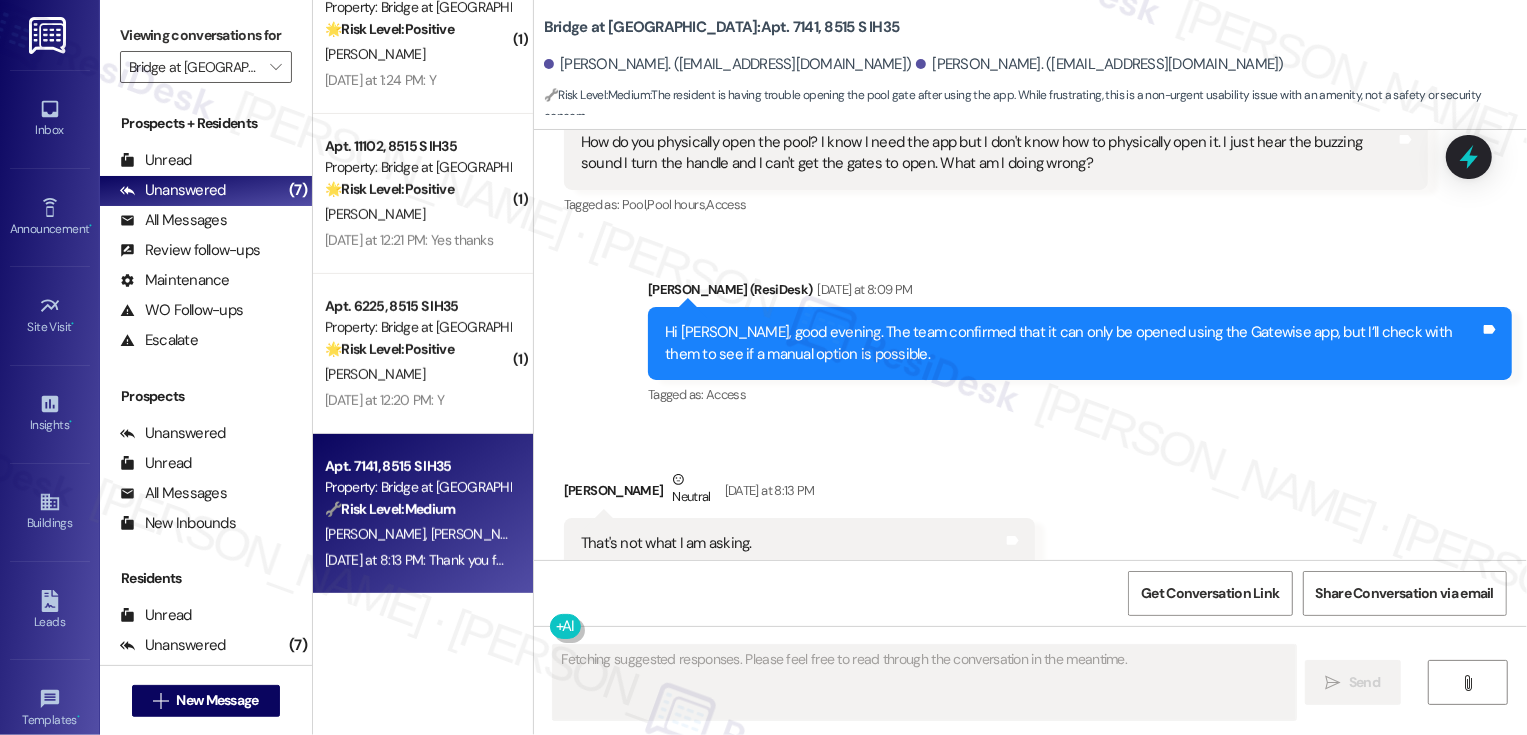 scroll, scrollTop: 2385, scrollLeft: 0, axis: vertical 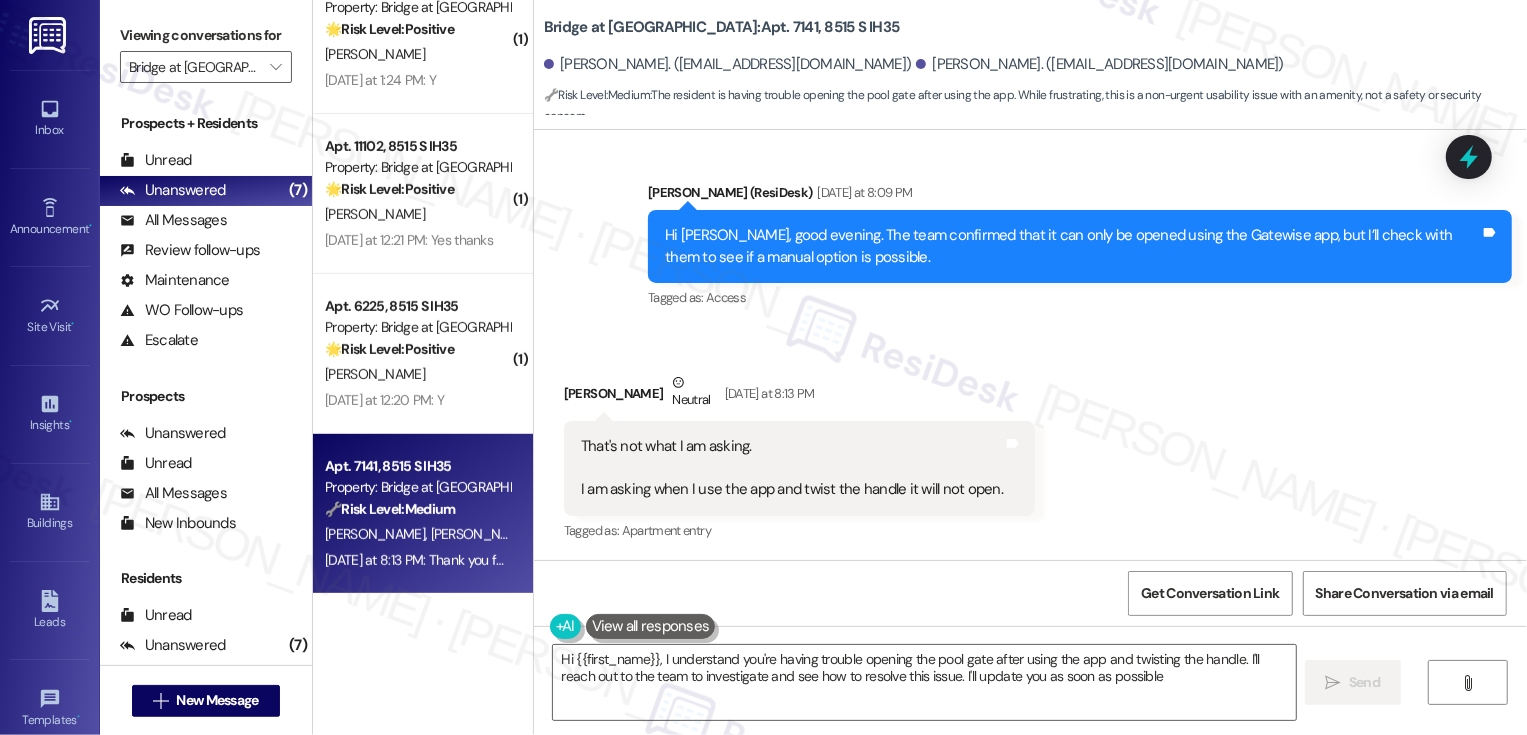 type on "Hi {{first_name}}, I understand you're having trouble opening the pool gate after using the app and twisting the handle. I'll reach out to the team to investigate and see how to resolve this issue. I'll update you as soon as possible!" 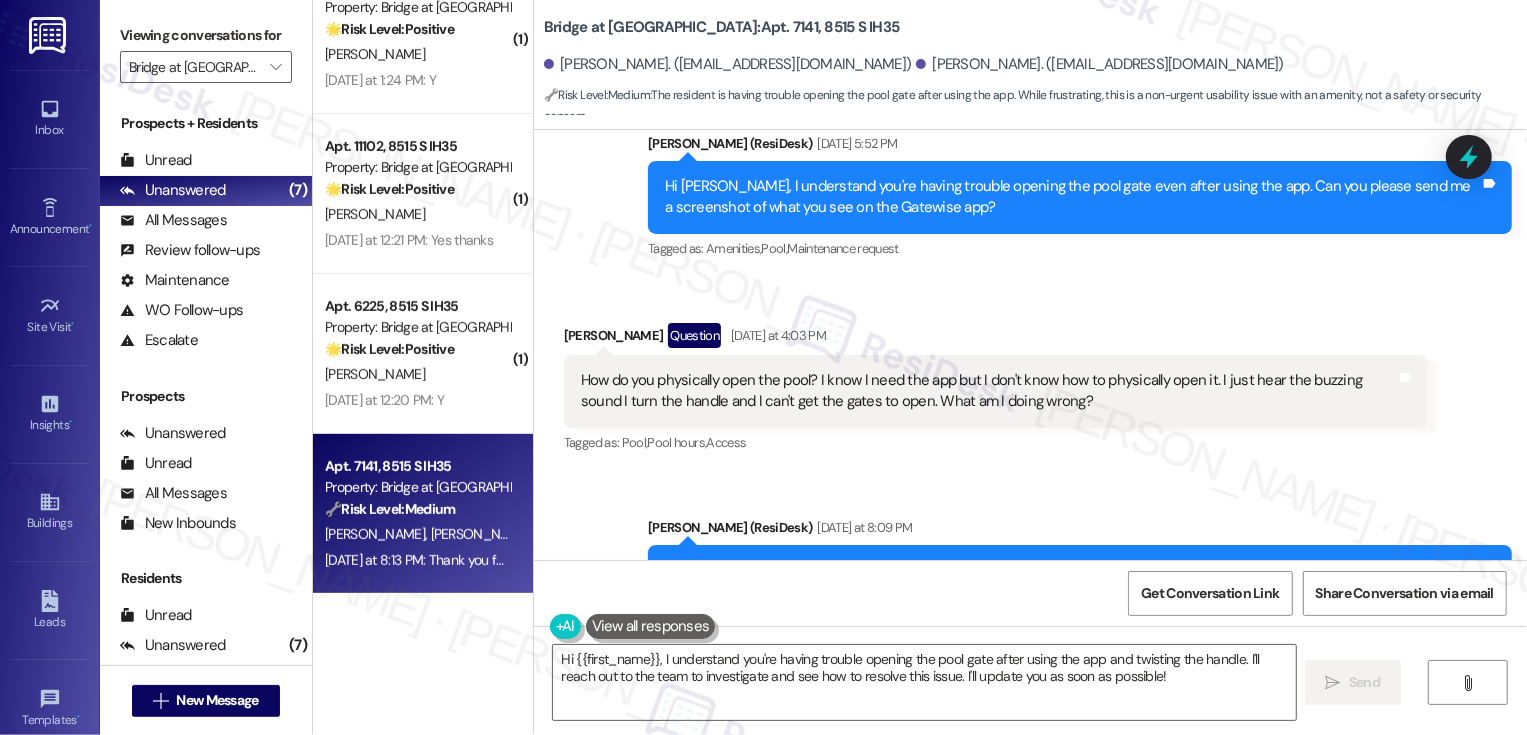 scroll, scrollTop: 2011, scrollLeft: 0, axis: vertical 